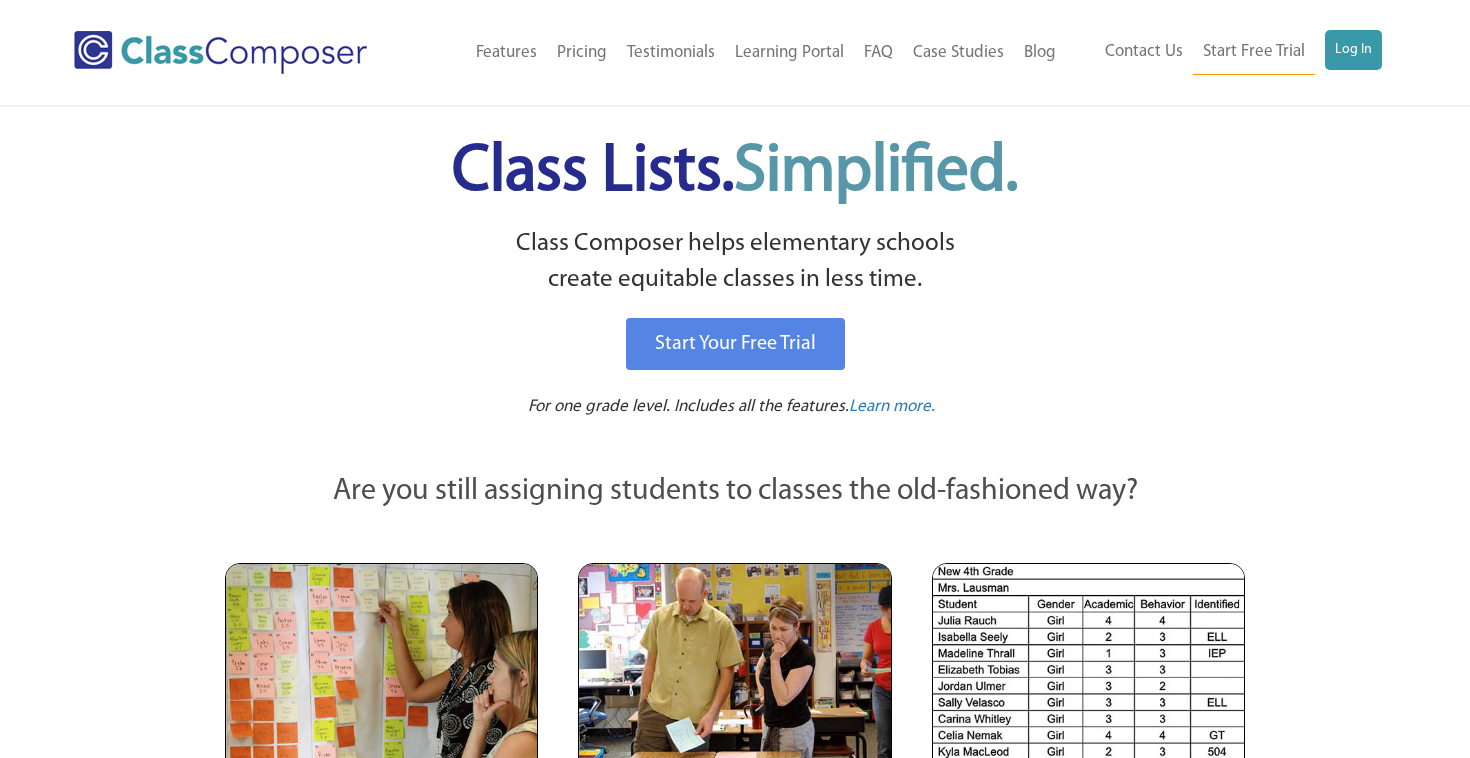 scroll, scrollTop: 0, scrollLeft: 0, axis: both 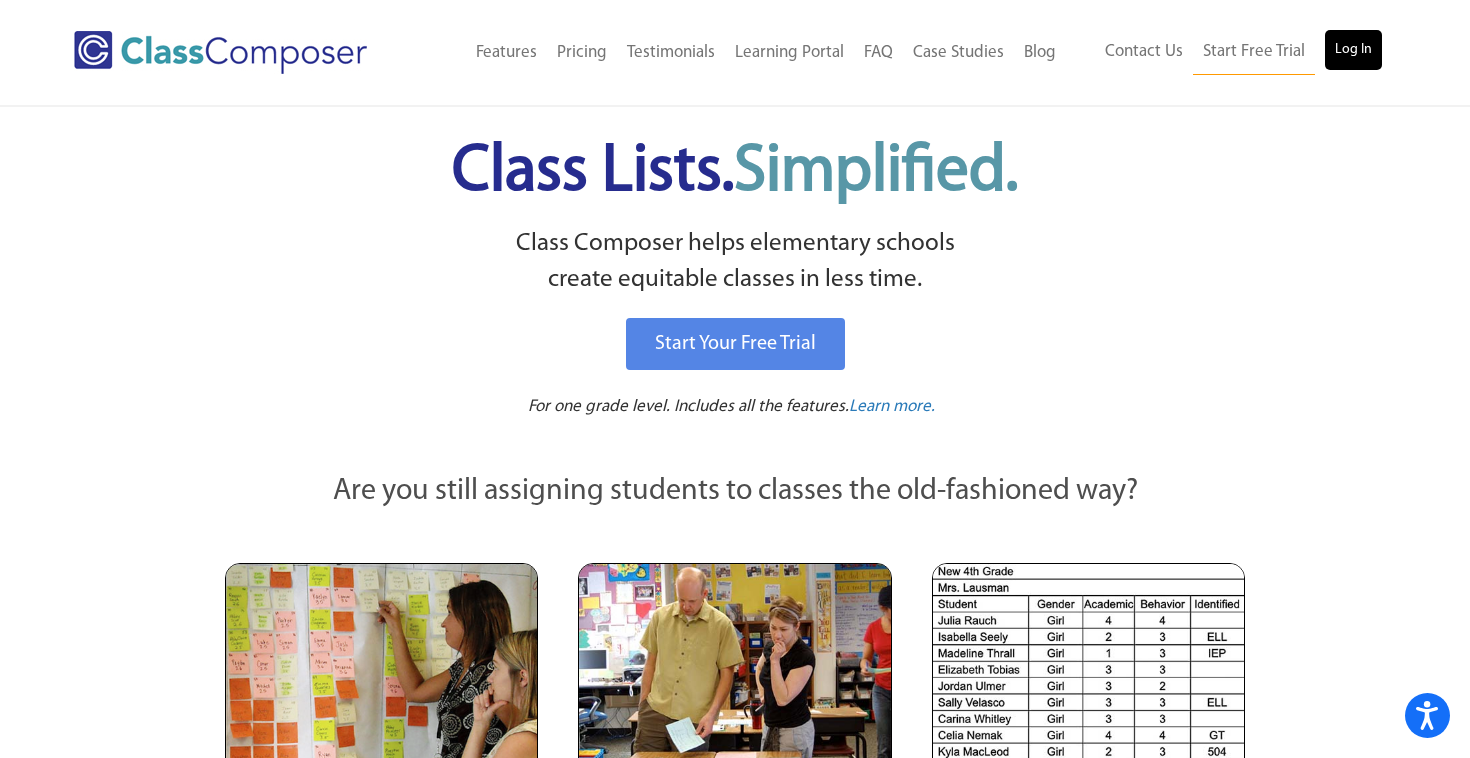 click on "Log In" at bounding box center [1353, 50] 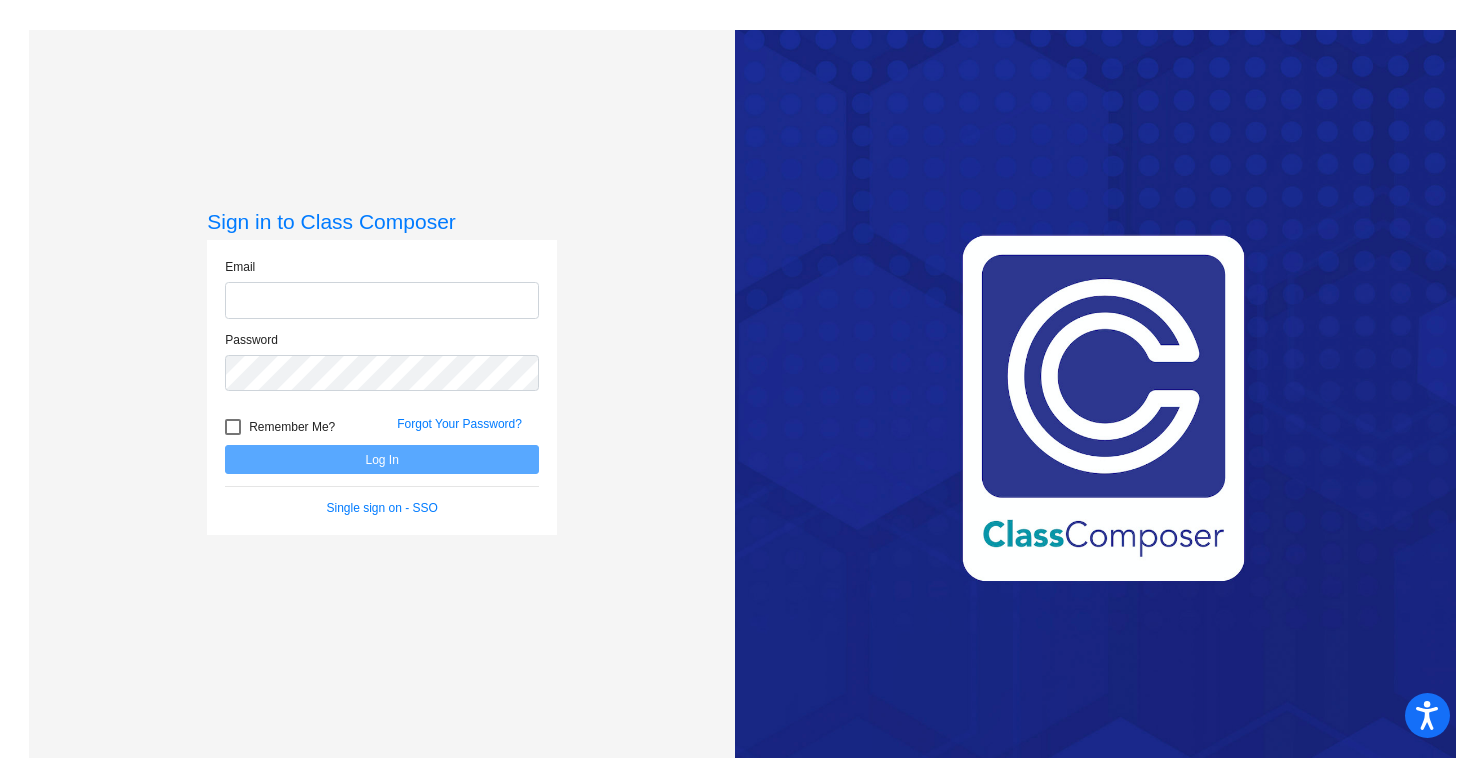 scroll, scrollTop: 0, scrollLeft: 0, axis: both 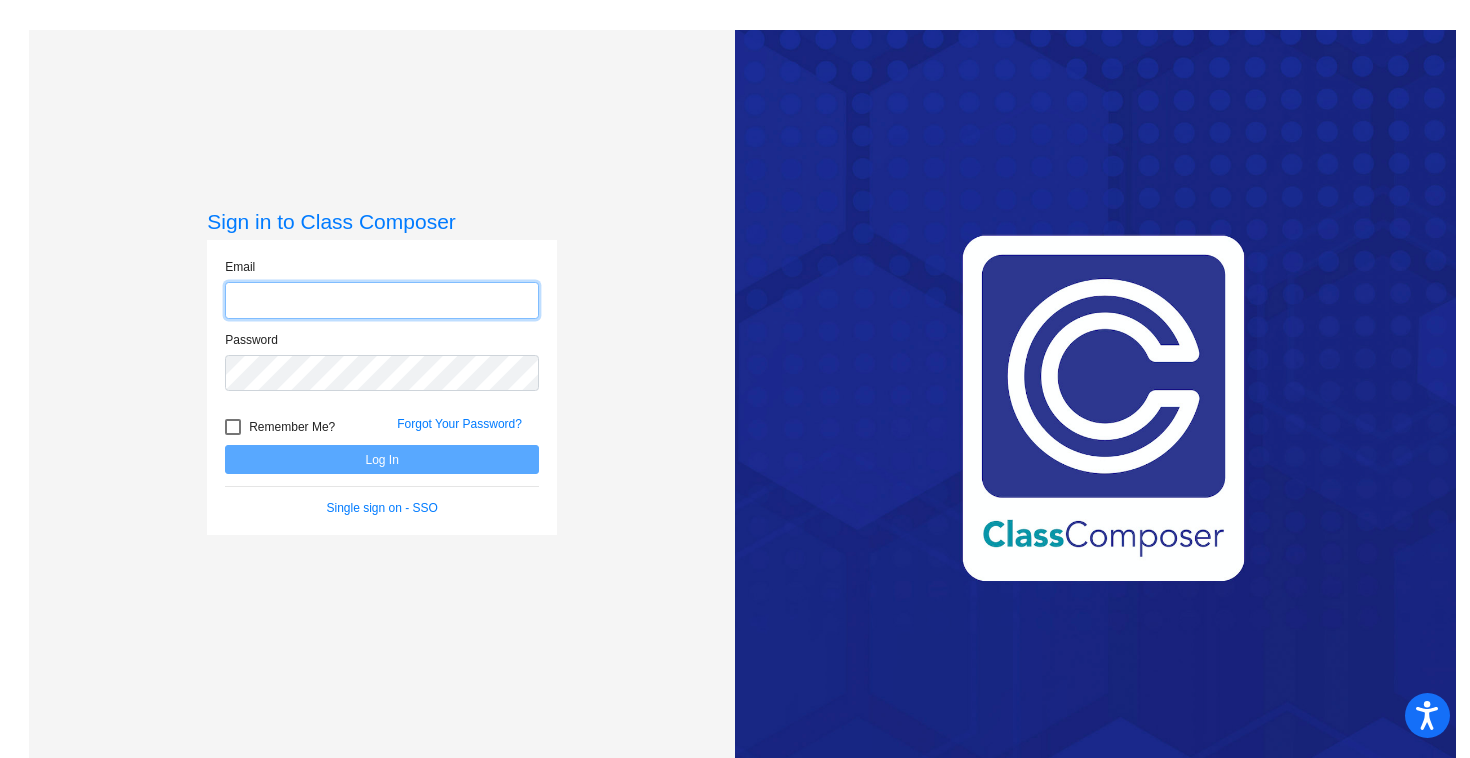 type on "[EMAIL_ADDRESS][PERSON_NAME][DOMAIN_NAME]" 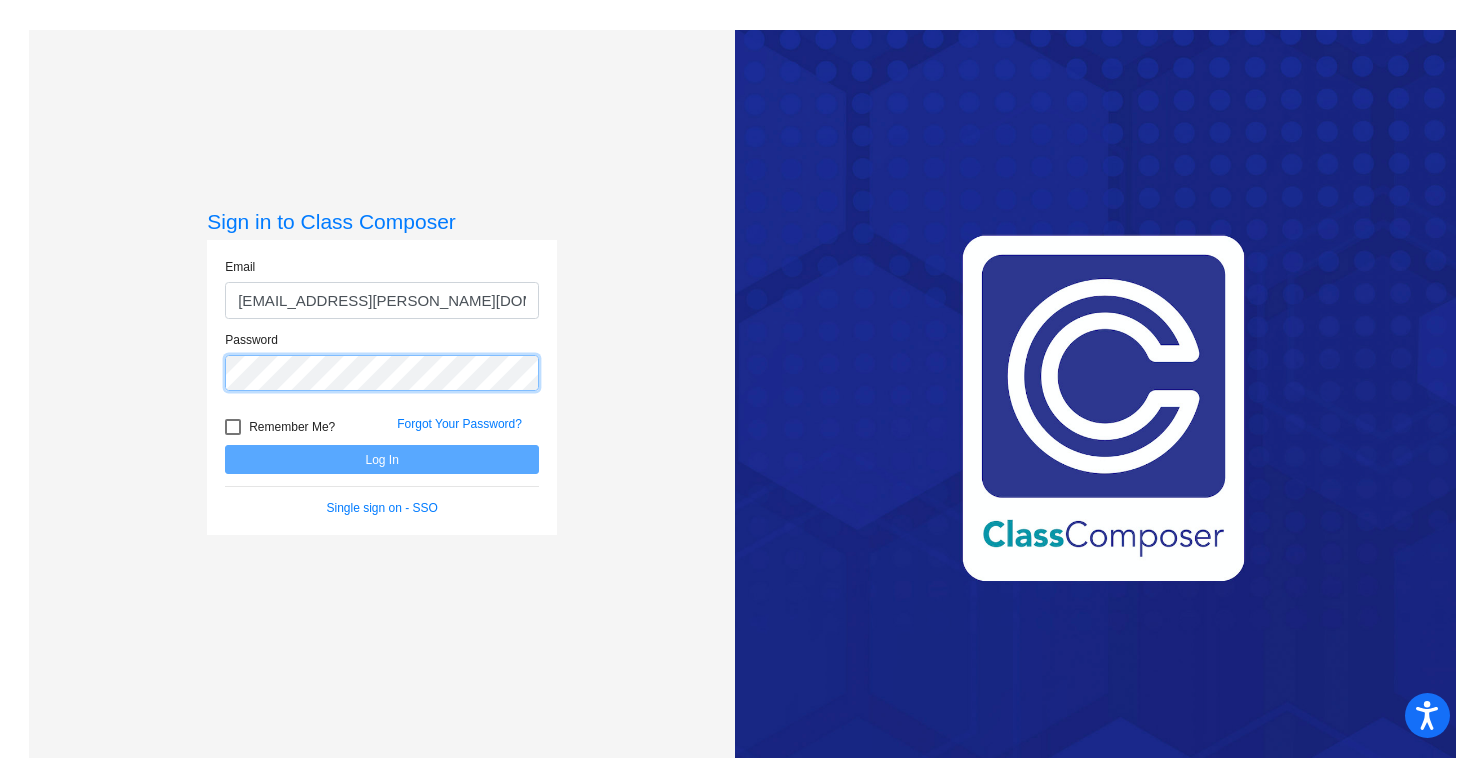 click on "Log In" 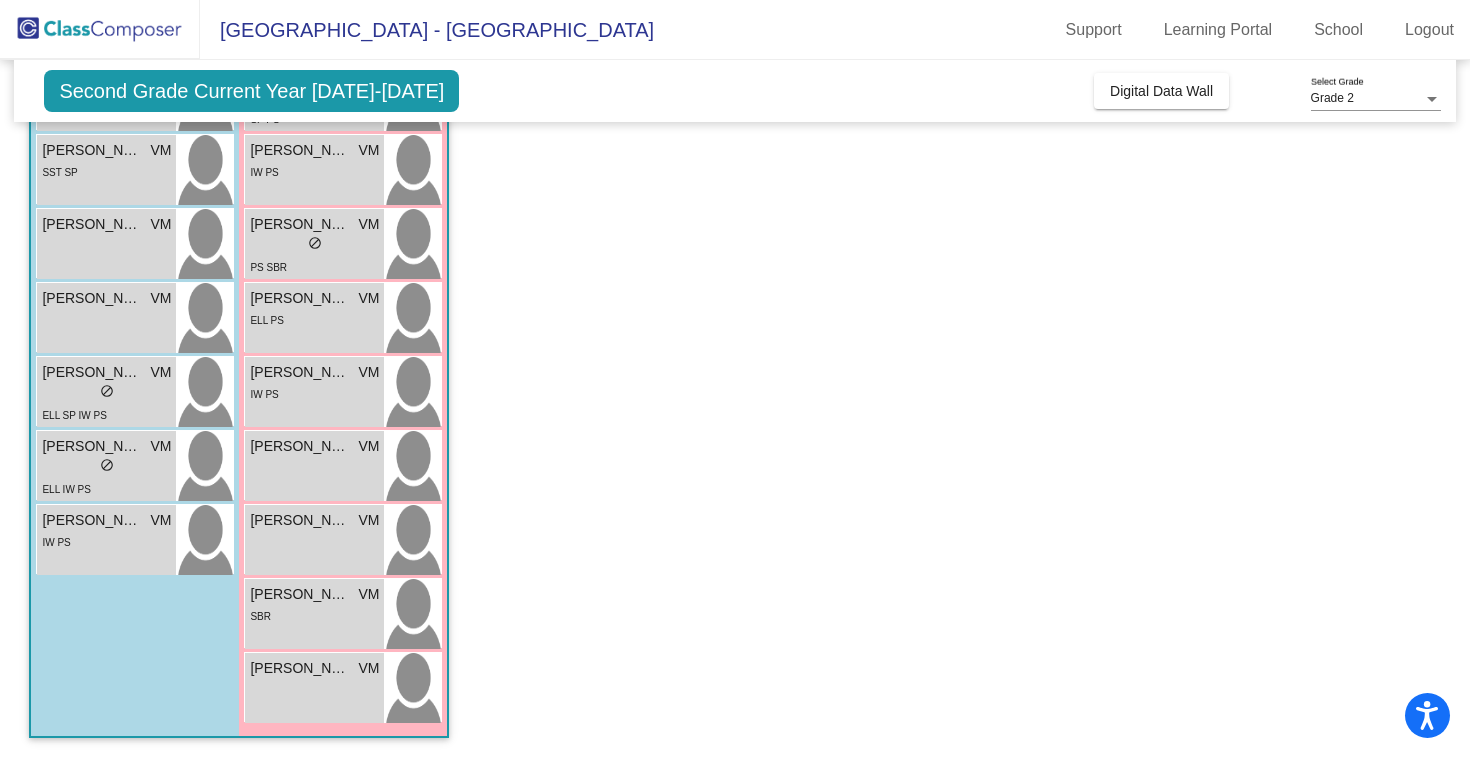 scroll, scrollTop: 482, scrollLeft: 0, axis: vertical 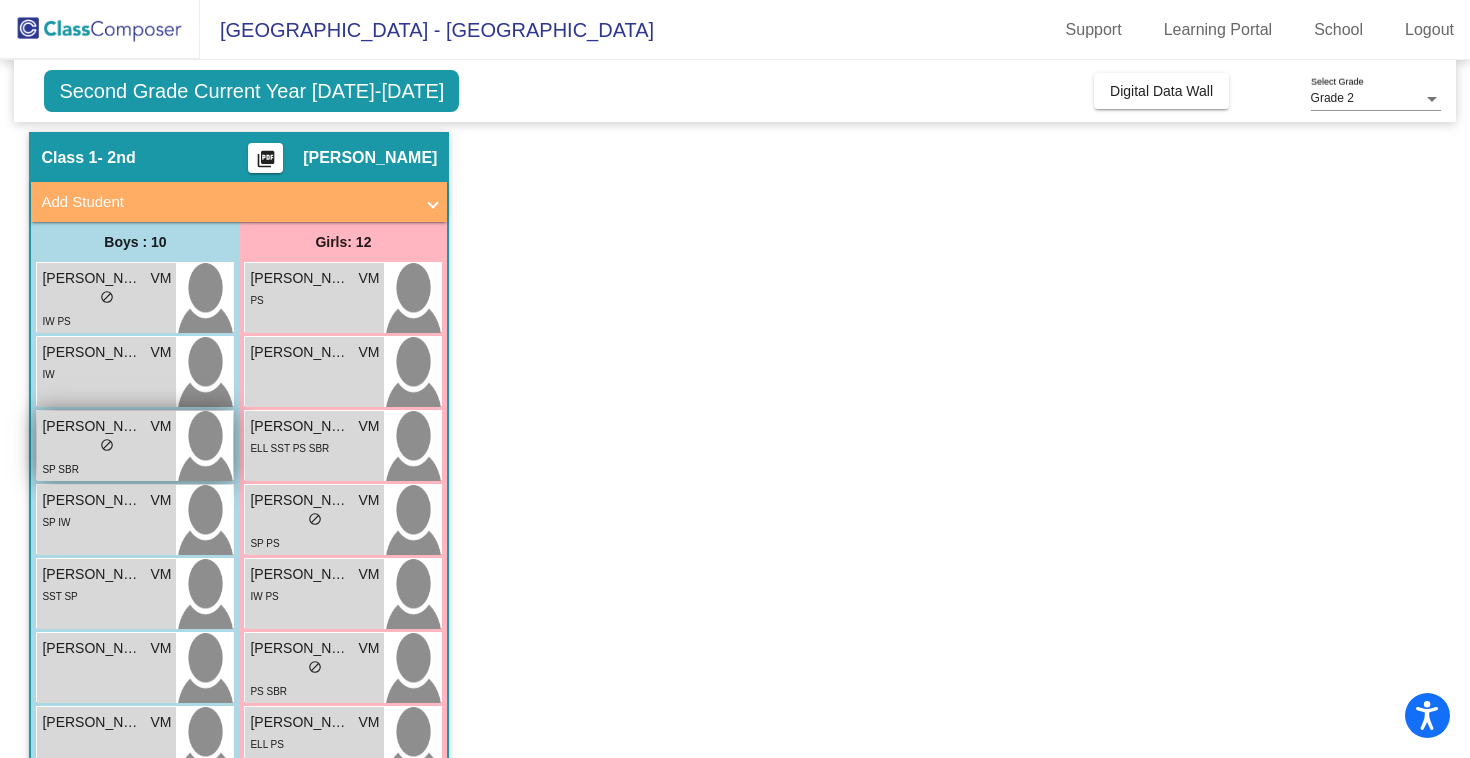 click on "SP SBR" at bounding box center (106, 468) 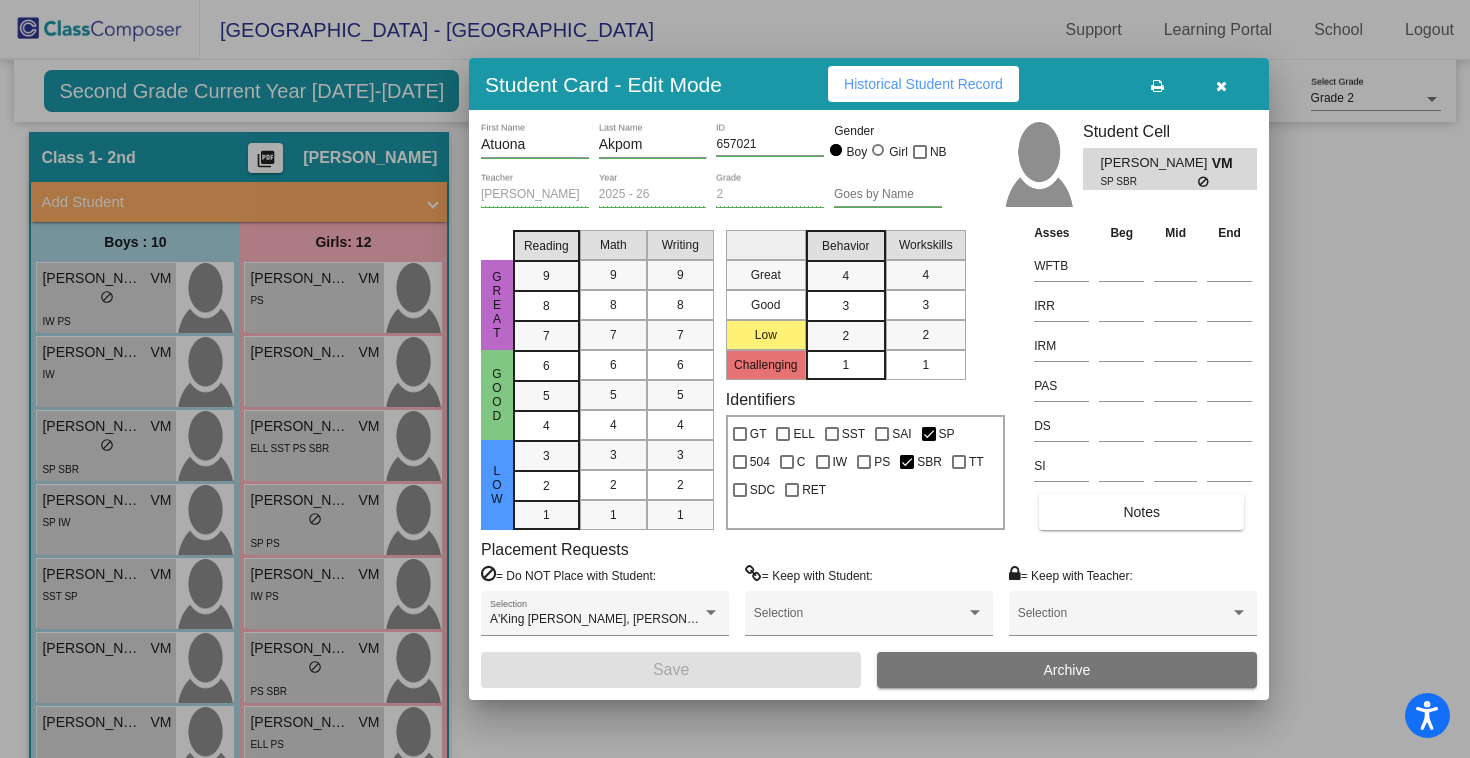 click on "Notes" at bounding box center [1141, 512] 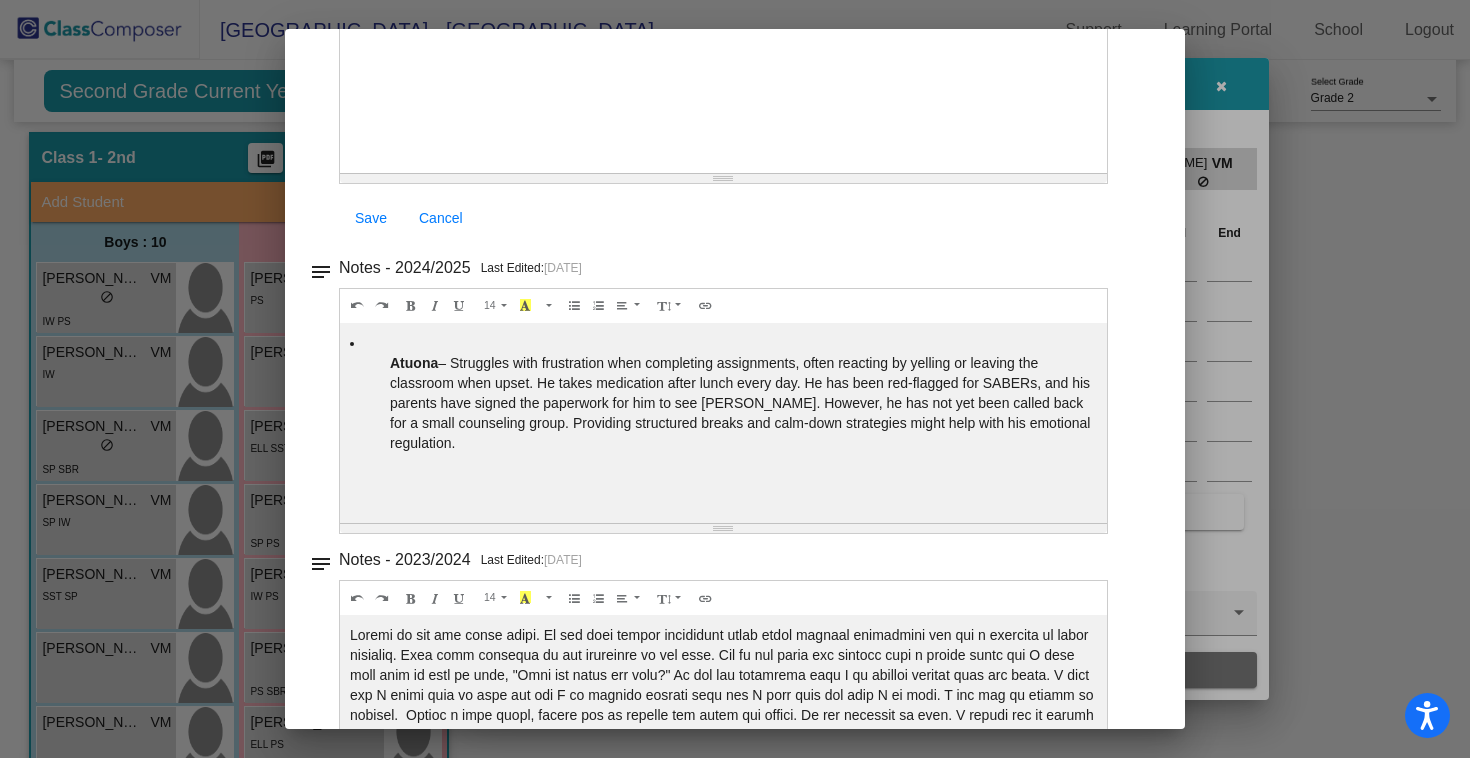 scroll, scrollTop: 395, scrollLeft: 0, axis: vertical 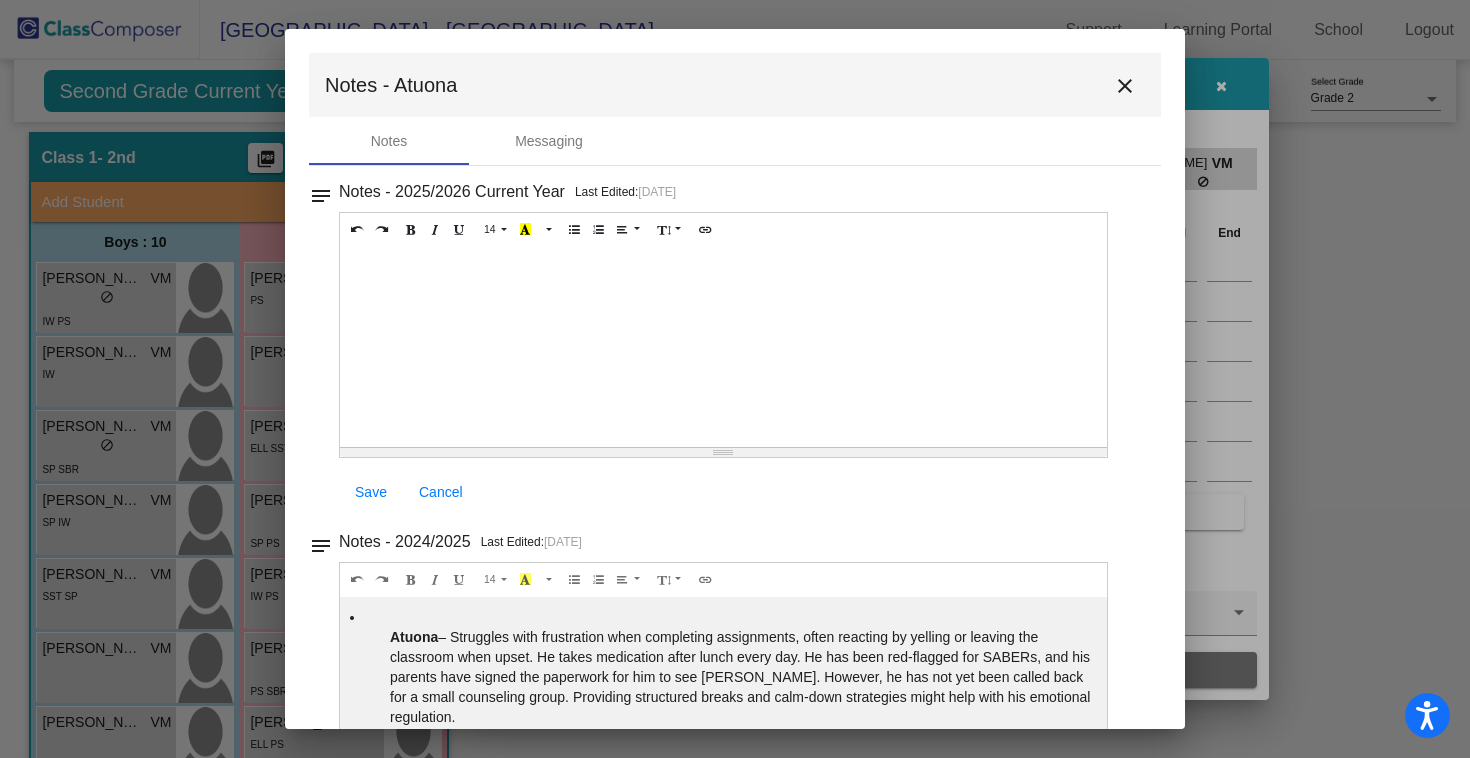 click on "close" at bounding box center [1125, 86] 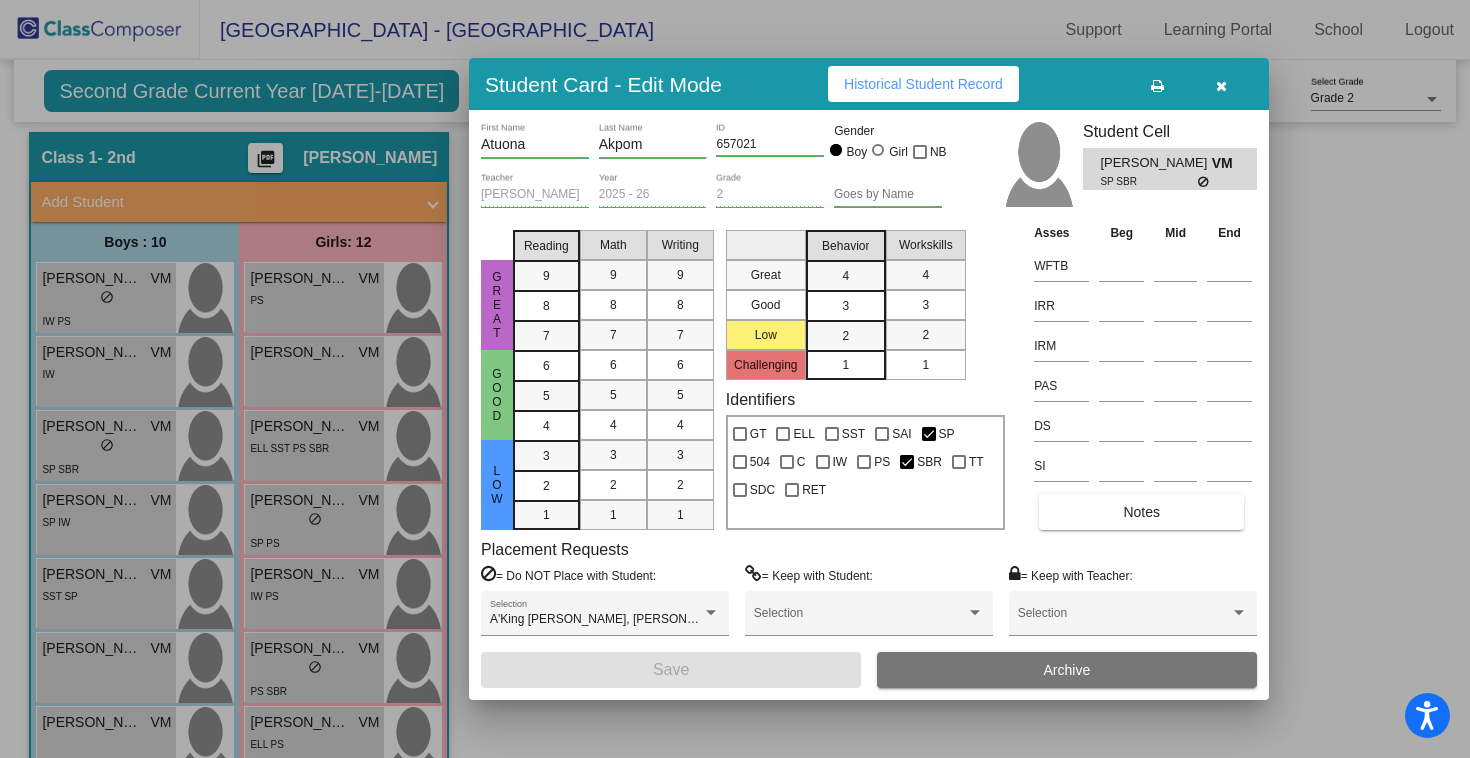 click at bounding box center [1221, 86] 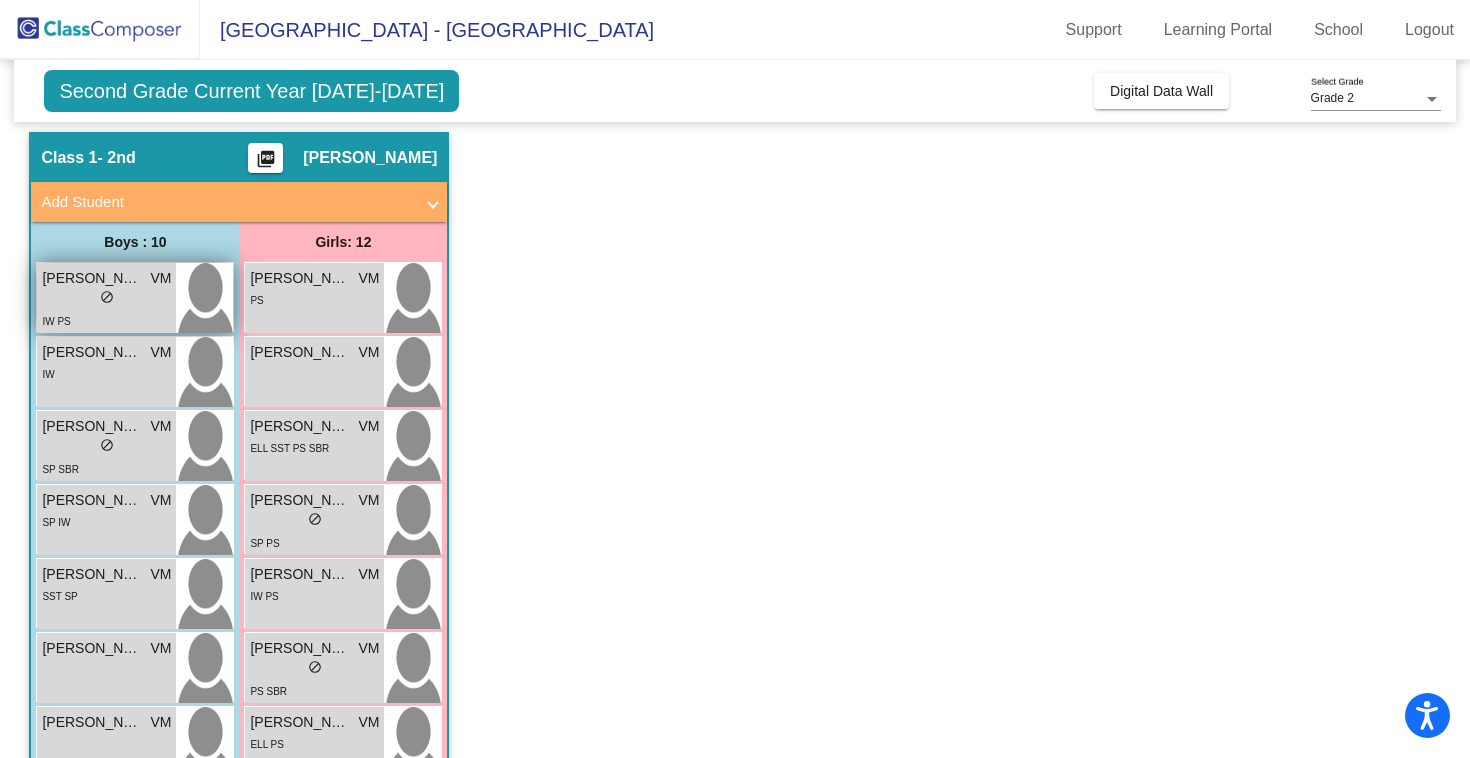 click on "lock do_not_disturb_alt" at bounding box center (106, 299) 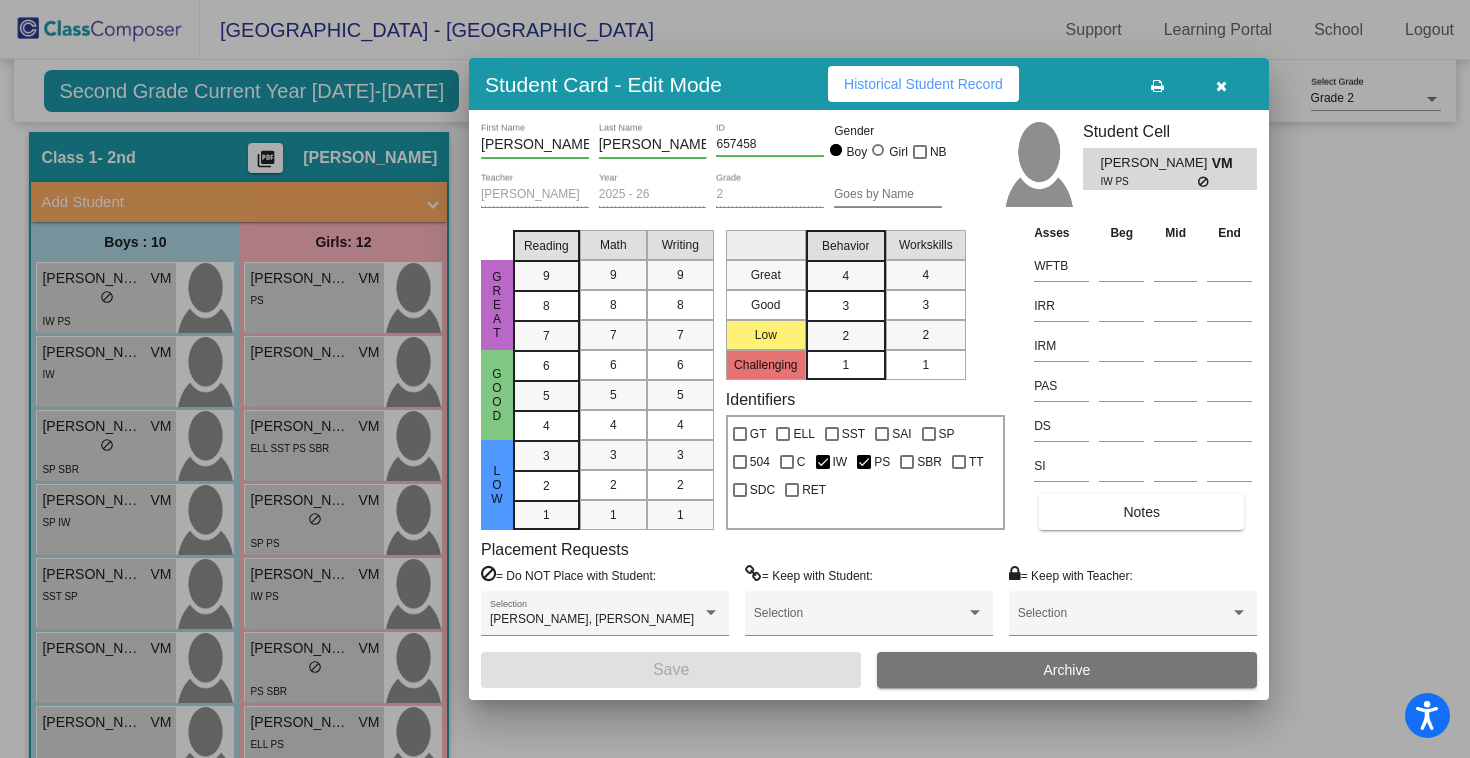 click on "Notes" at bounding box center [1141, 512] 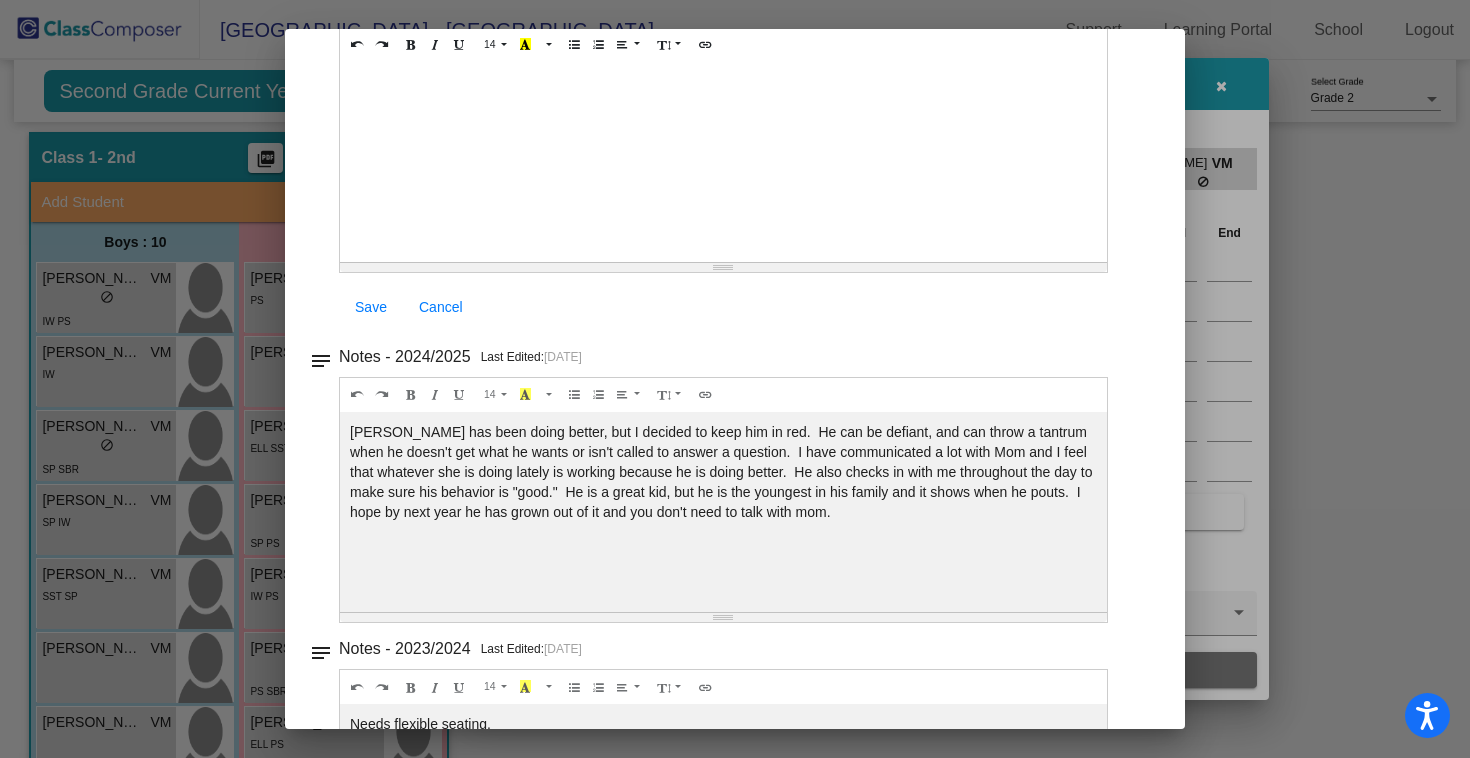 scroll, scrollTop: 193, scrollLeft: 0, axis: vertical 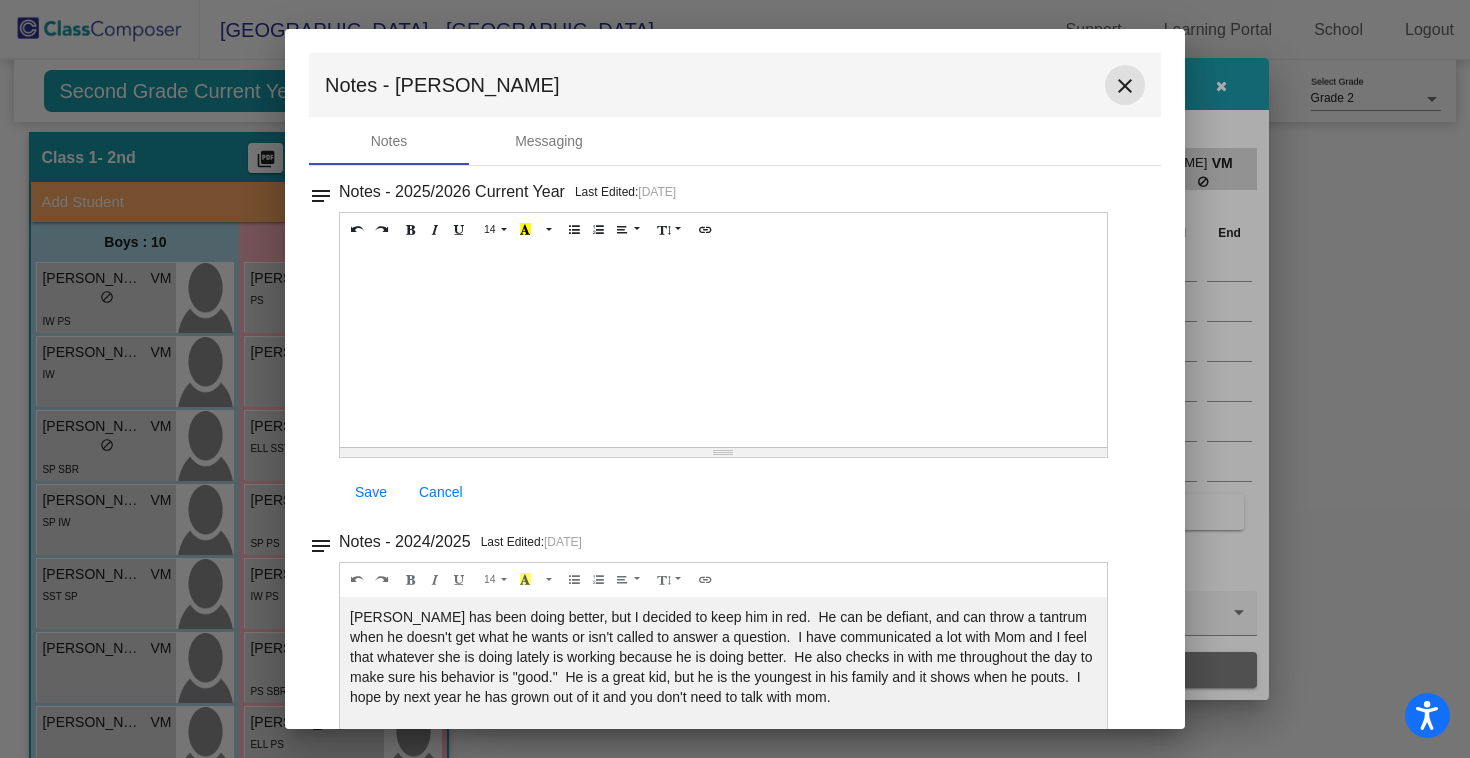 click on "close" at bounding box center [1125, 86] 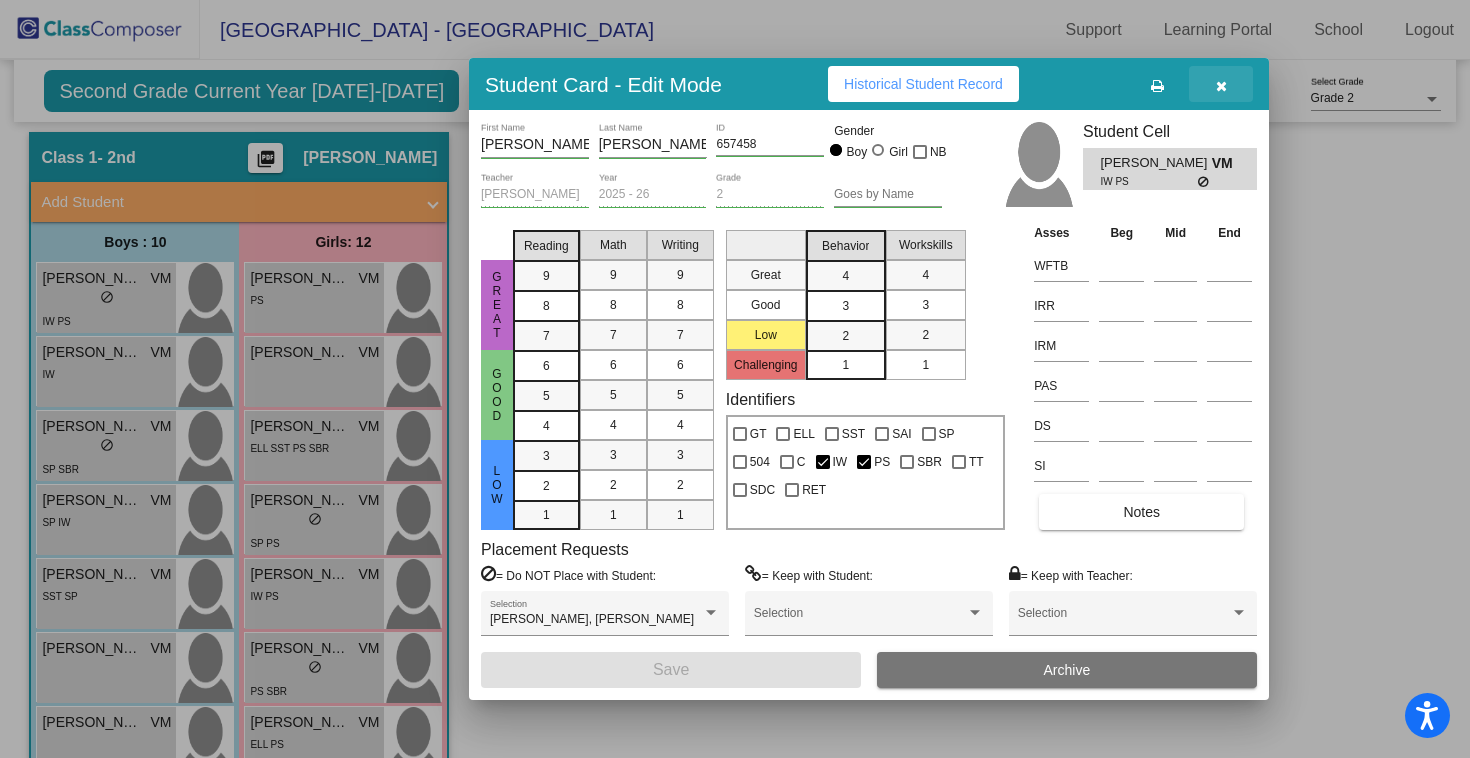 click at bounding box center [1221, 86] 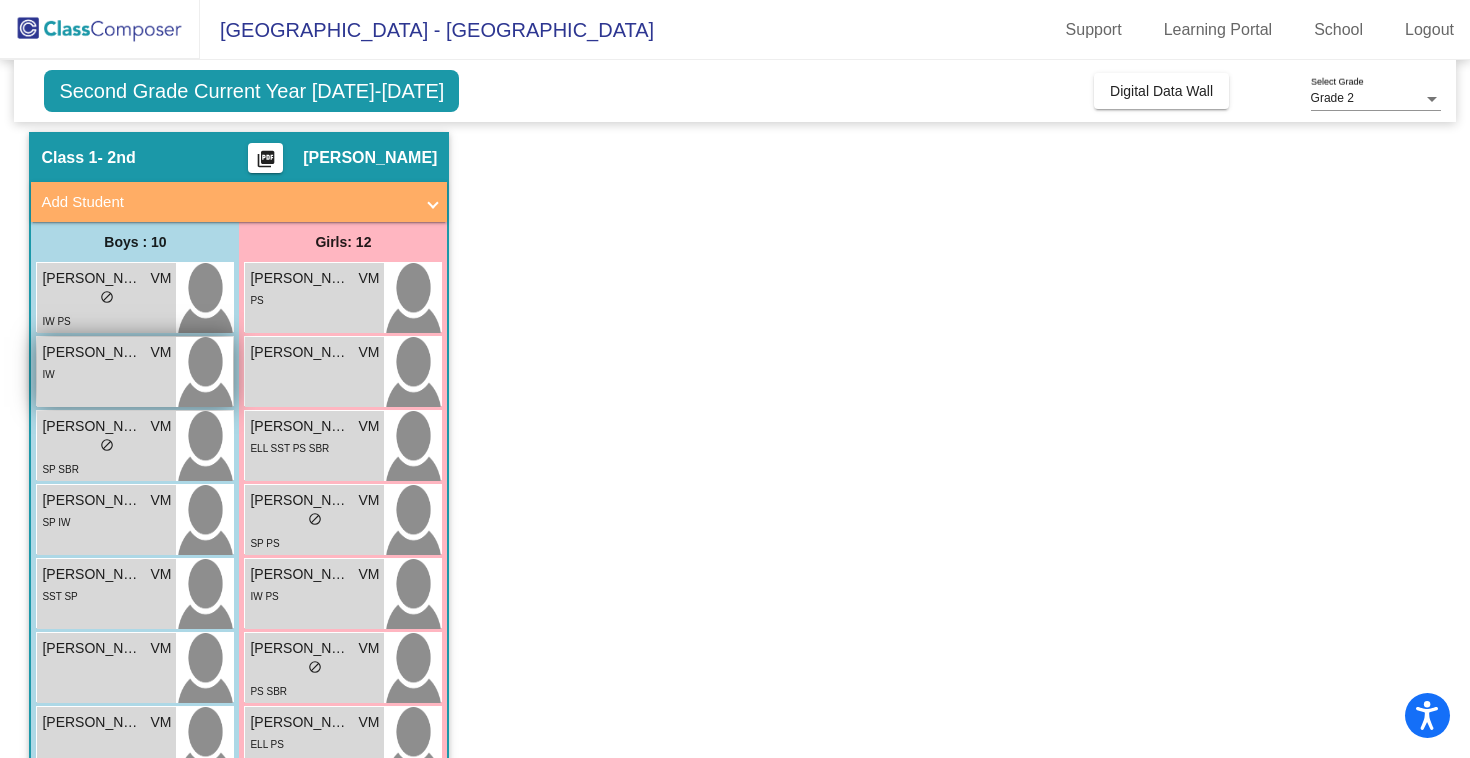 click on "Adriel Garcia VM lock do_not_disturb_alt IW" at bounding box center [106, 372] 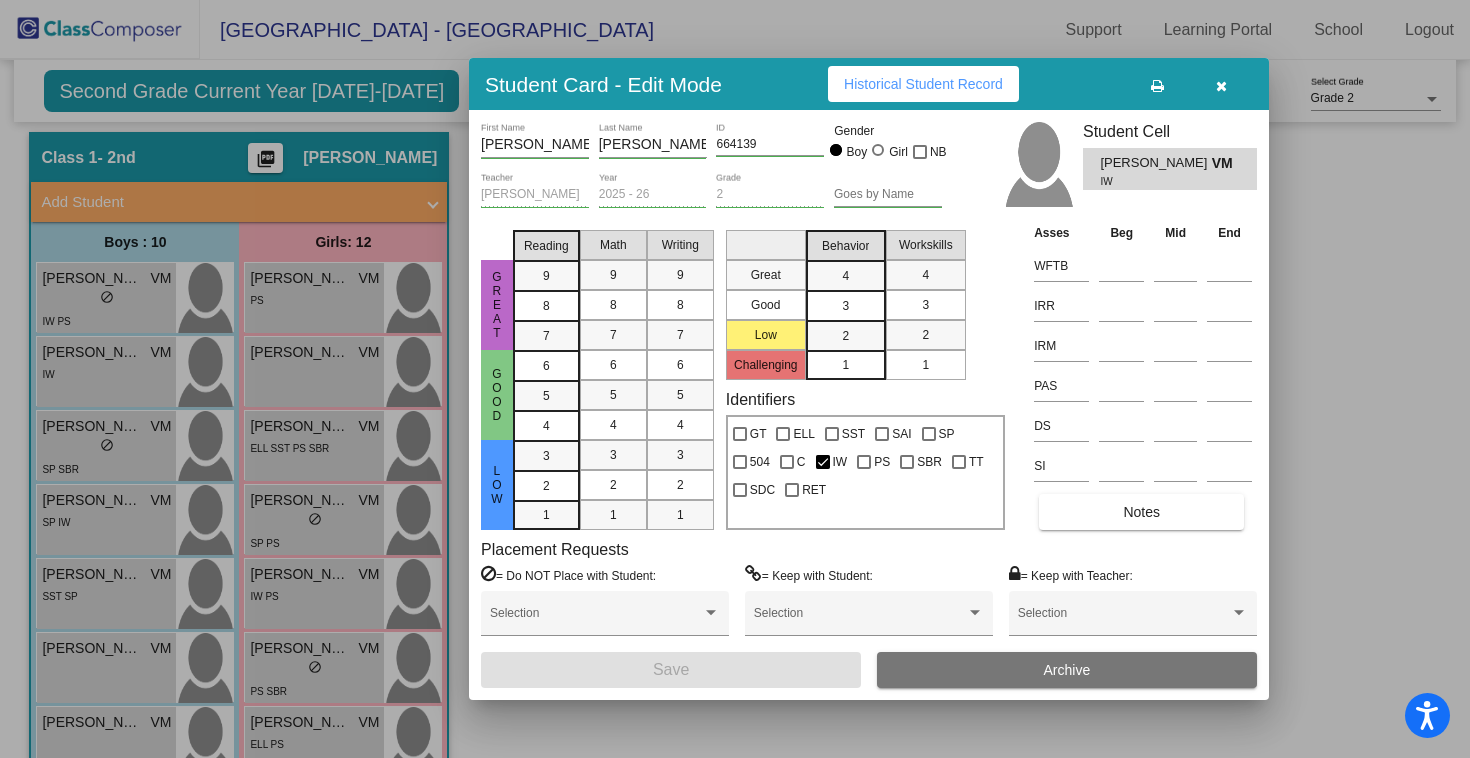 click on "Adriel First Name Garcia Last Name 664139 ID Gender   Boy   Girl   NB Victoria Morris Teacher 2025 - 26 Year 2 Grade Goes by Name Student Cell Adriel Garcia VM IW  Great   Good   Low  Reading 9 8 7 6 5 4 3 2 1 Math 9 8 7 6 5 4 3 2 1 Writing 9 8 7 6 5 4 3 2 1 Great Good Low Challenging Behavior 4 3 2 1 Workskills 4 3 2 1 Identifiers   GT   ELL   SST   SAI   SP   504   C   IW   PS   SBR   TT   SDC   RET Asses Beg Mid End WFTB IRR IRM PAS DS SI  Notes  Placement Requests  = Do NOT Place with Student:   Selection  = Keep with Student:   Selection  = Keep with Teacher:   Selection  Save   Archive" at bounding box center (869, 404) 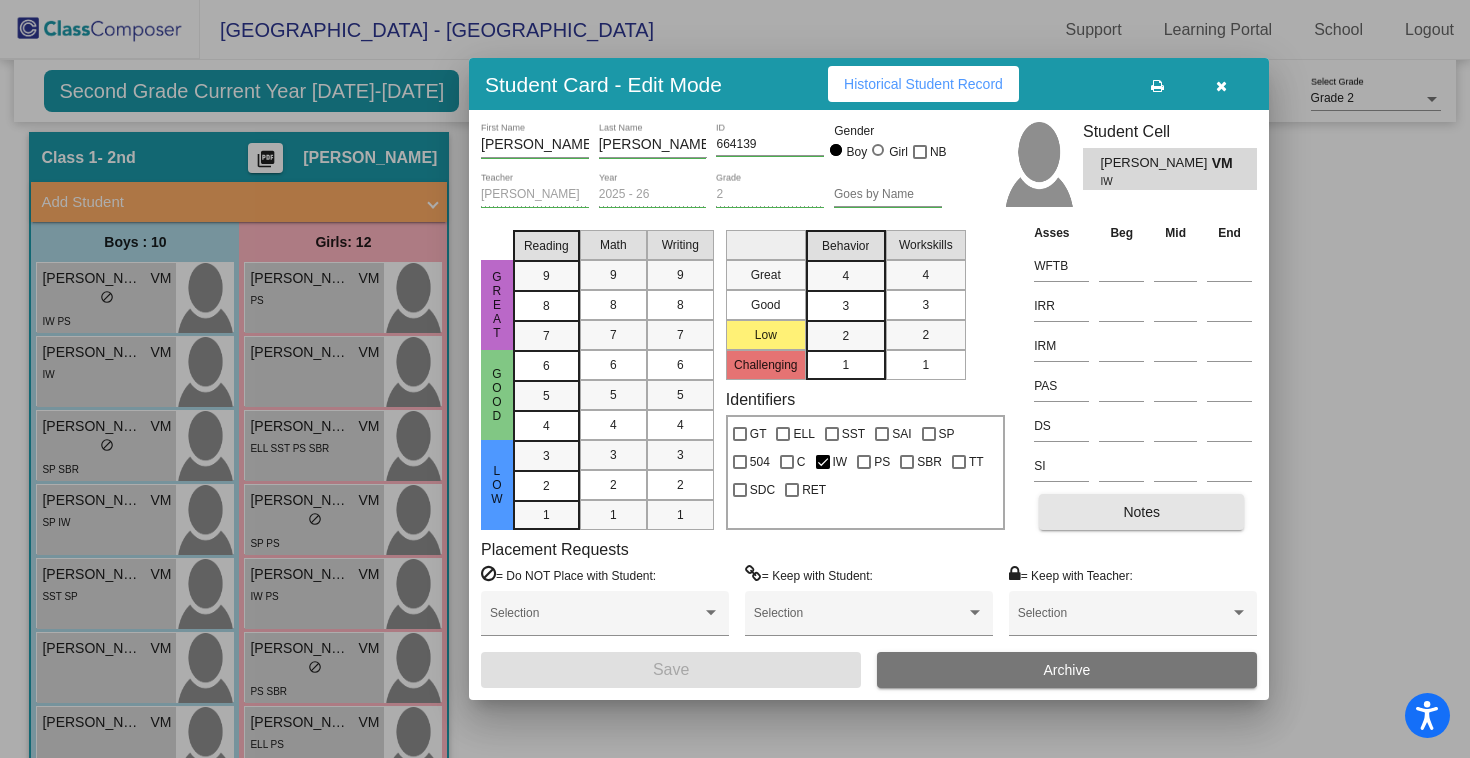 click on "Notes" at bounding box center (1141, 512) 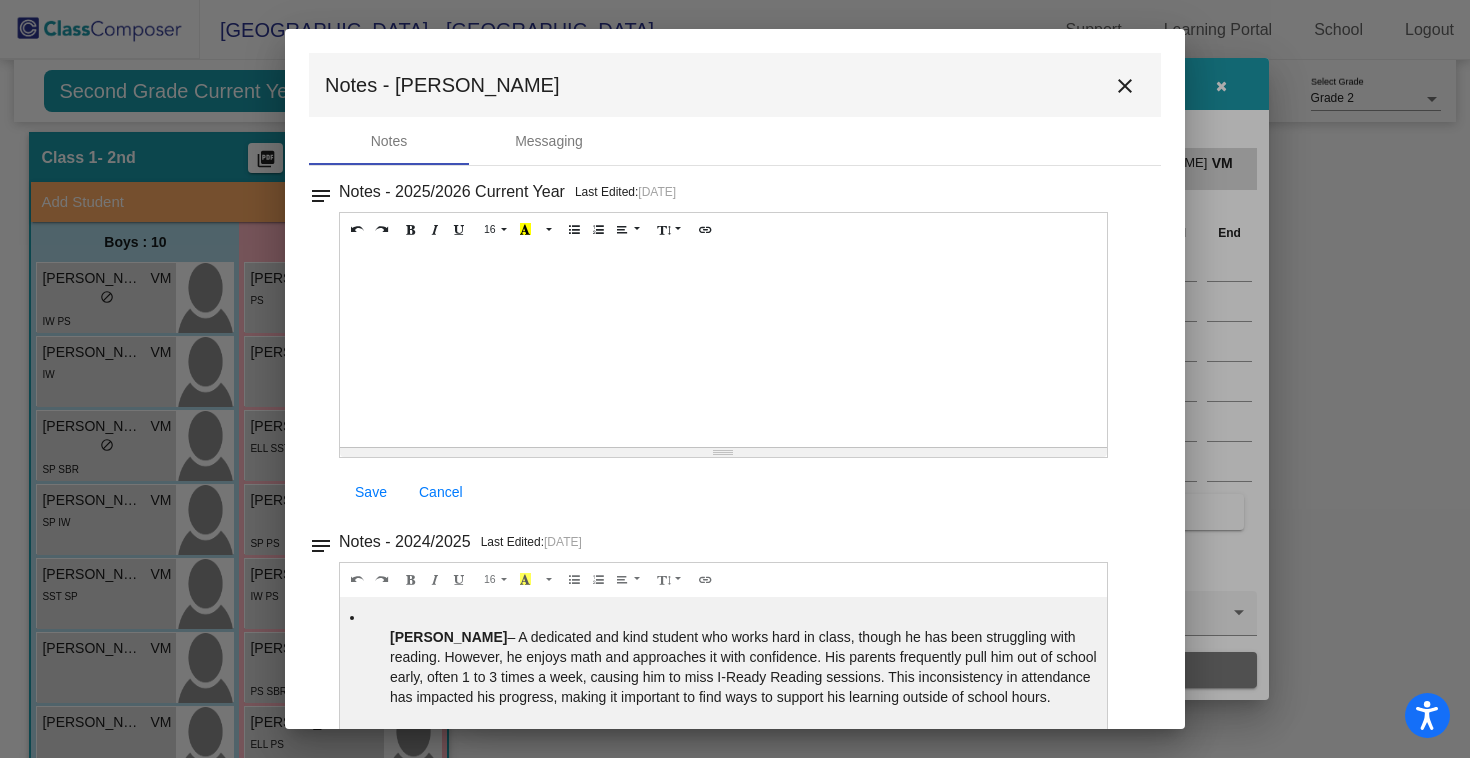 scroll, scrollTop: 0, scrollLeft: 0, axis: both 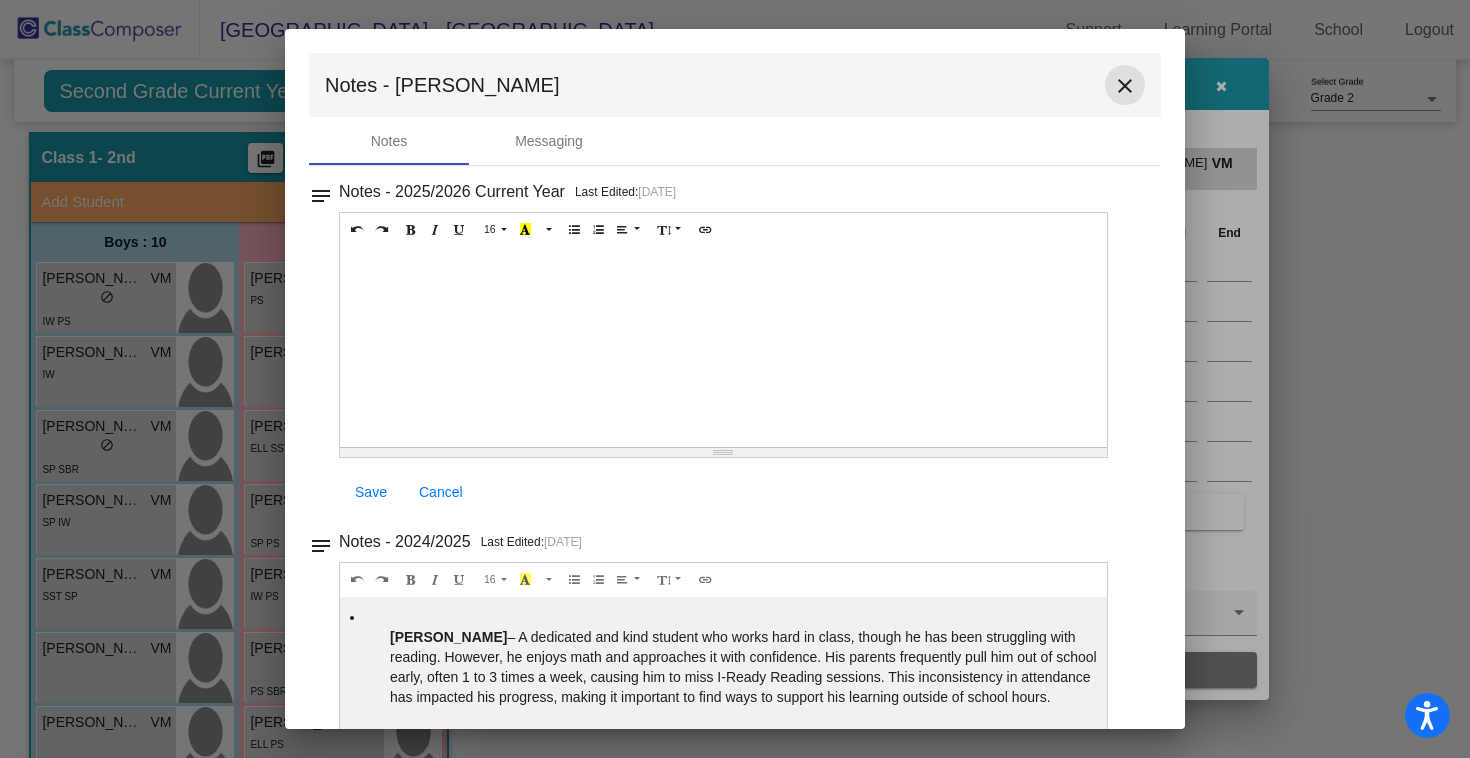 click on "close" at bounding box center (1125, 86) 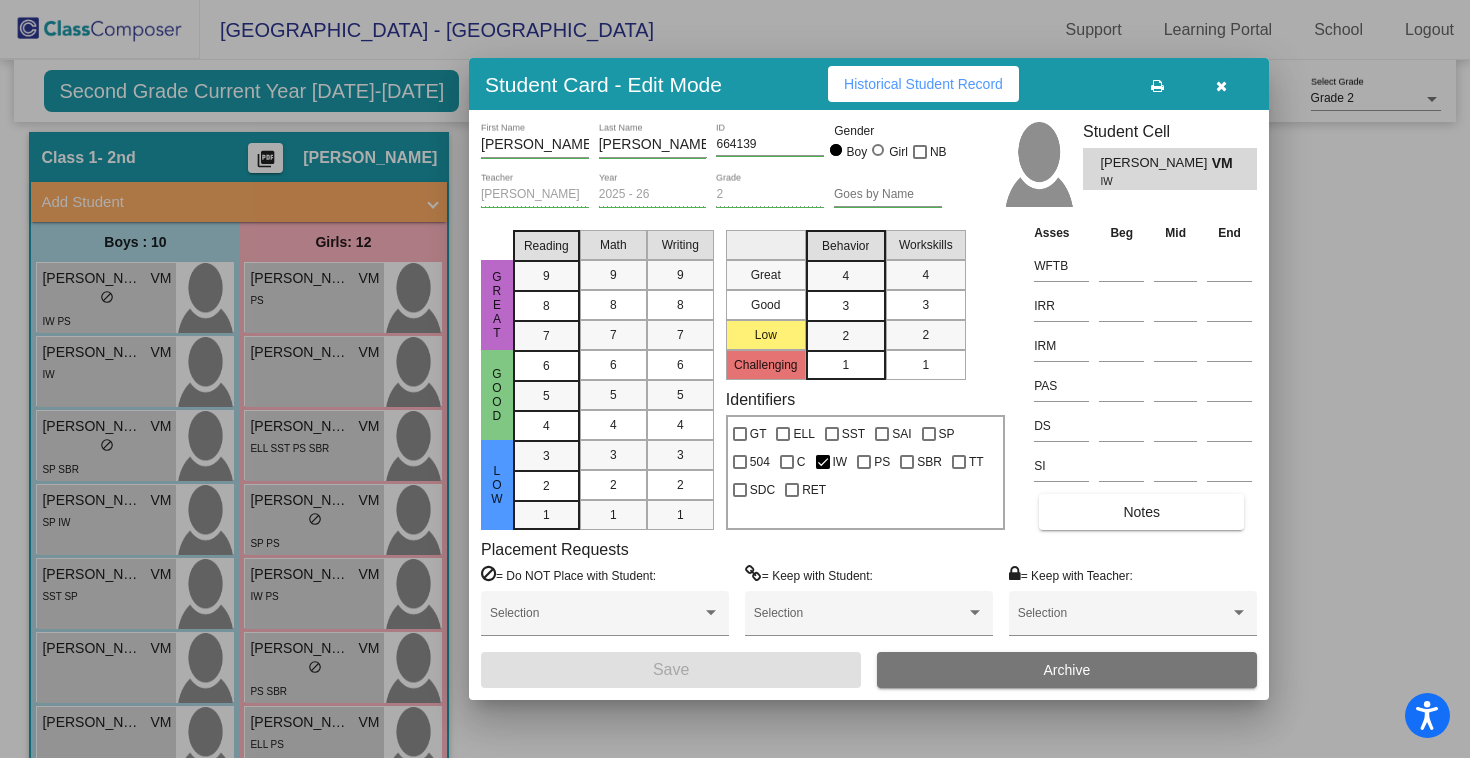 click at bounding box center (1221, 86) 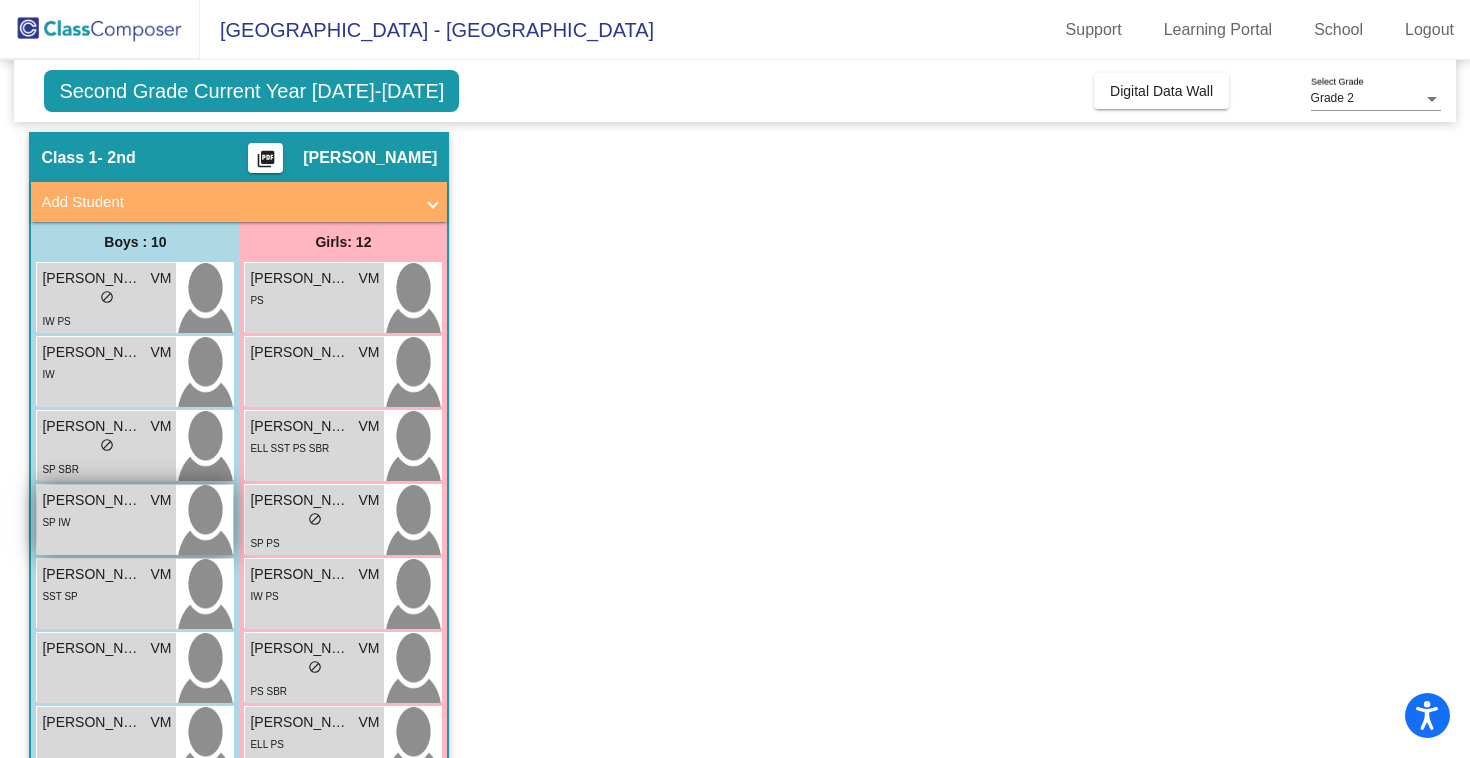 click on "Jacob Elvert VM lock do_not_disturb_alt SP IW" at bounding box center (106, 520) 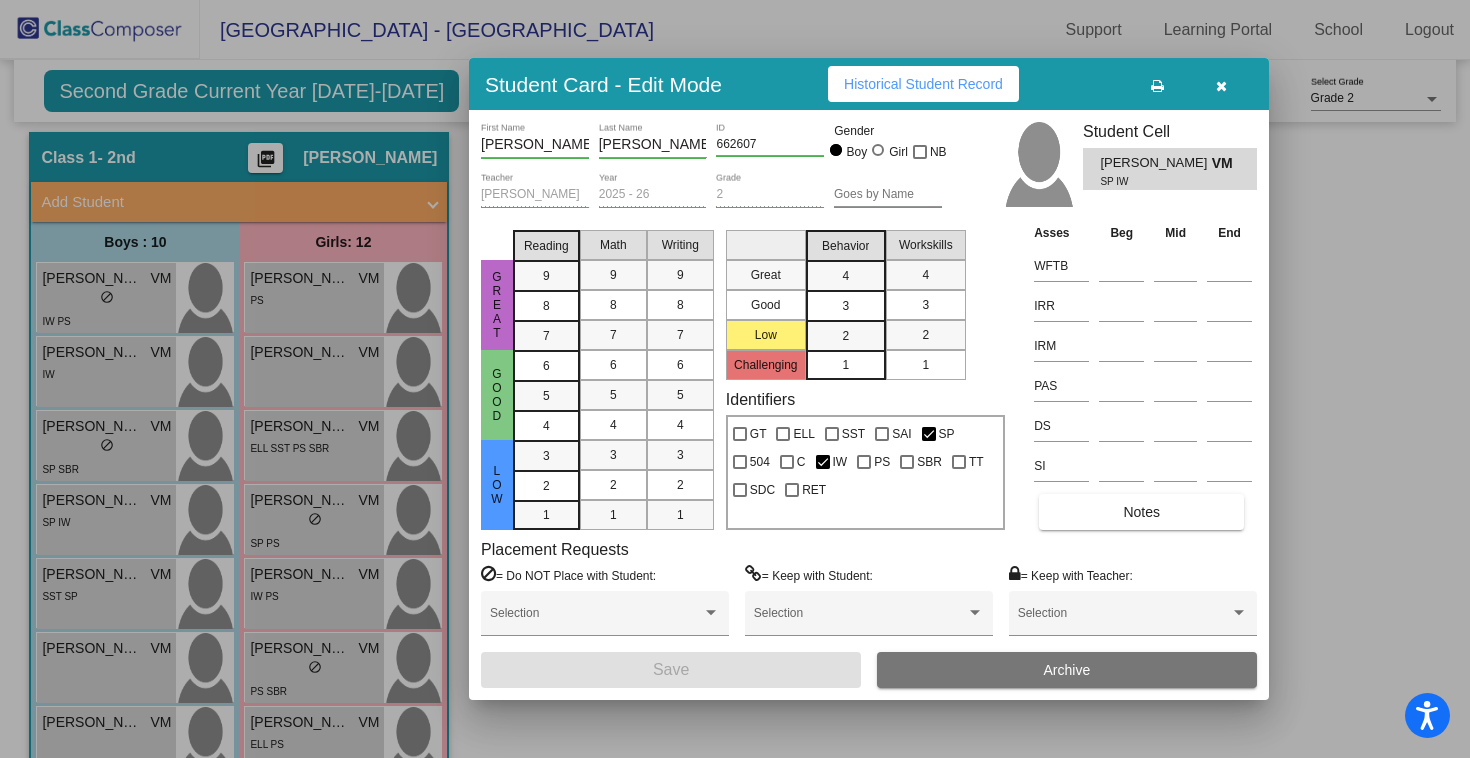 click on "Notes" at bounding box center [1141, 512] 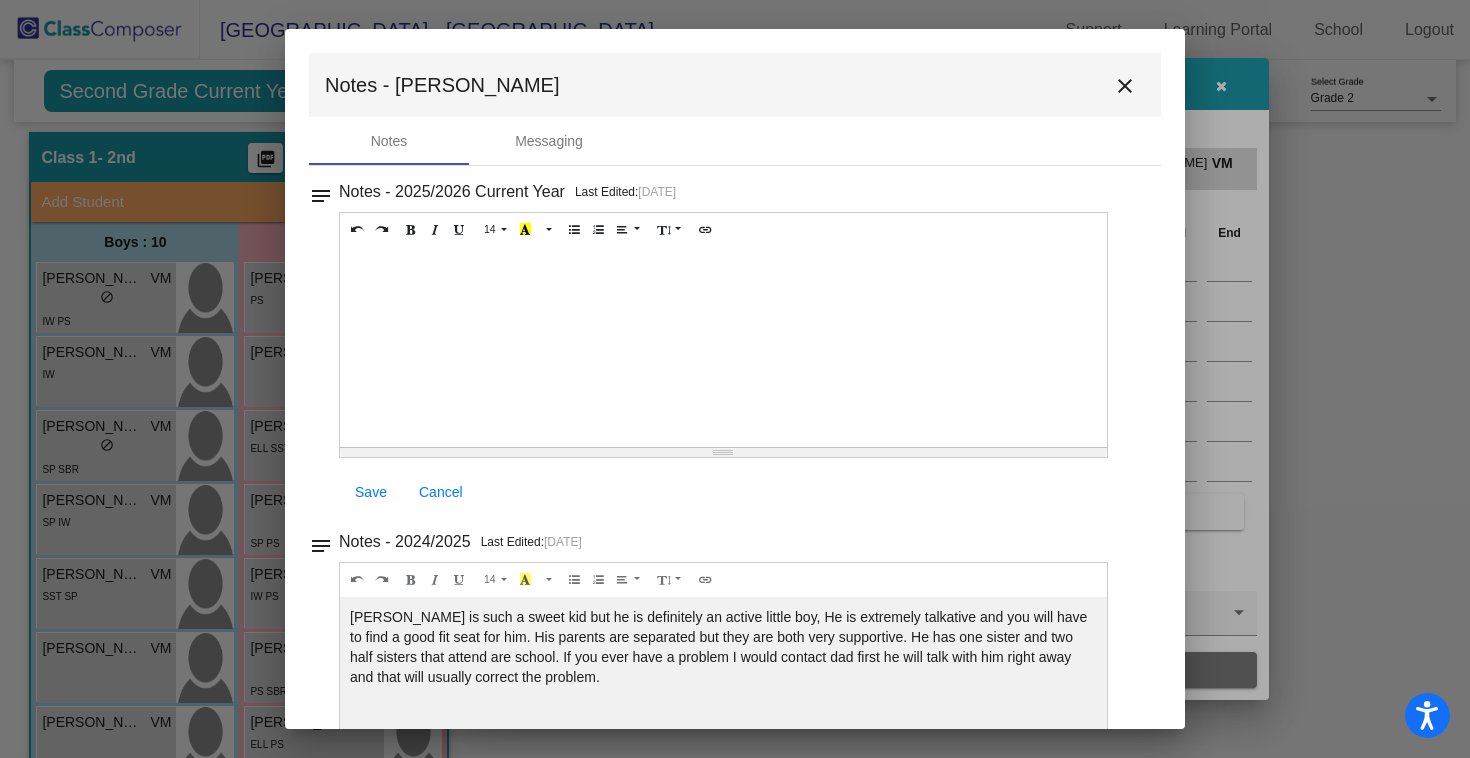 scroll, scrollTop: 0, scrollLeft: 0, axis: both 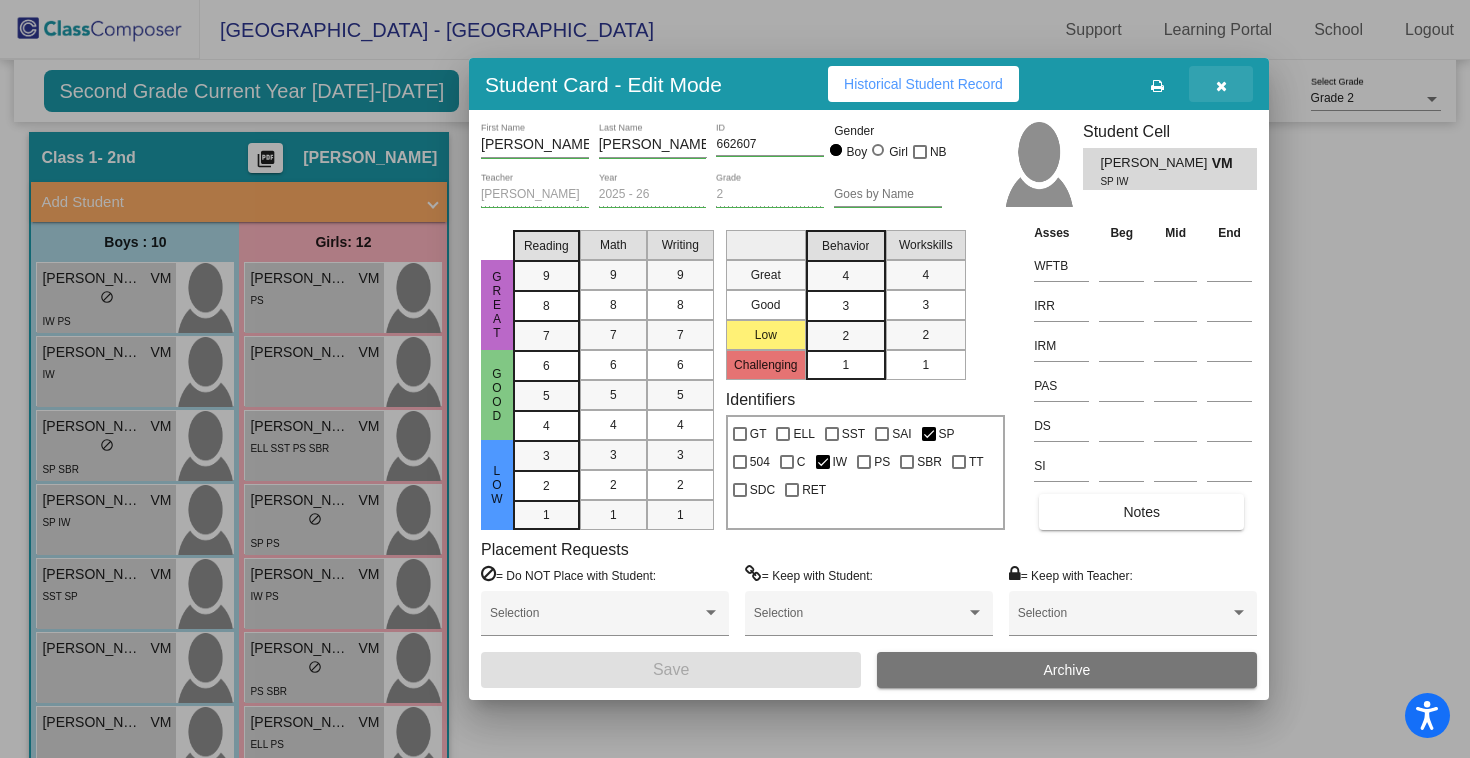 click at bounding box center (1221, 84) 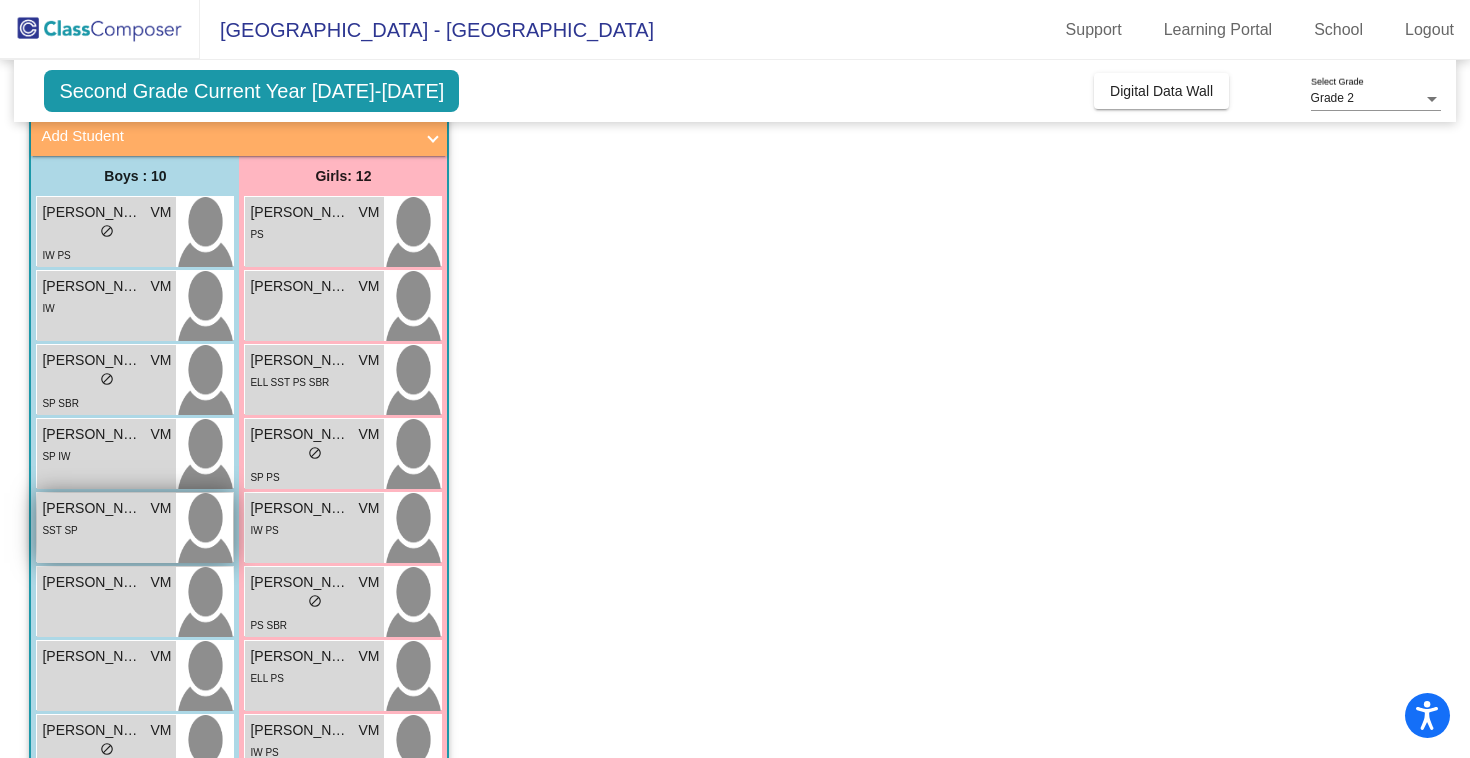 scroll, scrollTop: 128, scrollLeft: 0, axis: vertical 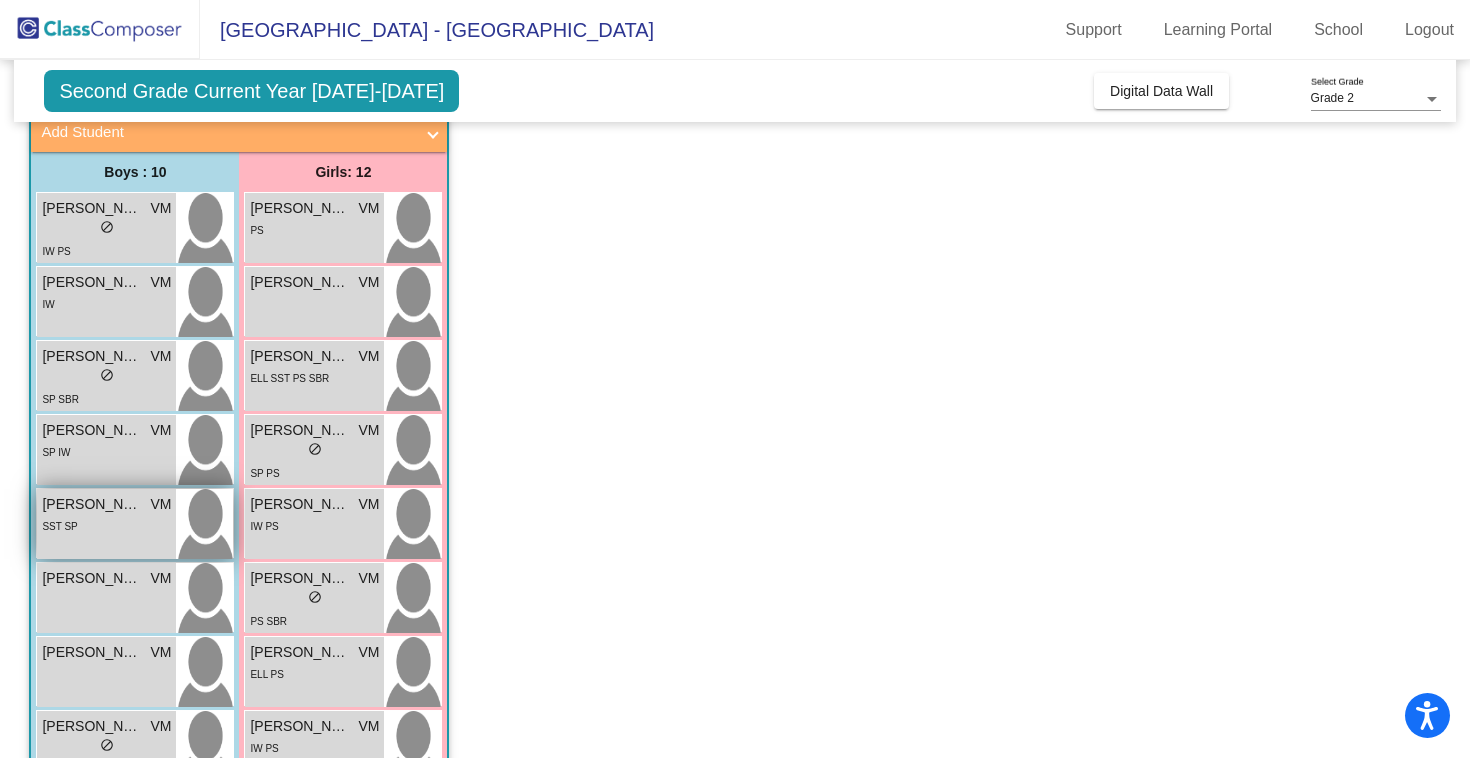 click on "Jacob Servin Espina VM lock do_not_disturb_alt SST SP" at bounding box center (106, 524) 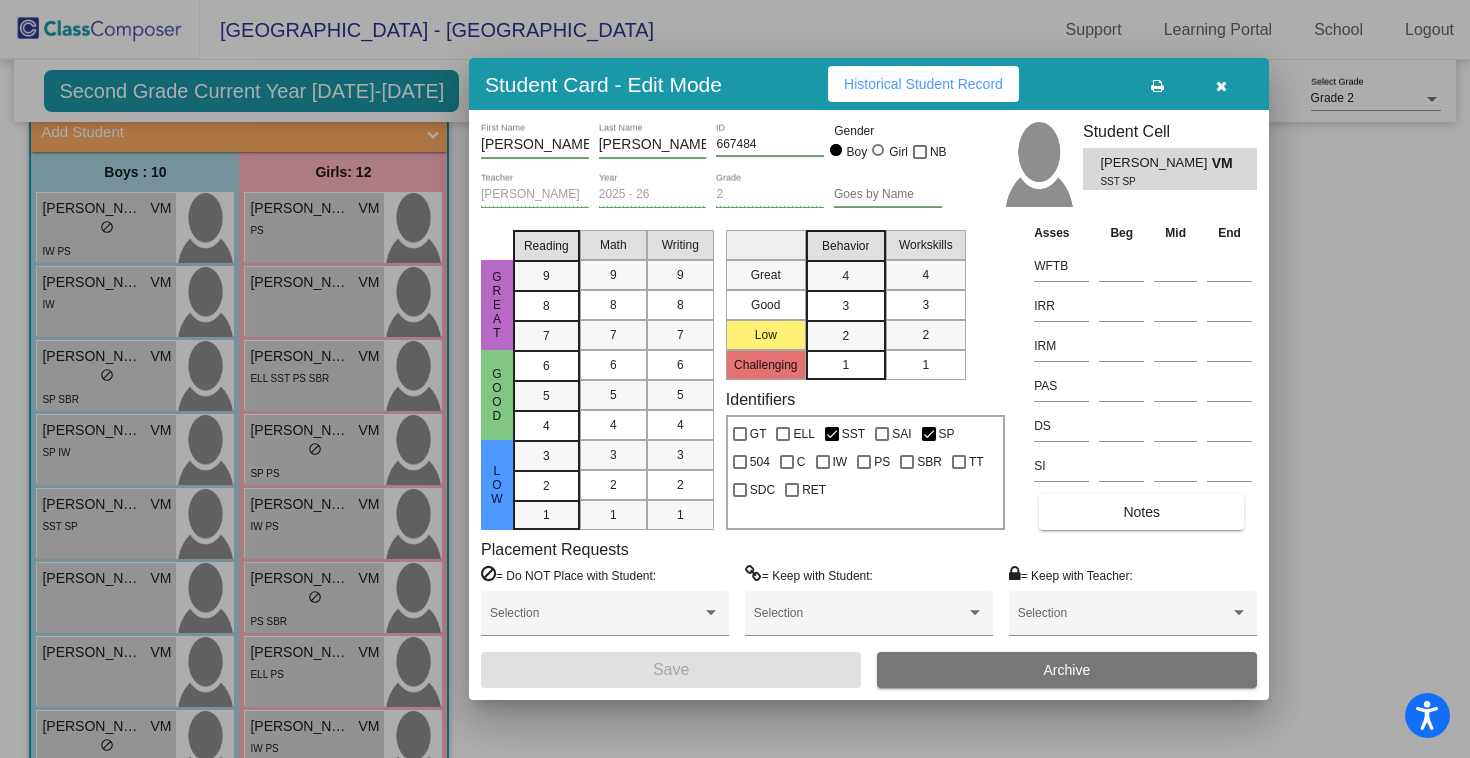 click on "Notes" at bounding box center [1141, 512] 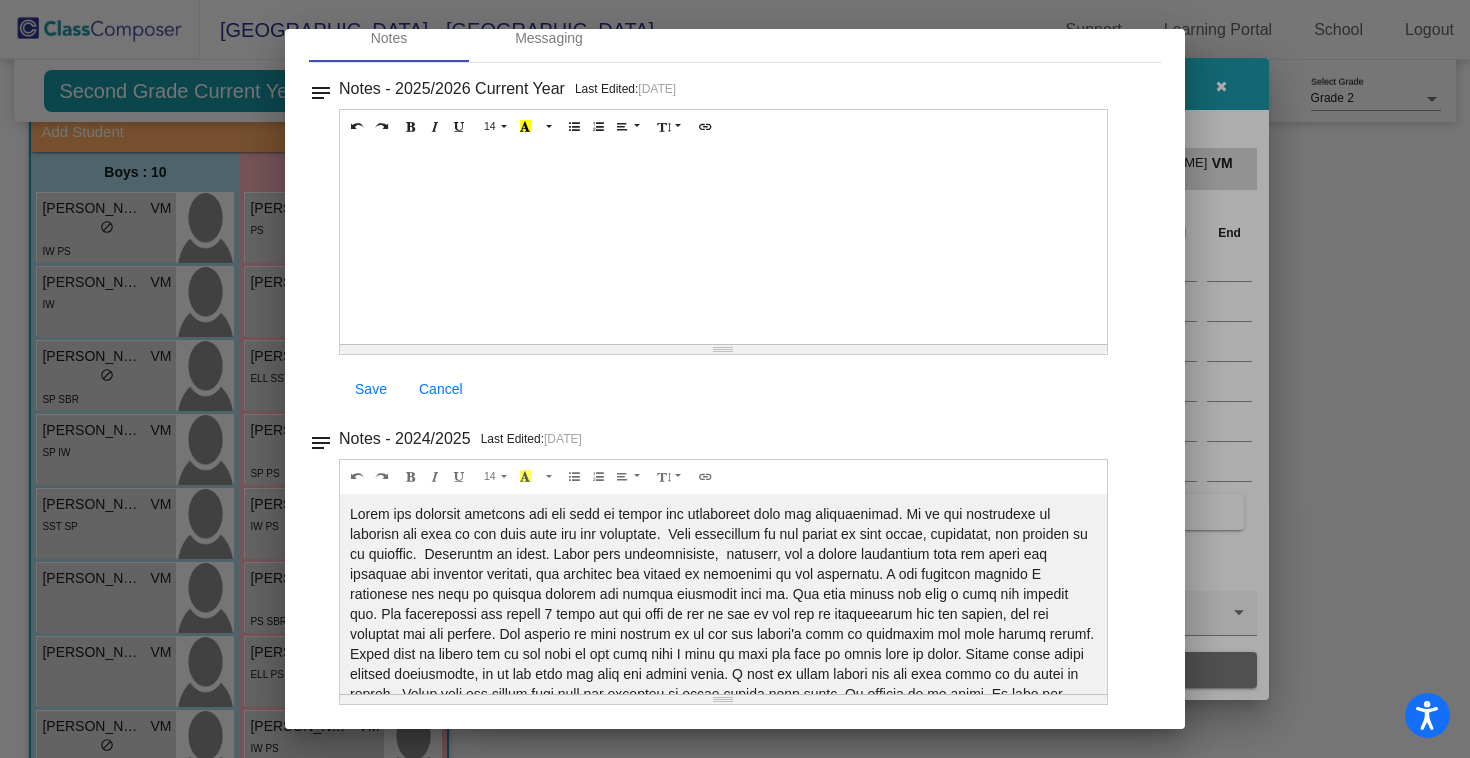 scroll, scrollTop: 103, scrollLeft: 0, axis: vertical 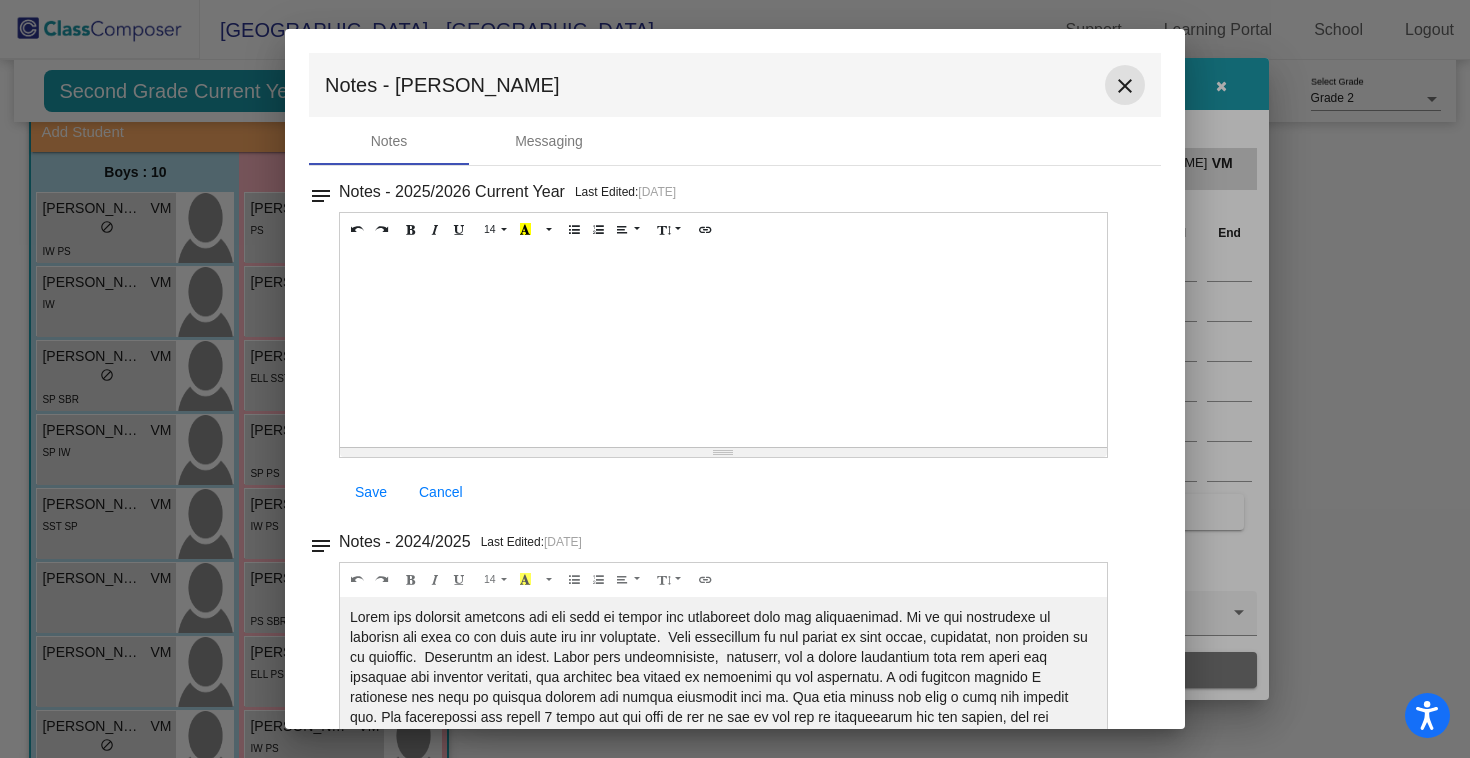 click on "close" at bounding box center (1125, 86) 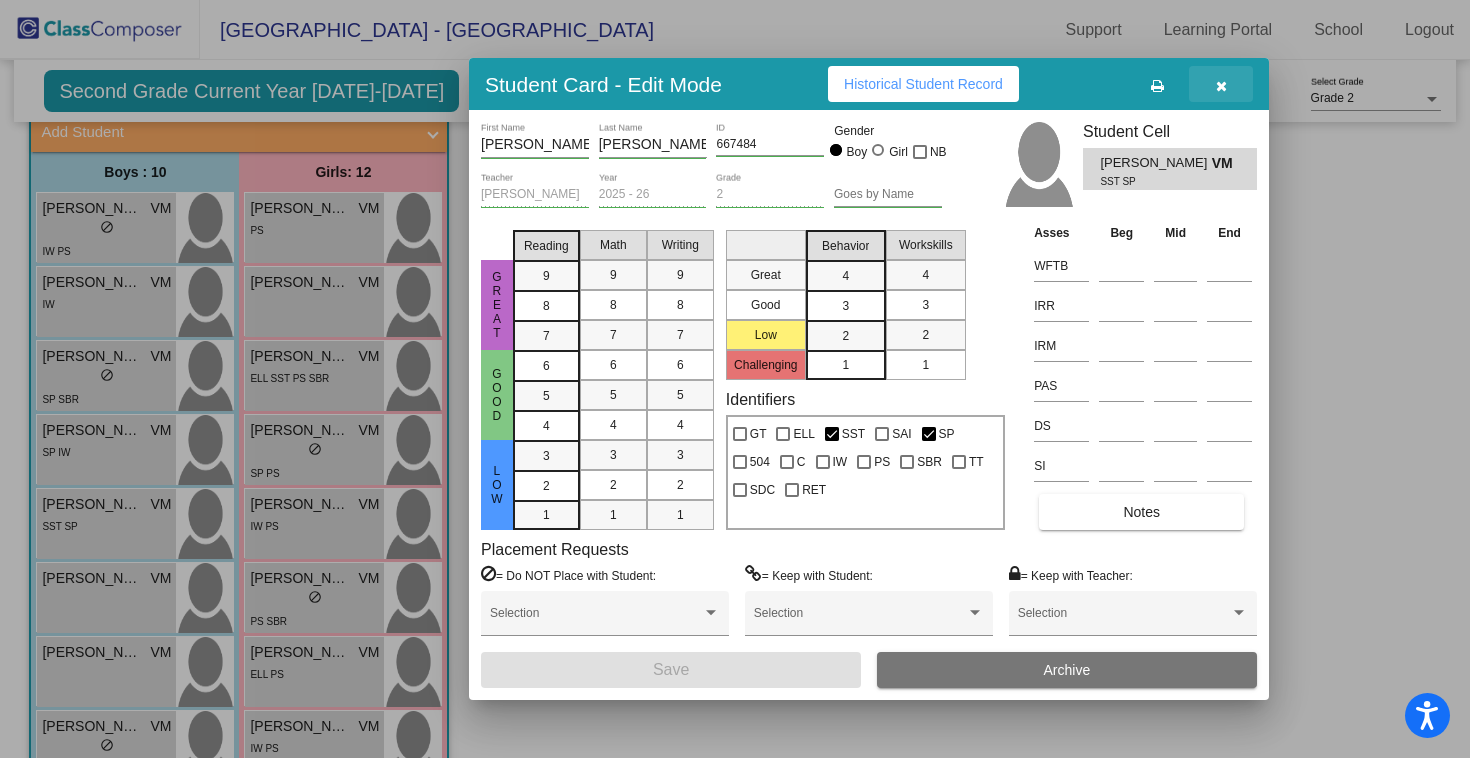 click at bounding box center (1221, 86) 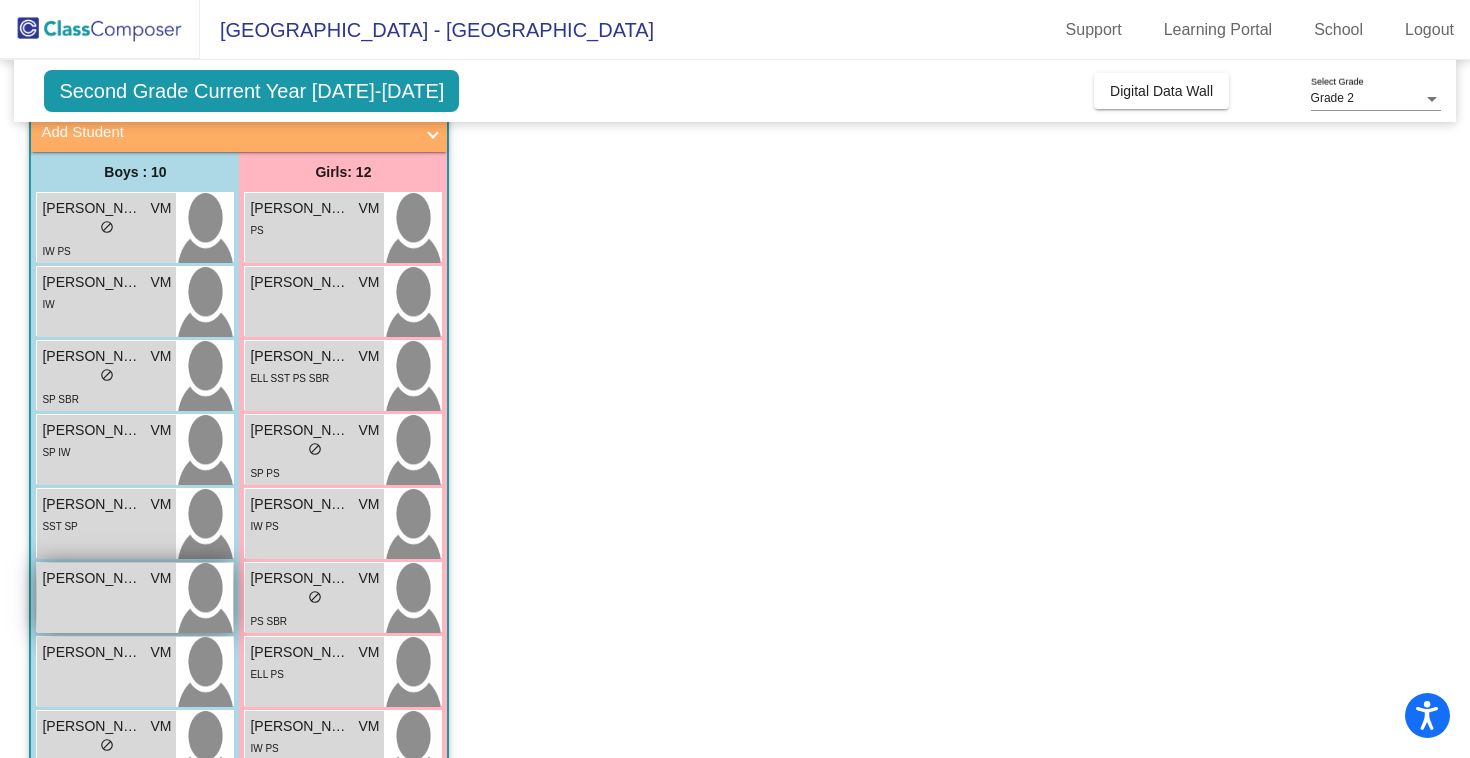 click on "Kaiden Garcia VM lock do_not_disturb_alt" at bounding box center (106, 598) 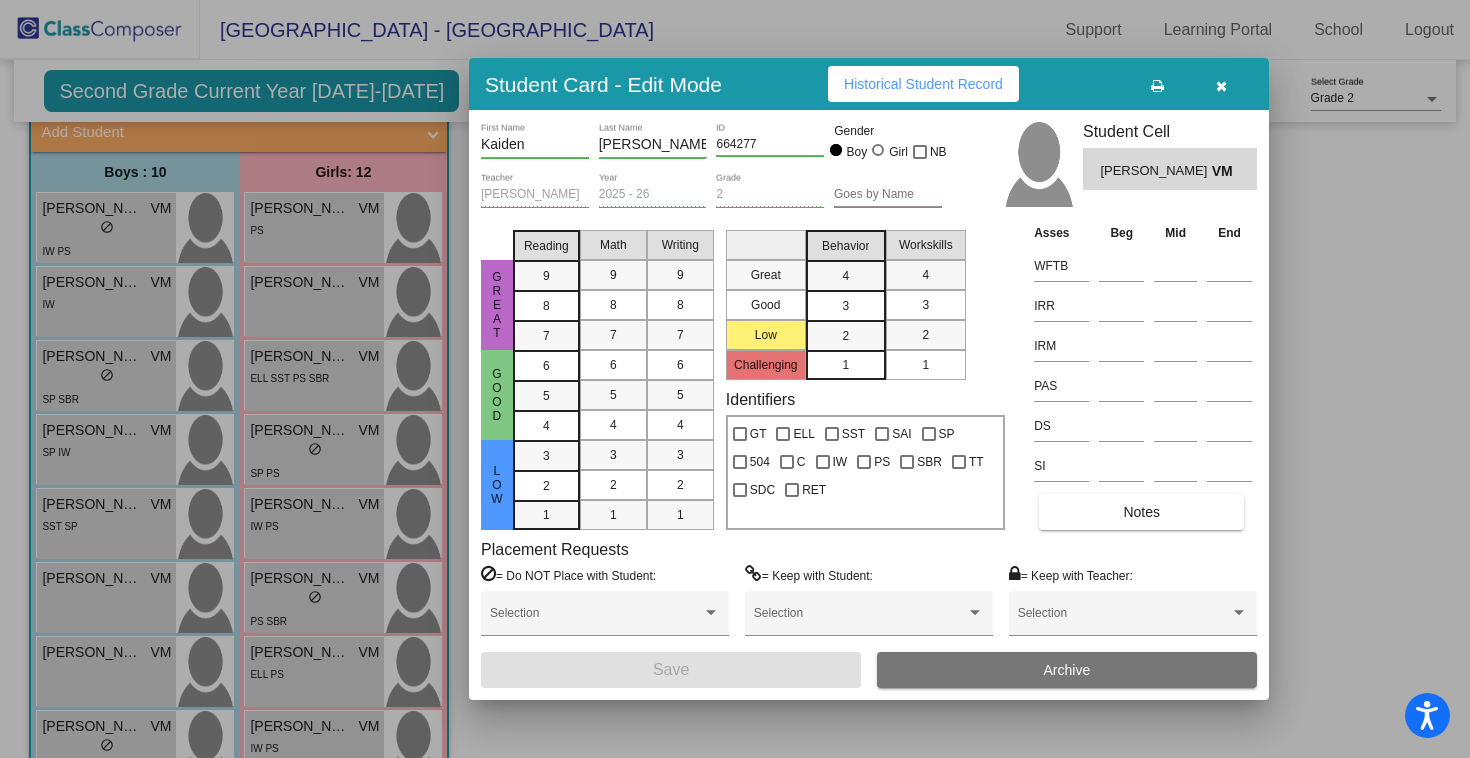 click on "Notes" at bounding box center [1141, 512] 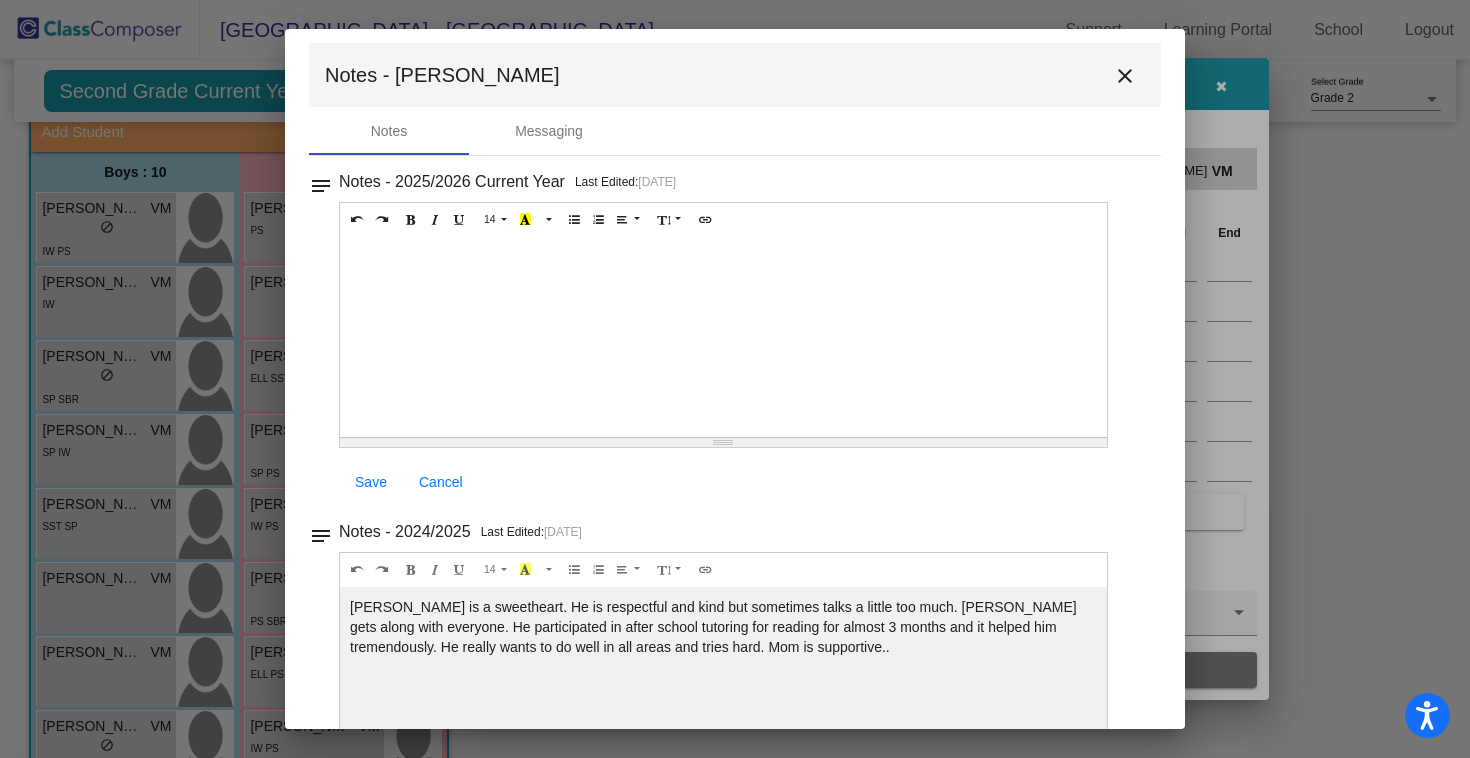 scroll, scrollTop: 3, scrollLeft: 0, axis: vertical 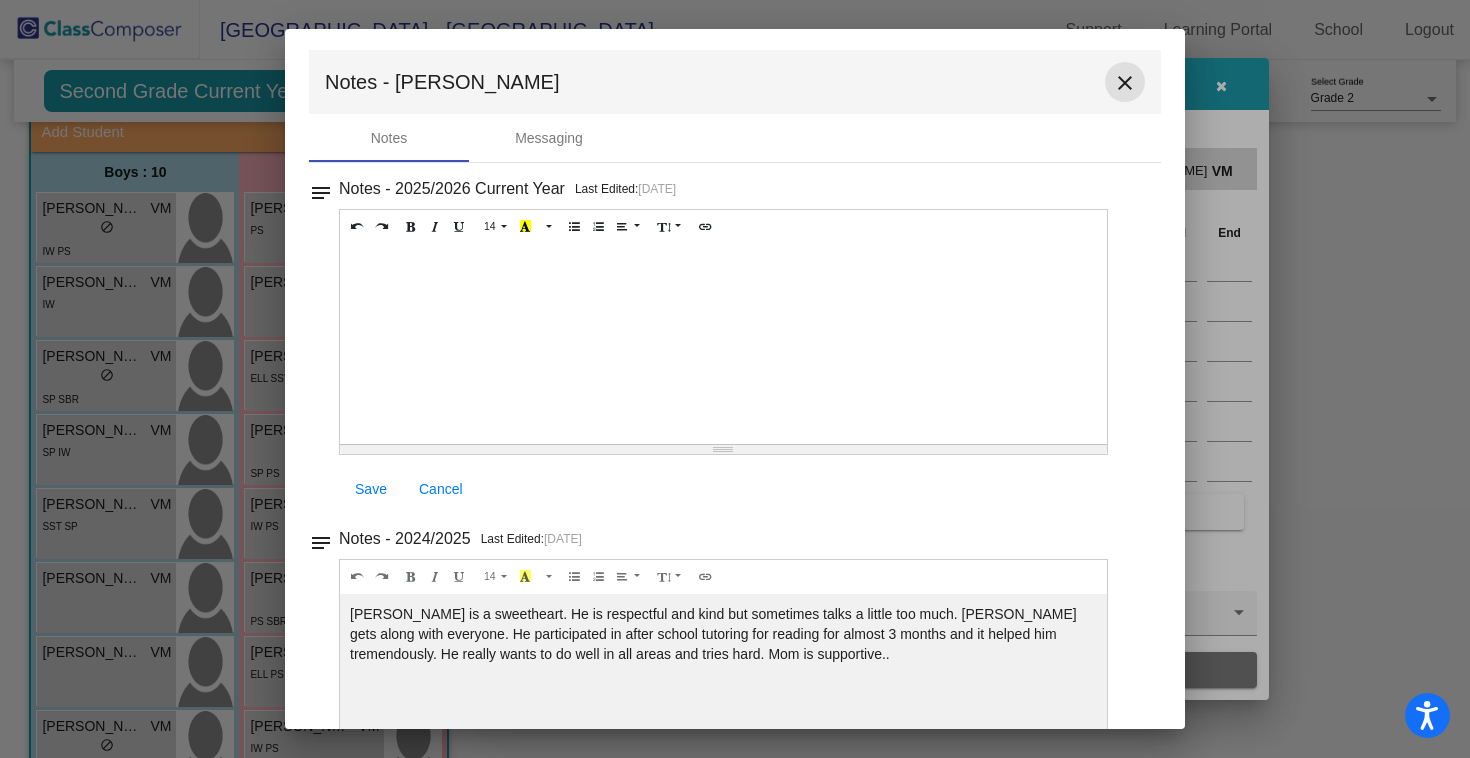 click on "close" at bounding box center [1125, 83] 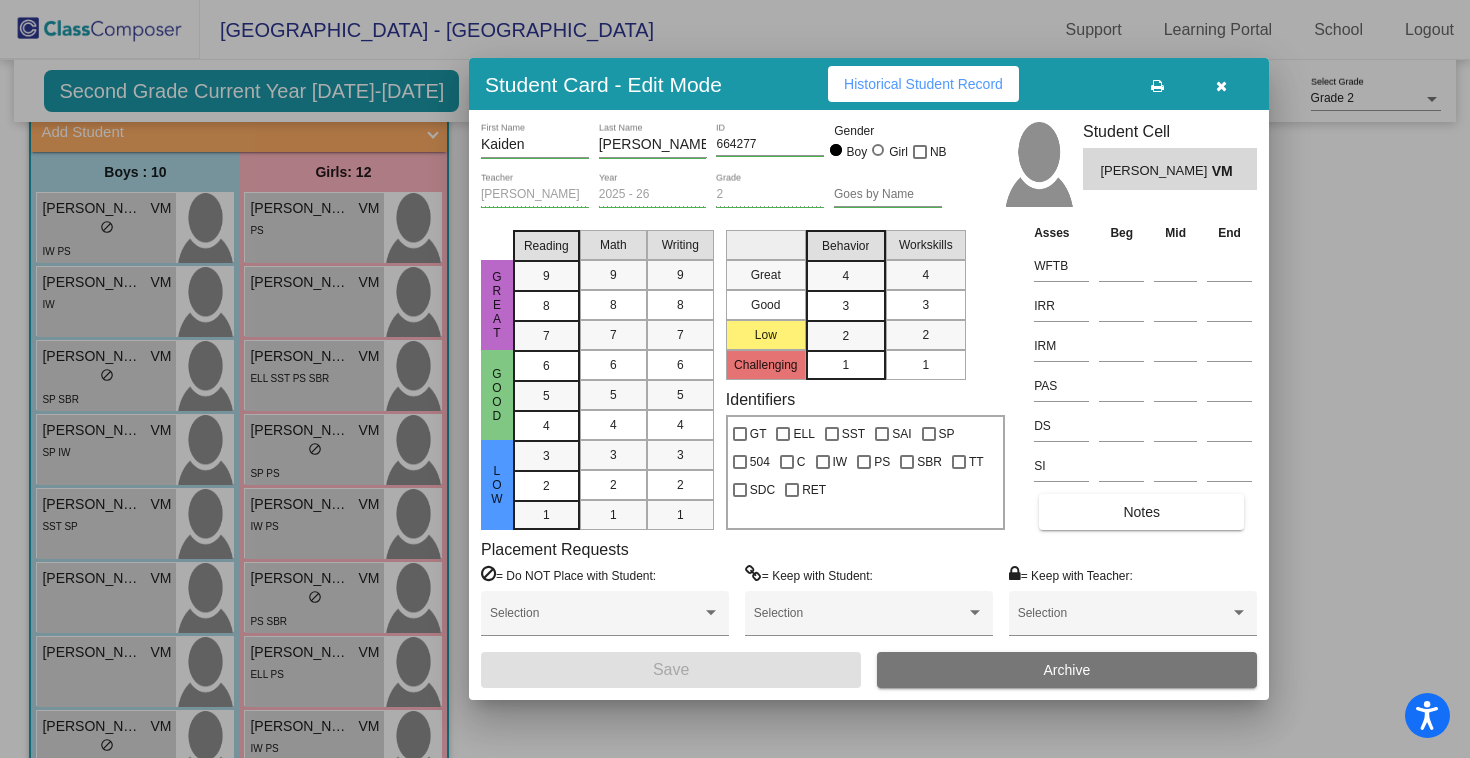 click at bounding box center [1221, 86] 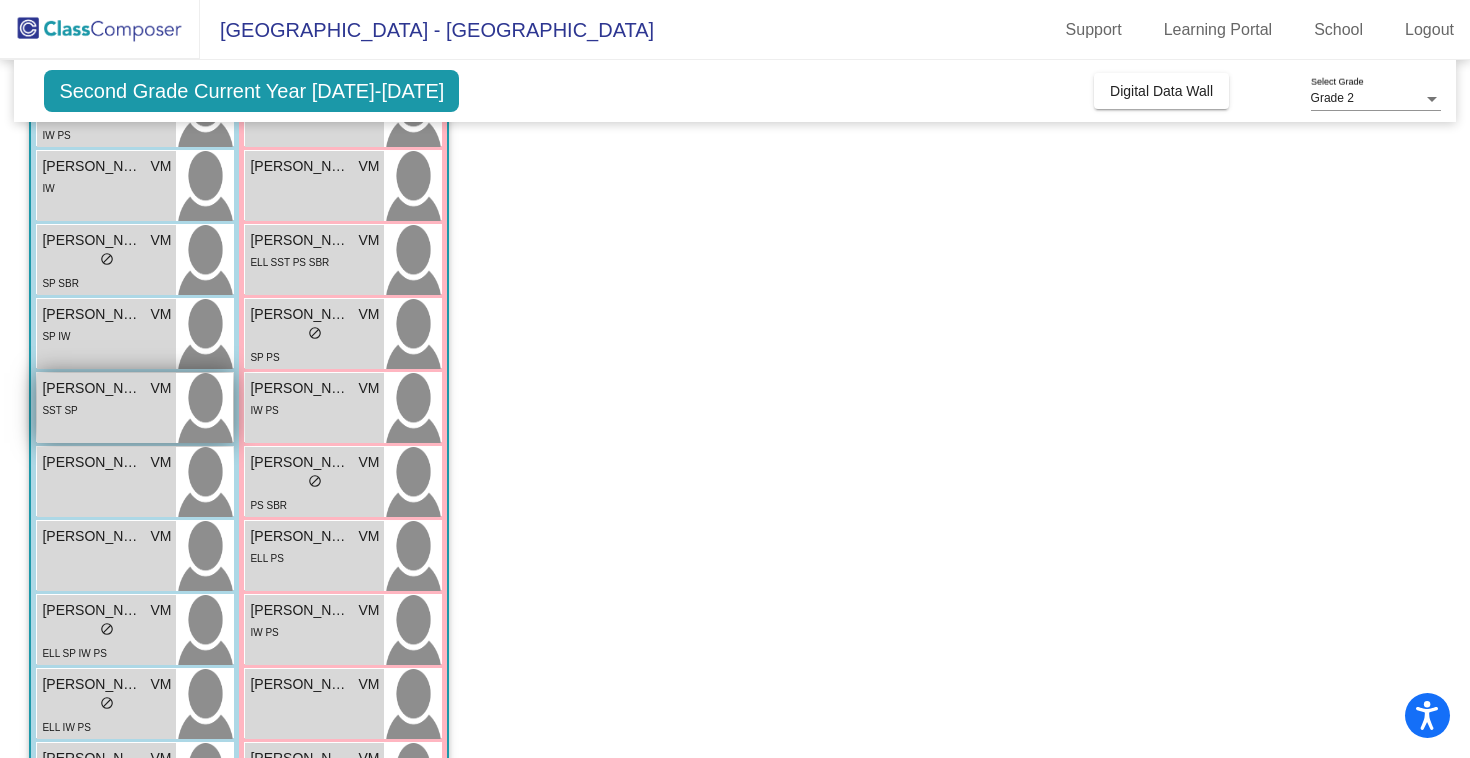 scroll, scrollTop: 254, scrollLeft: 0, axis: vertical 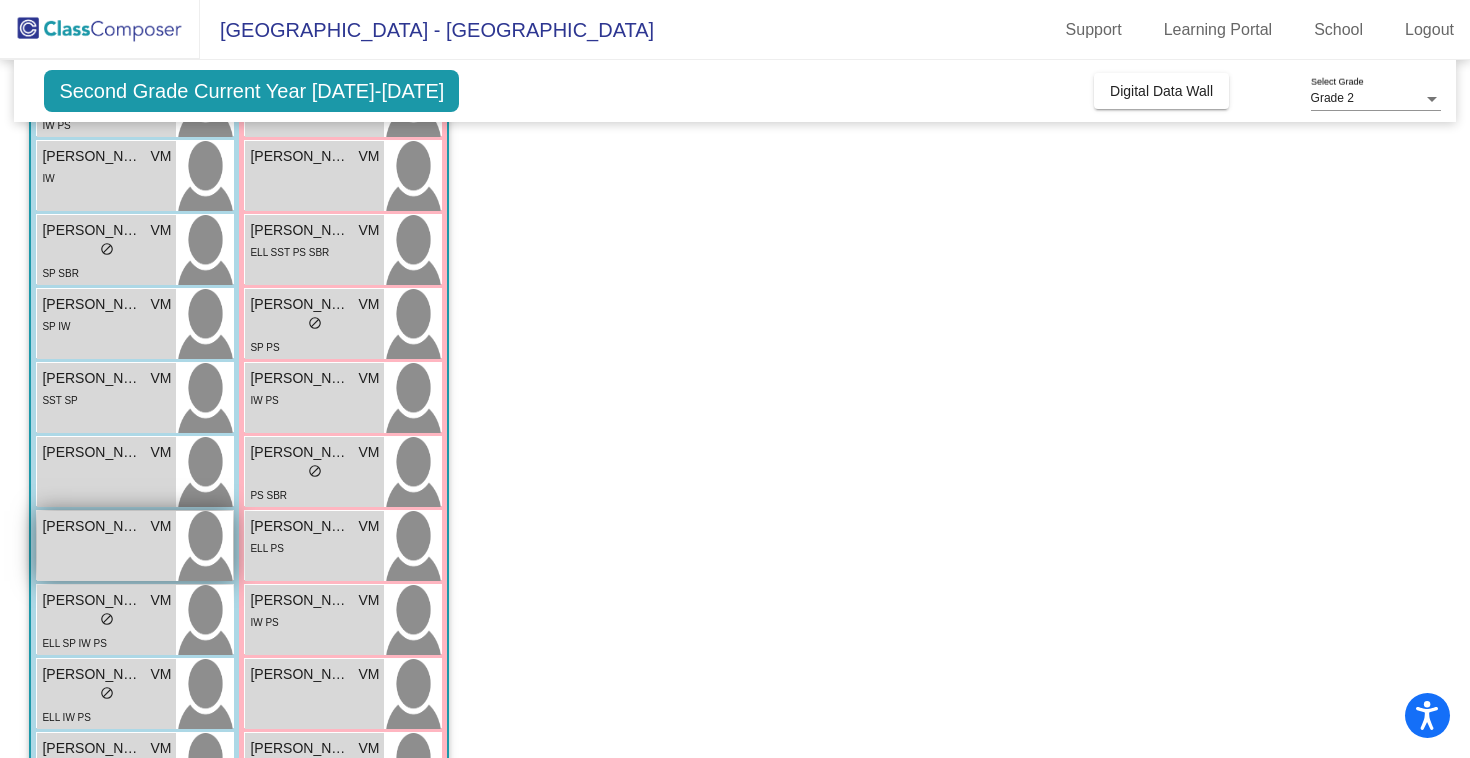 click on "Marlow Cervantes VM lock do_not_disturb_alt" at bounding box center [106, 546] 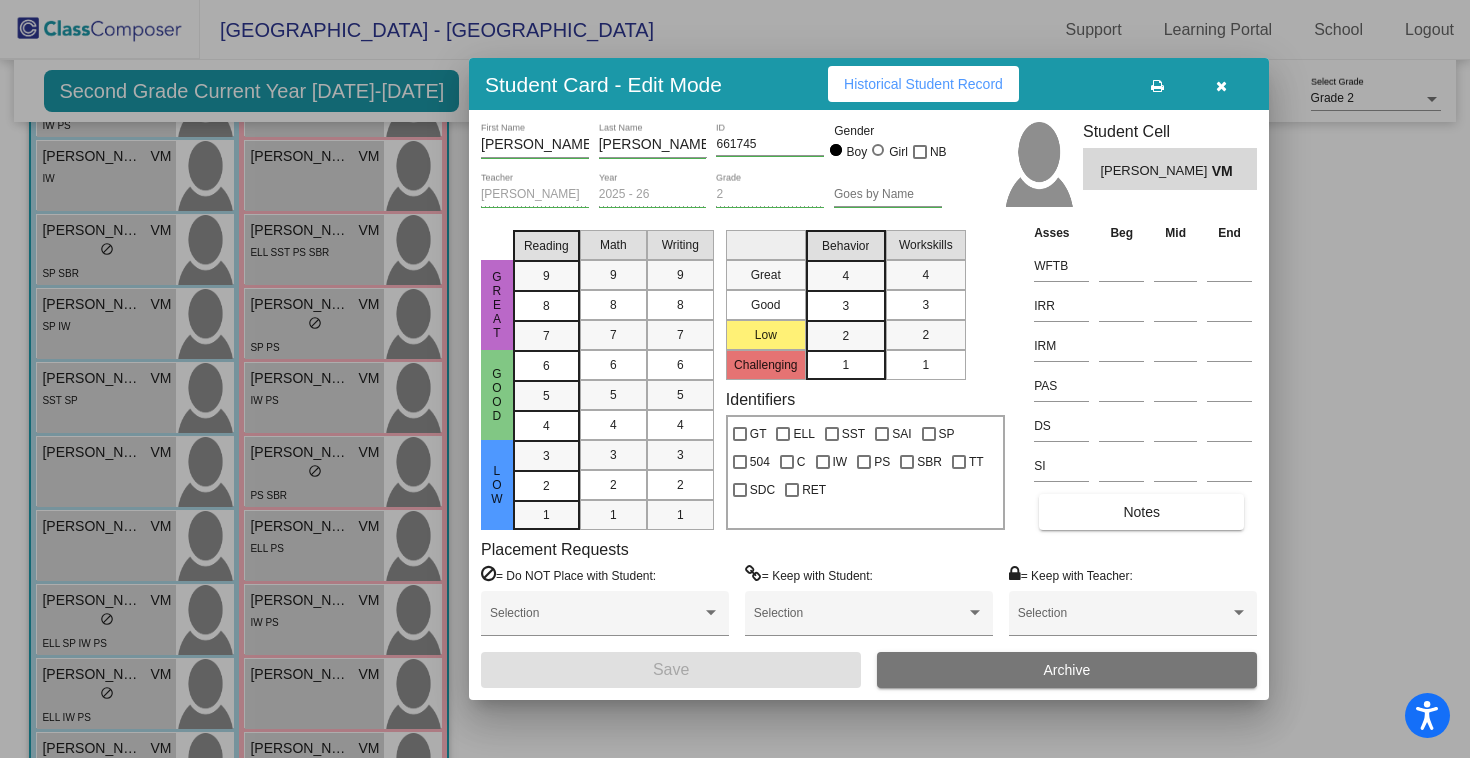 click on "Notes" at bounding box center [1141, 512] 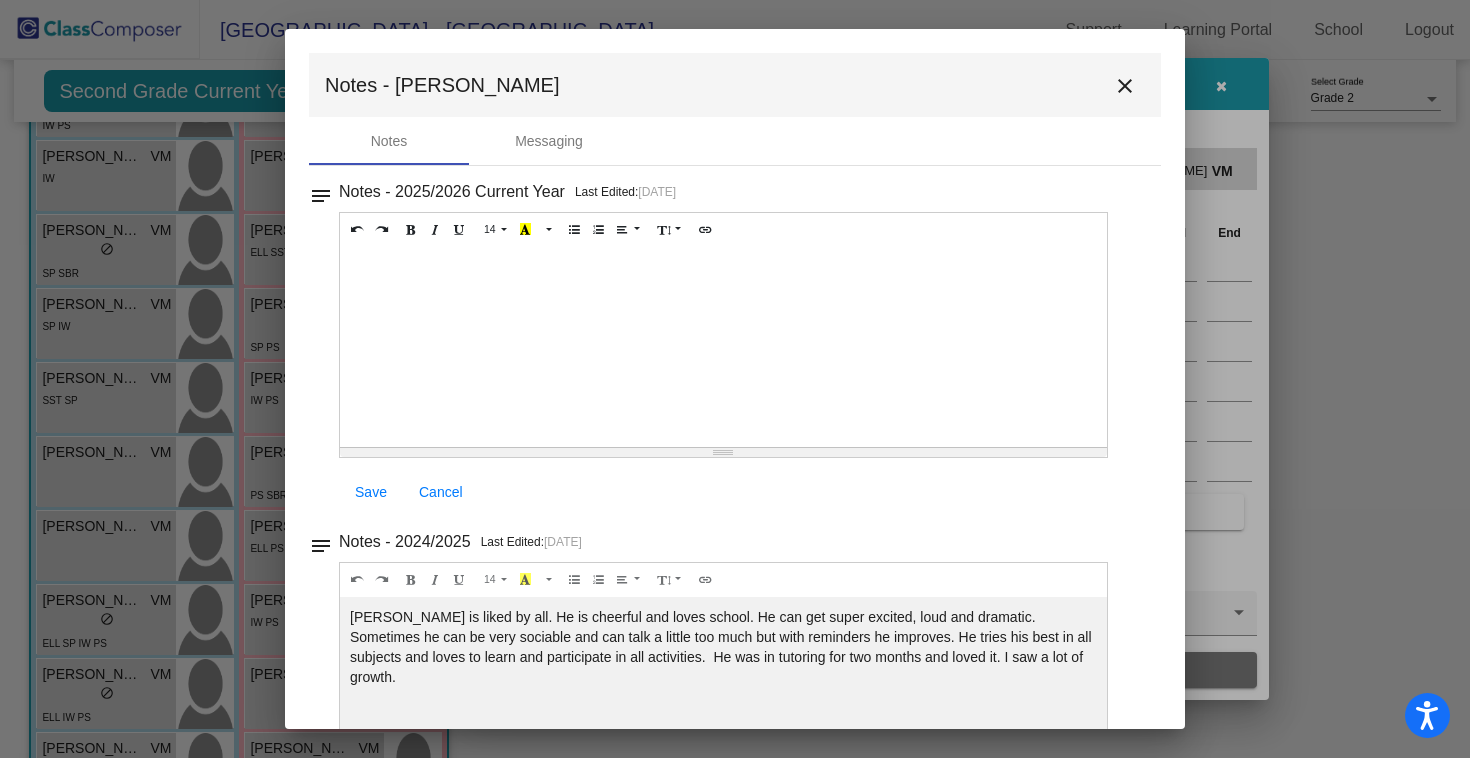 scroll, scrollTop: 0, scrollLeft: 0, axis: both 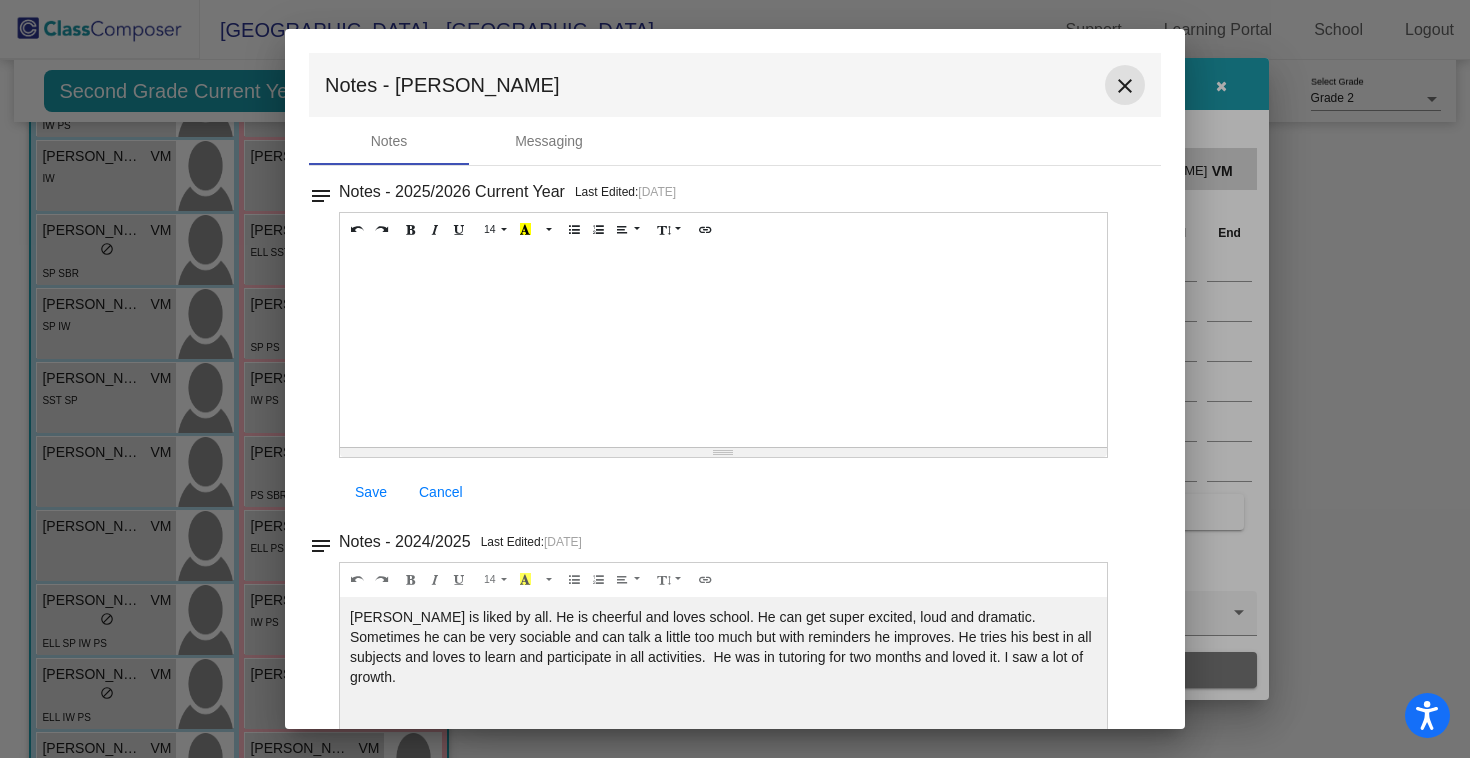 click on "close" at bounding box center [1125, 86] 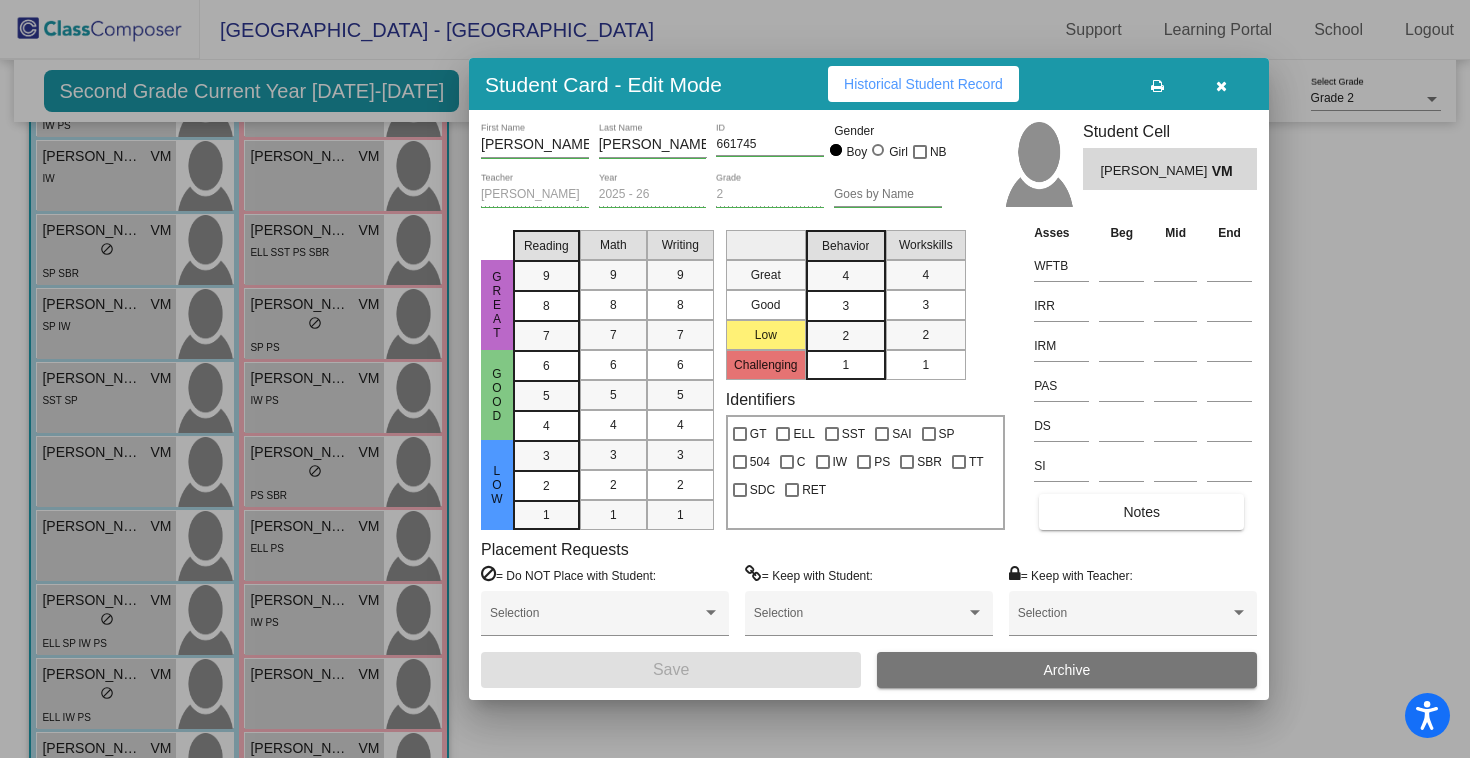 click at bounding box center (1221, 84) 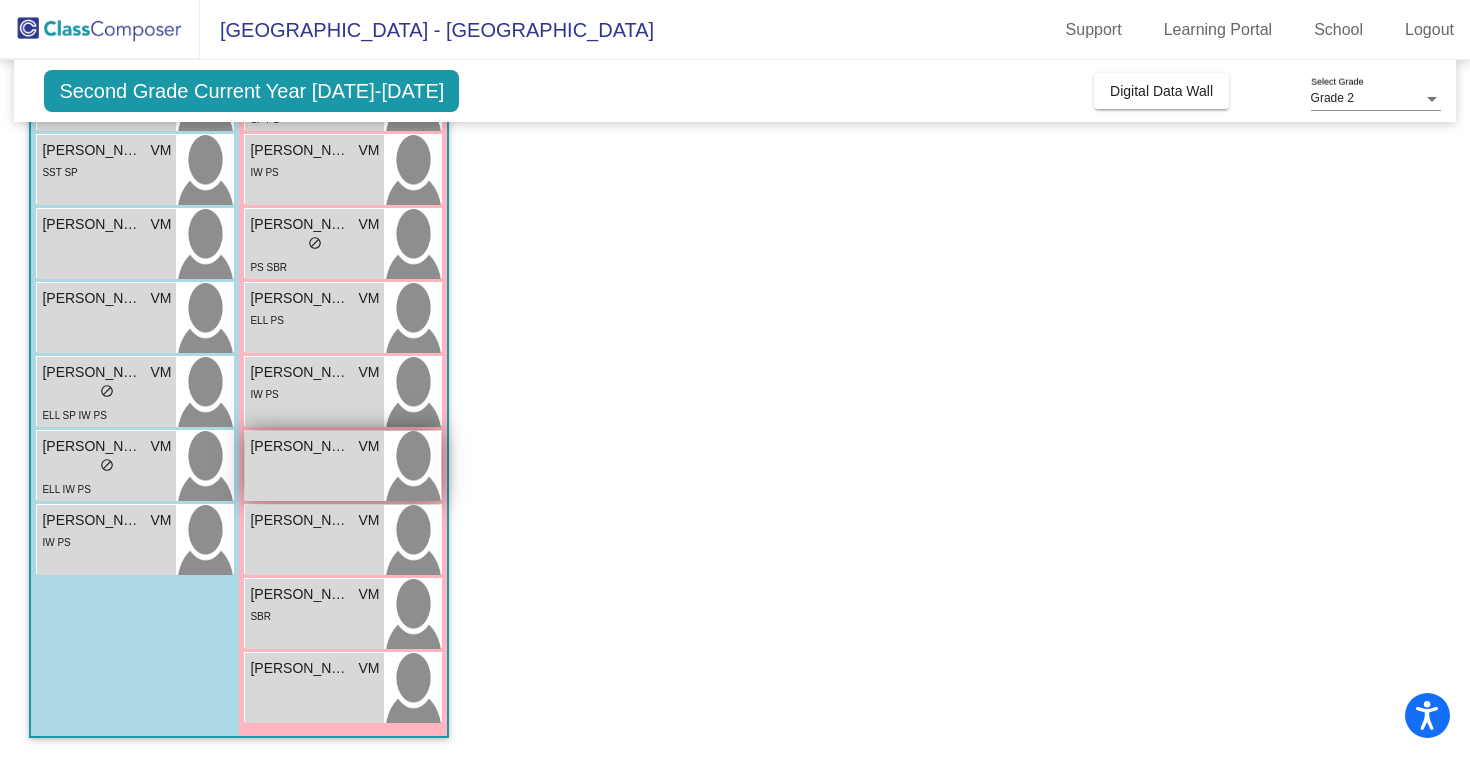 scroll, scrollTop: 482, scrollLeft: 0, axis: vertical 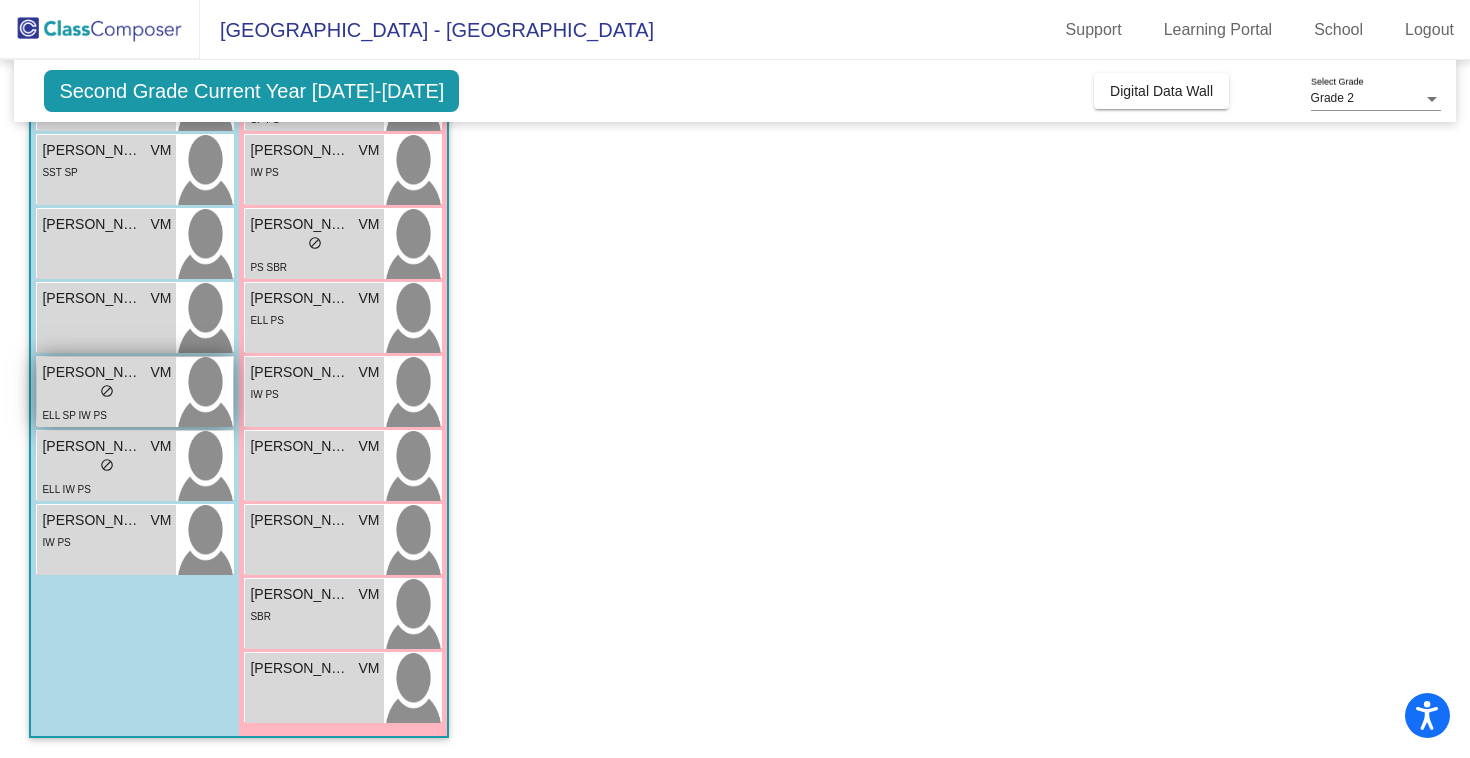 click on "lock do_not_disturb_alt" at bounding box center (106, 393) 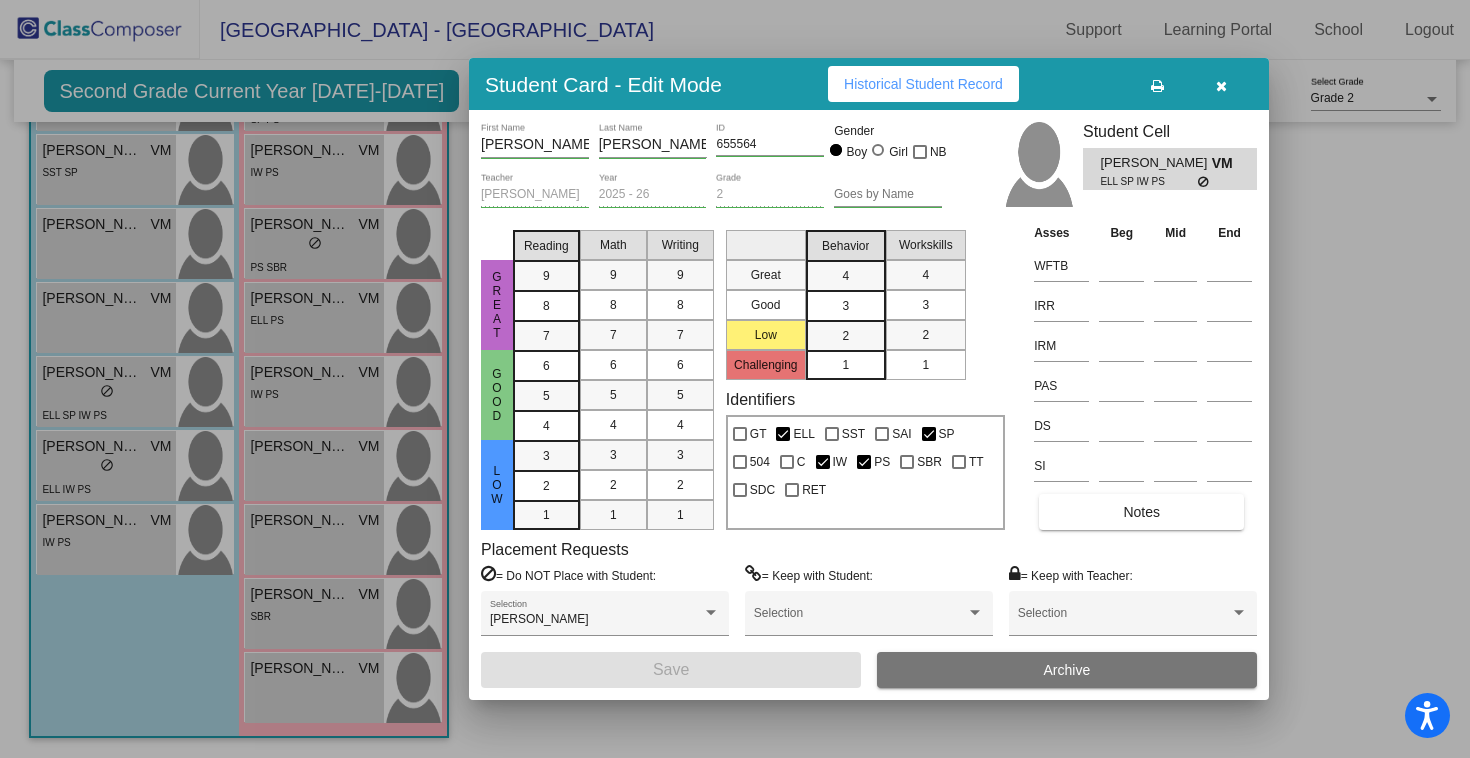 click on "Notes" at bounding box center [1141, 512] 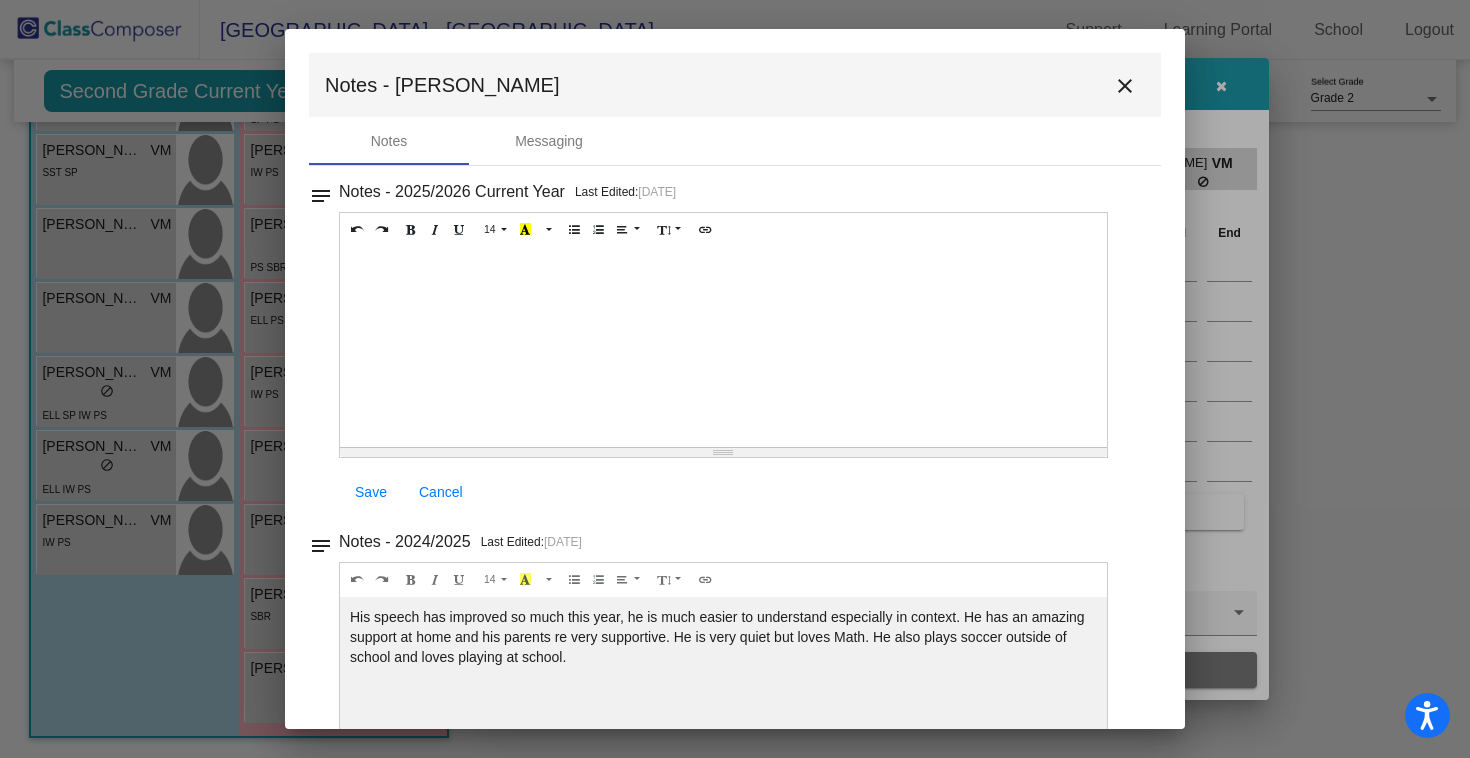 scroll, scrollTop: 0, scrollLeft: 0, axis: both 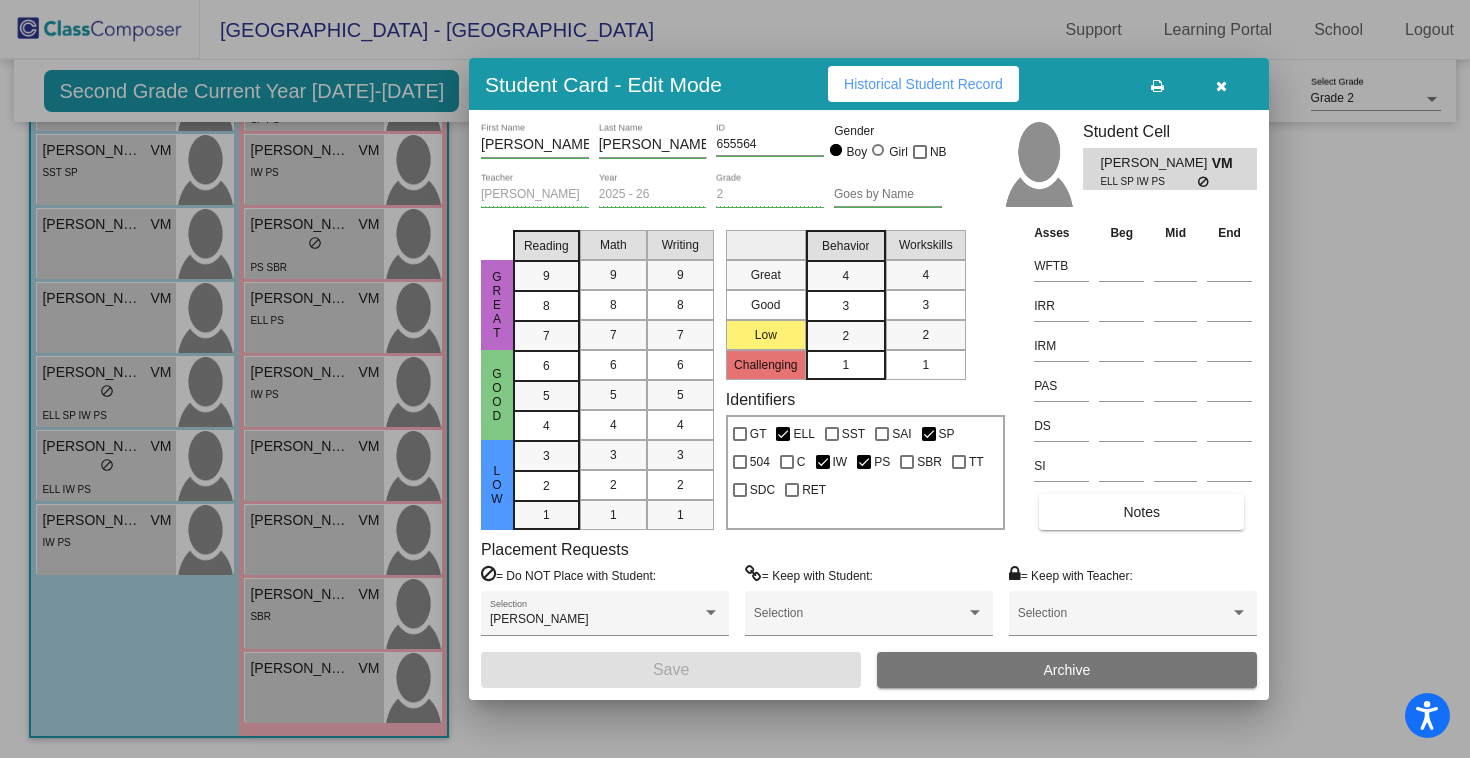 click at bounding box center (1221, 84) 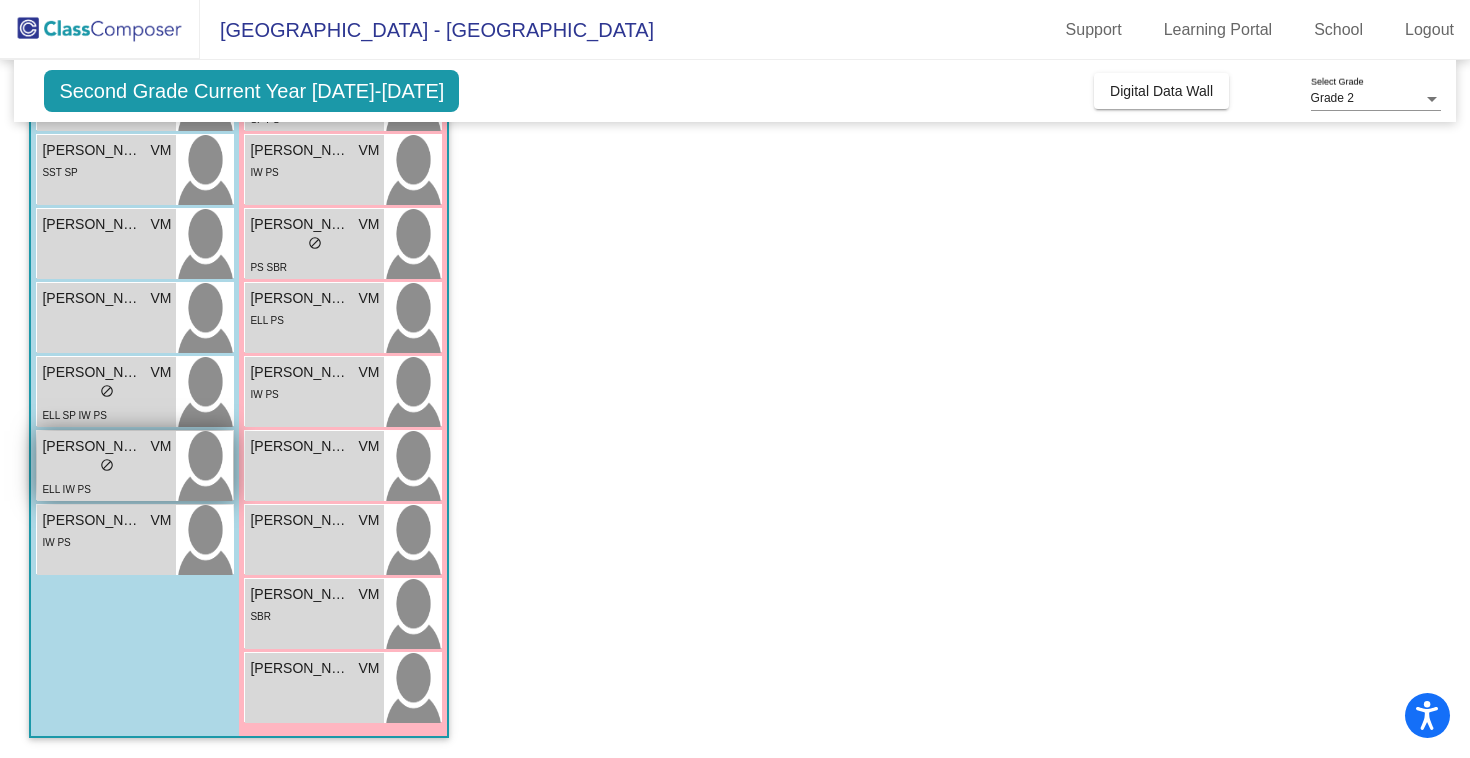 click on "lock do_not_disturb_alt" at bounding box center [106, 467] 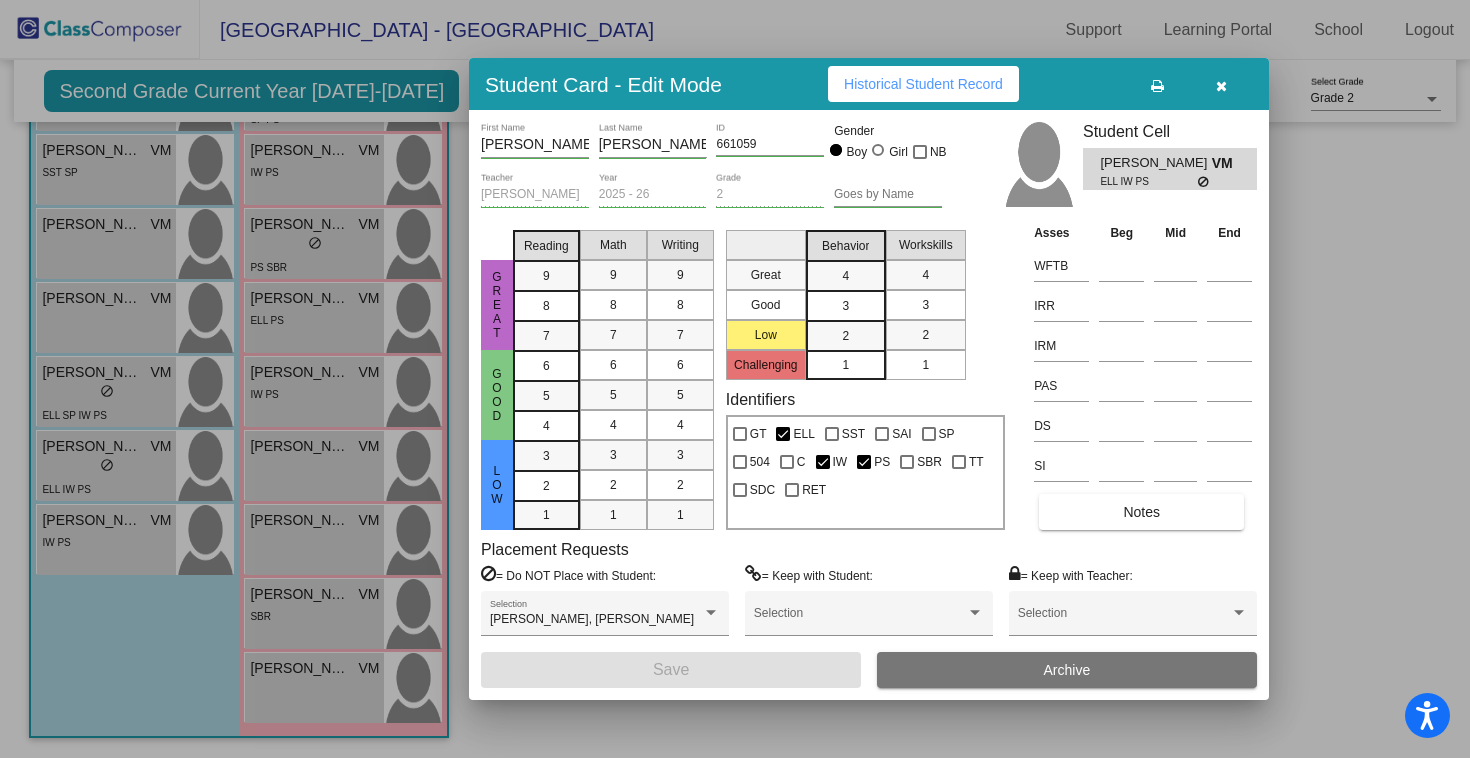click on "Notes" at bounding box center (1141, 512) 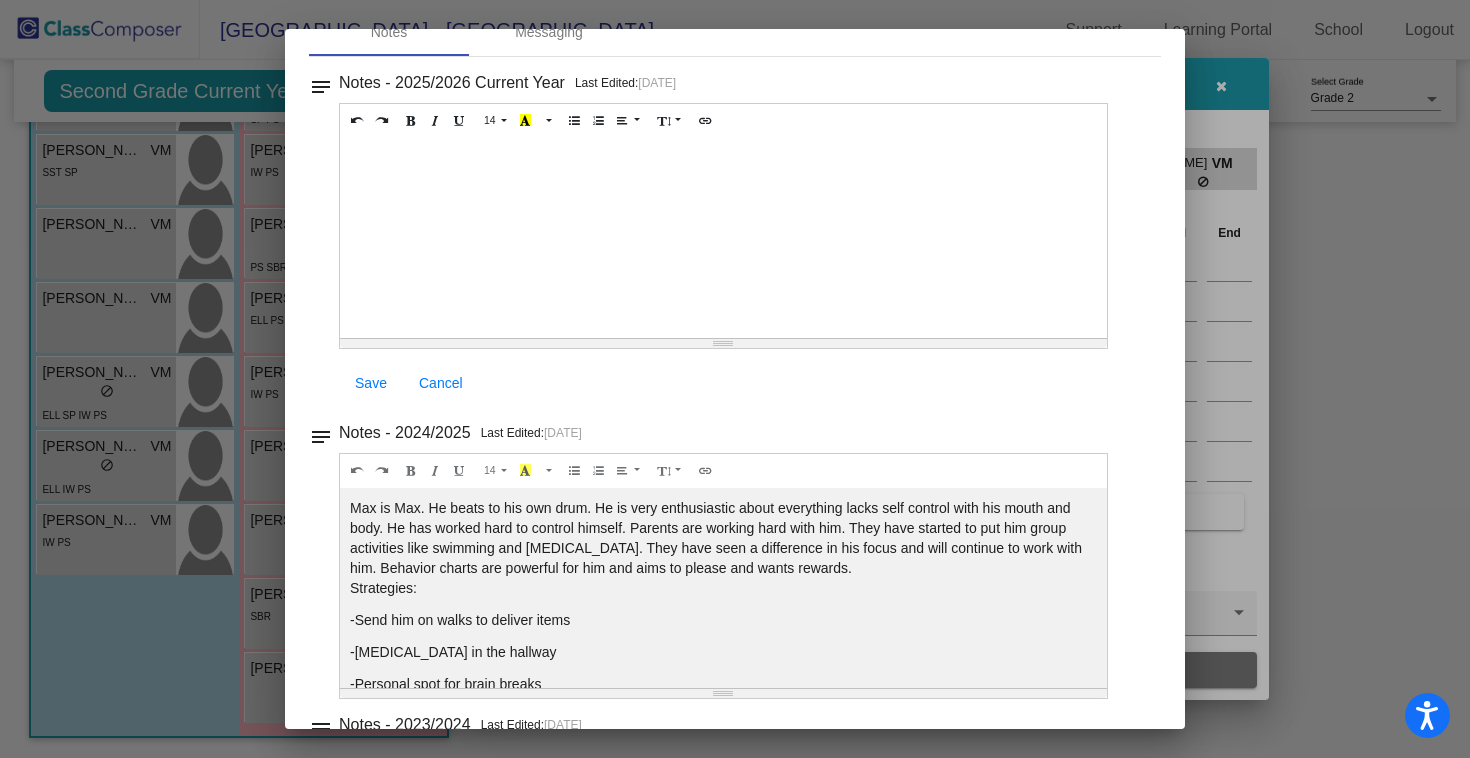 scroll, scrollTop: 120, scrollLeft: 0, axis: vertical 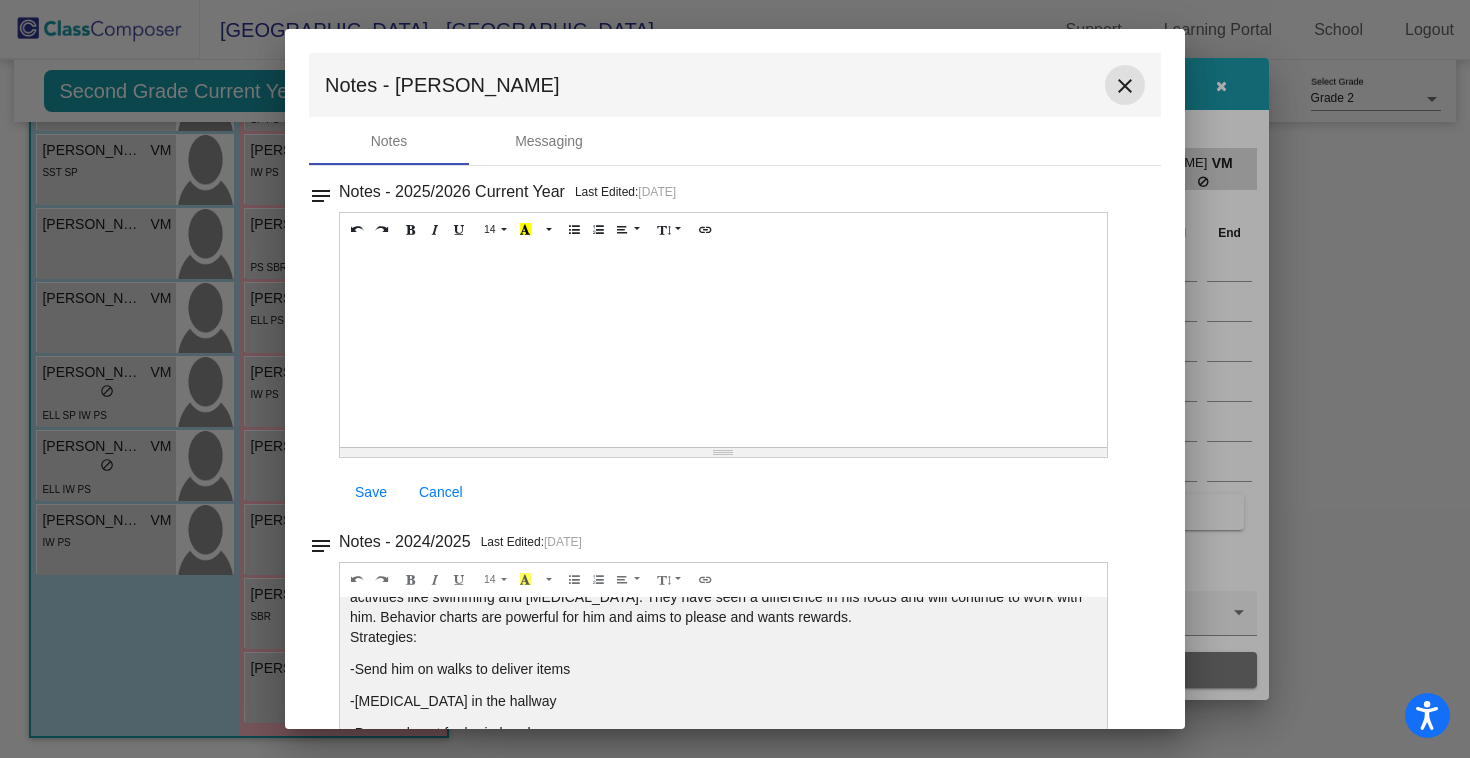click on "close" at bounding box center [1125, 86] 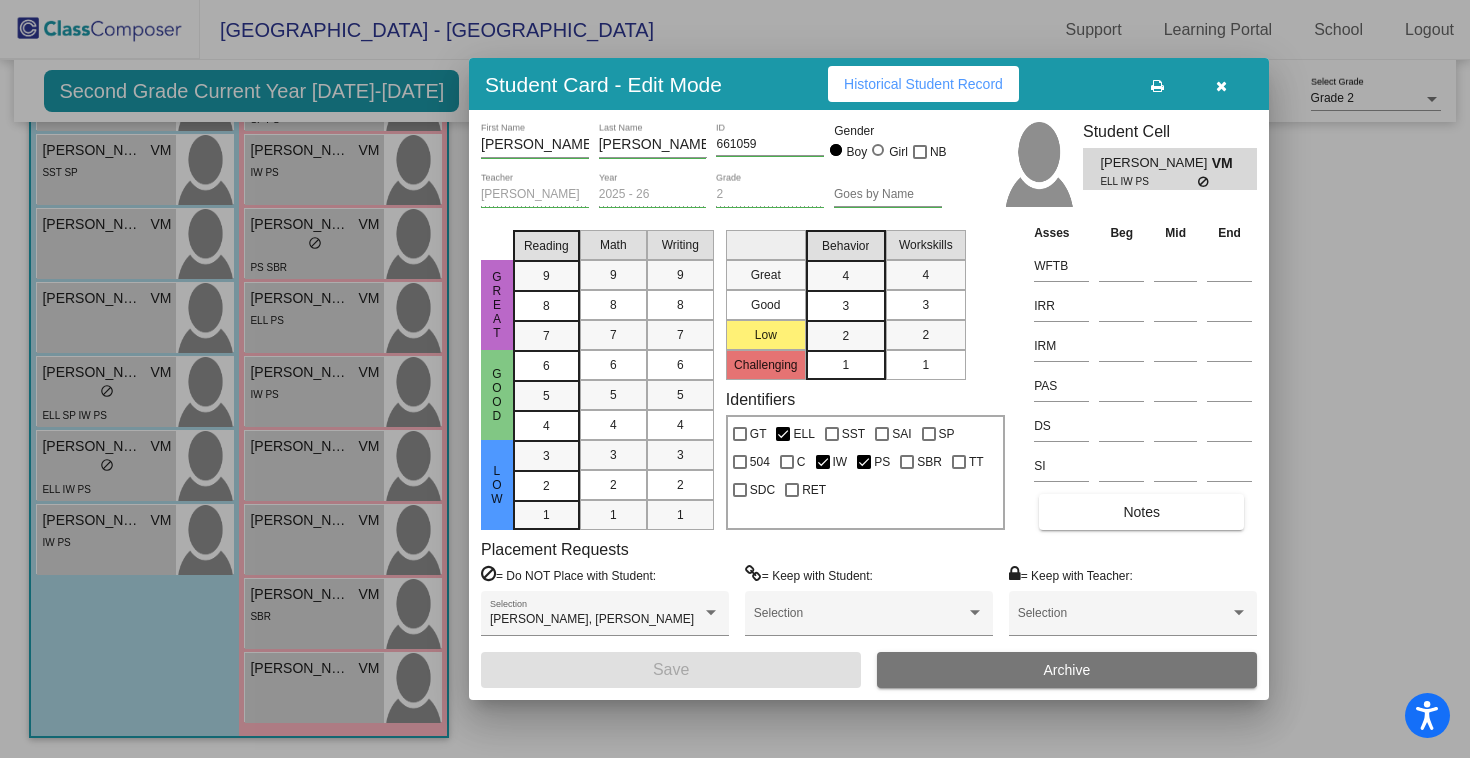 click at bounding box center [1221, 86] 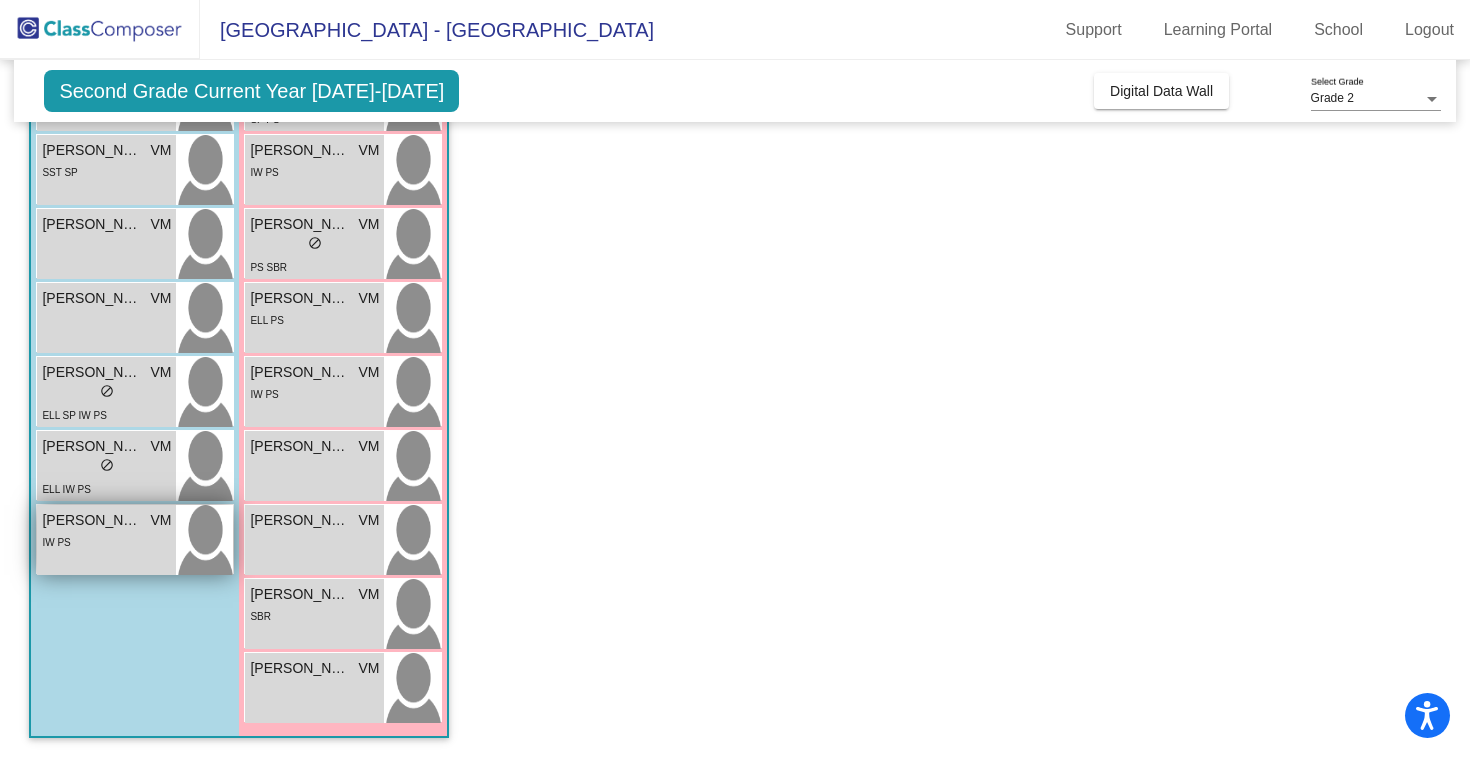 click on "IW PS" at bounding box center [106, 541] 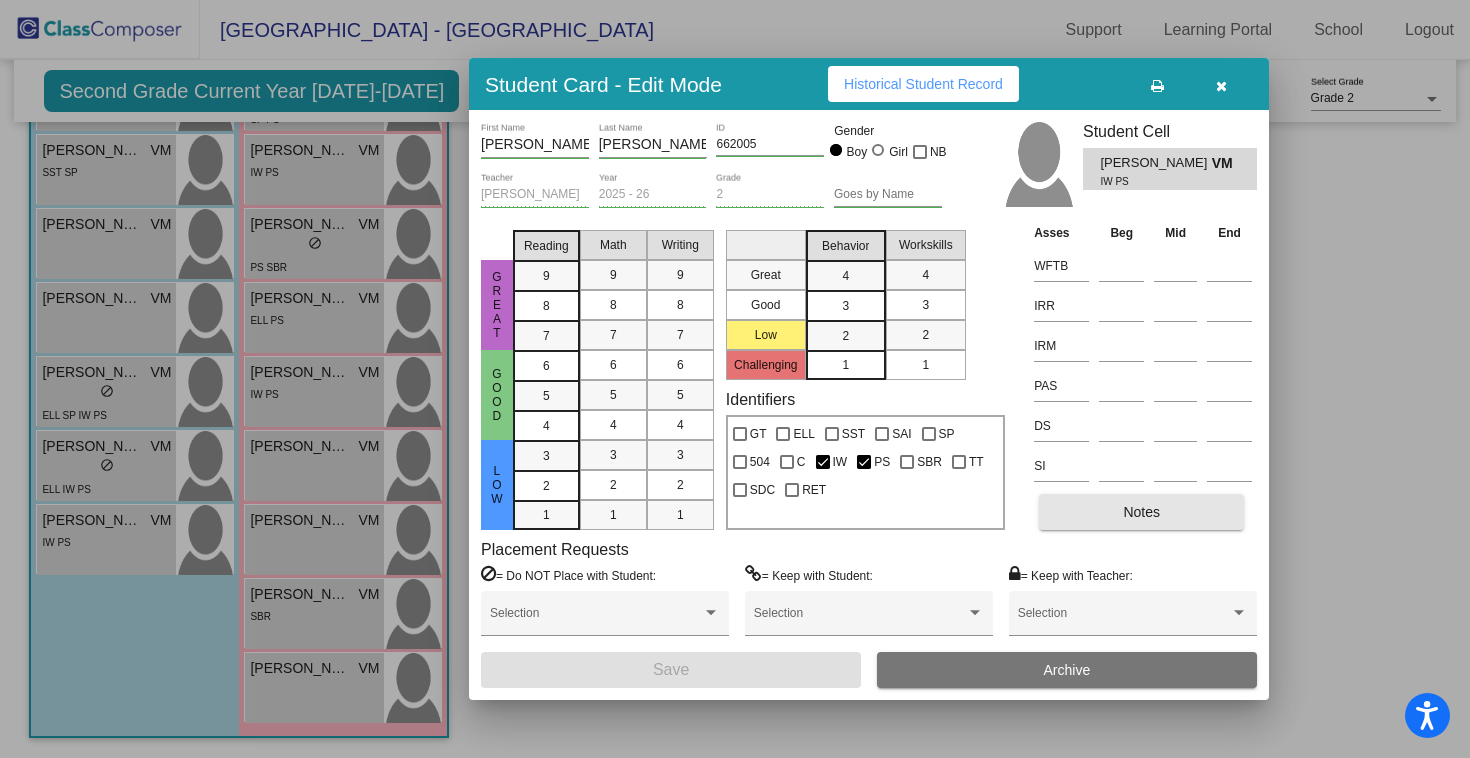 click on "Notes" at bounding box center (1141, 512) 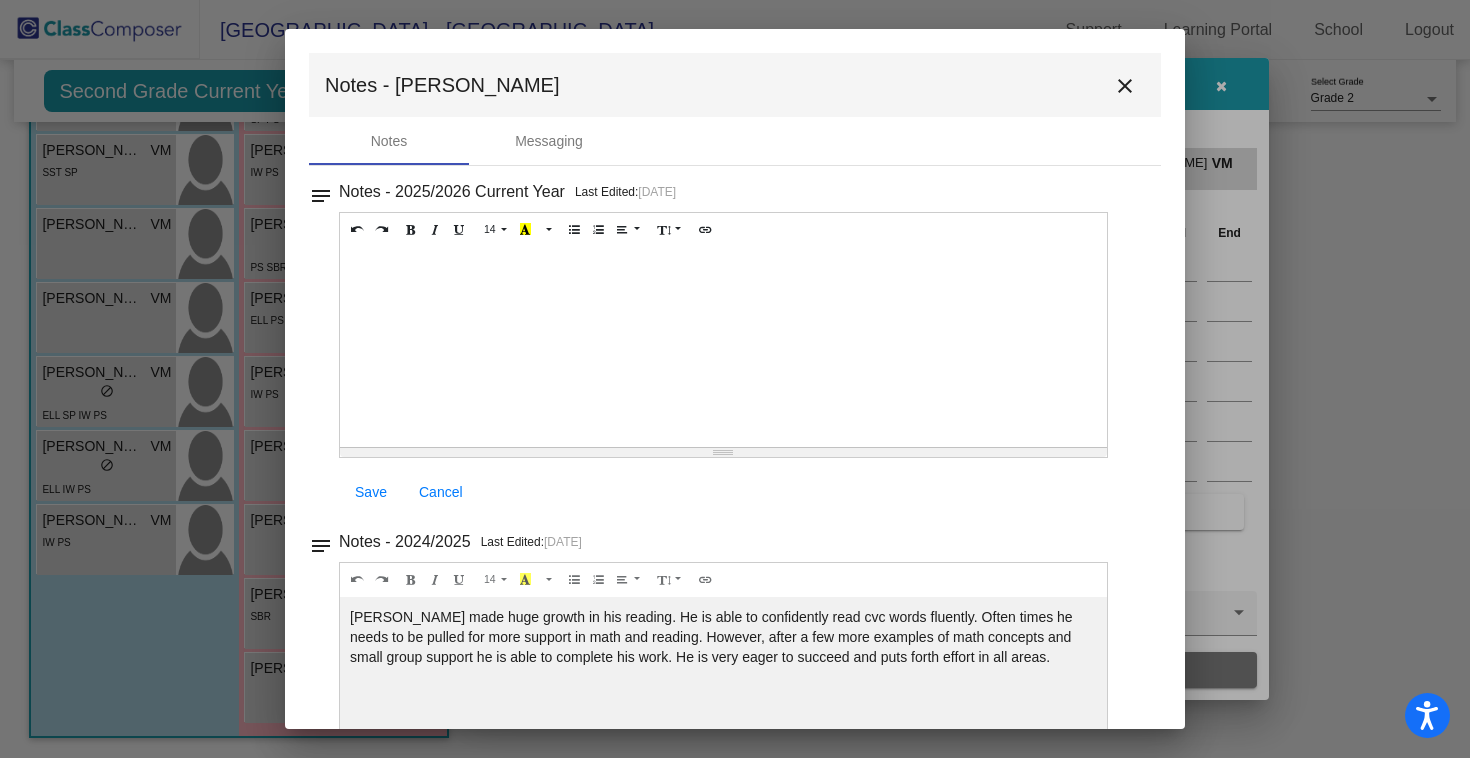 scroll, scrollTop: 0, scrollLeft: 0, axis: both 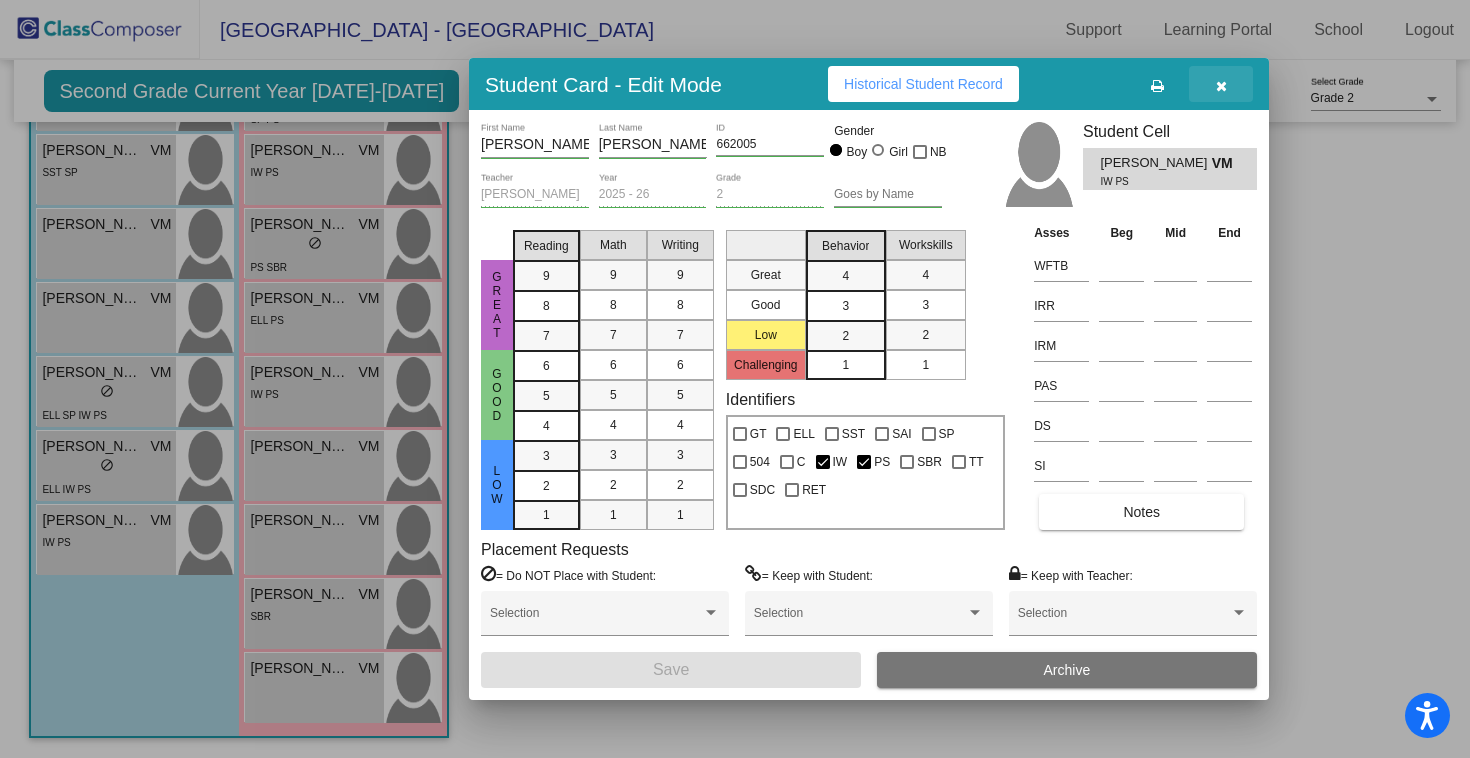 click at bounding box center (1221, 86) 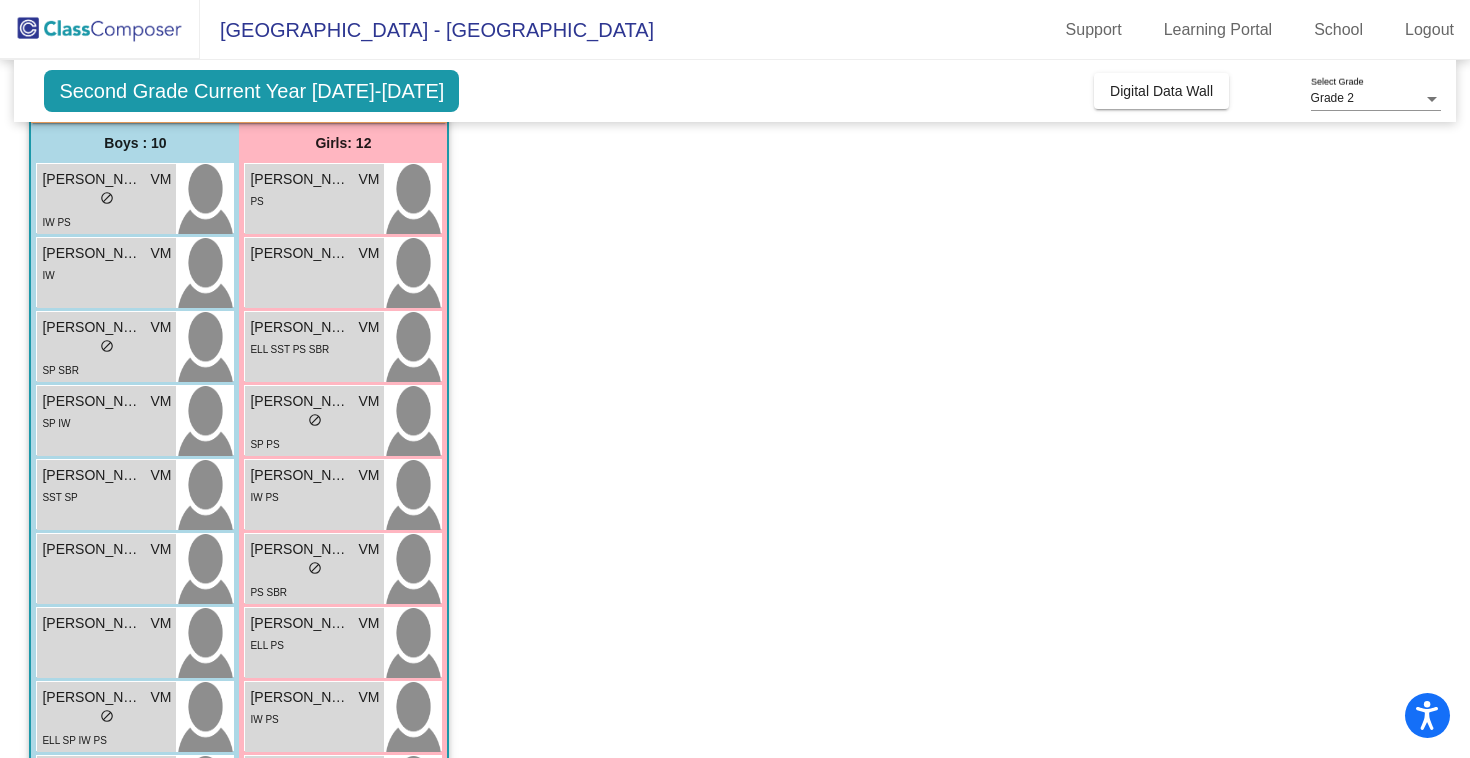 scroll, scrollTop: 50, scrollLeft: 0, axis: vertical 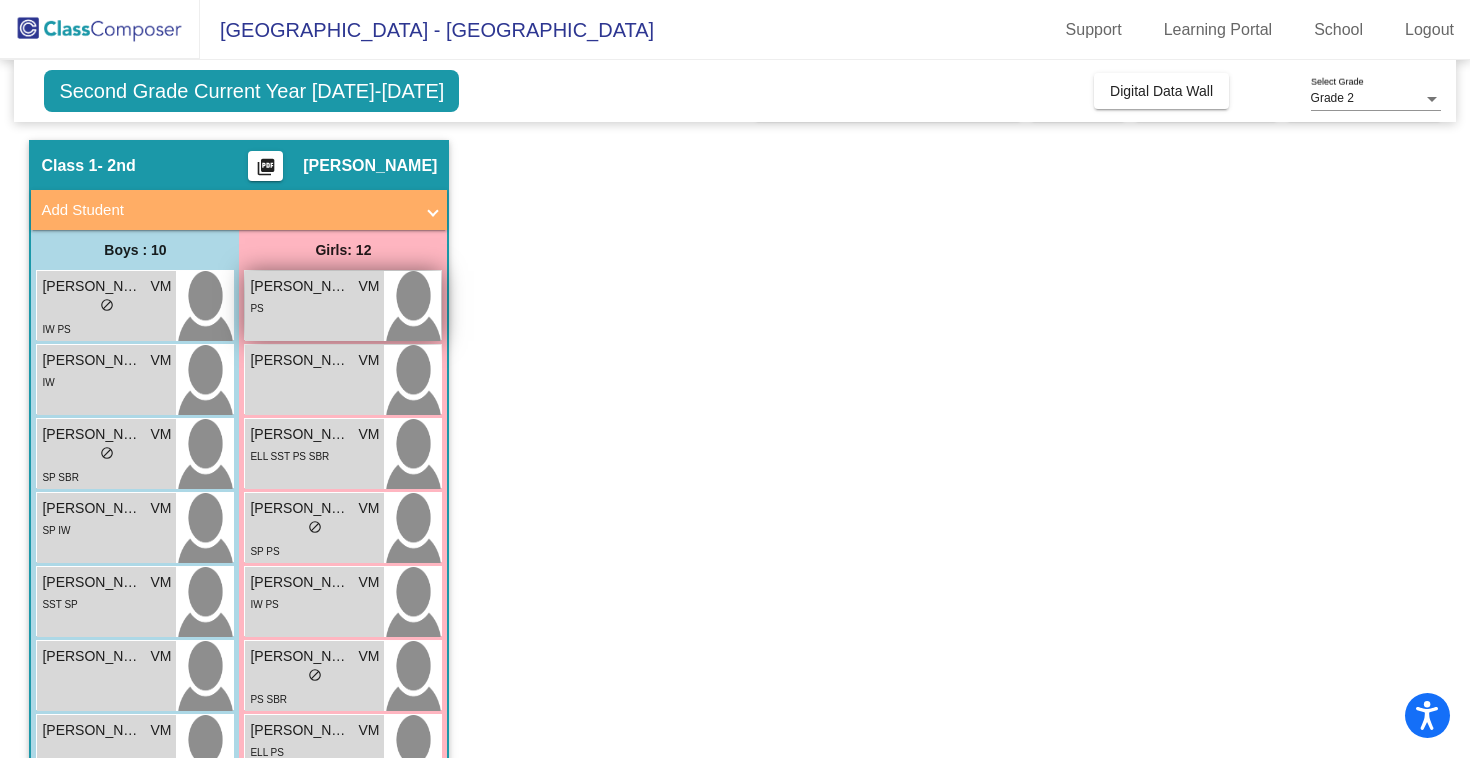 click on "PS" at bounding box center (314, 307) 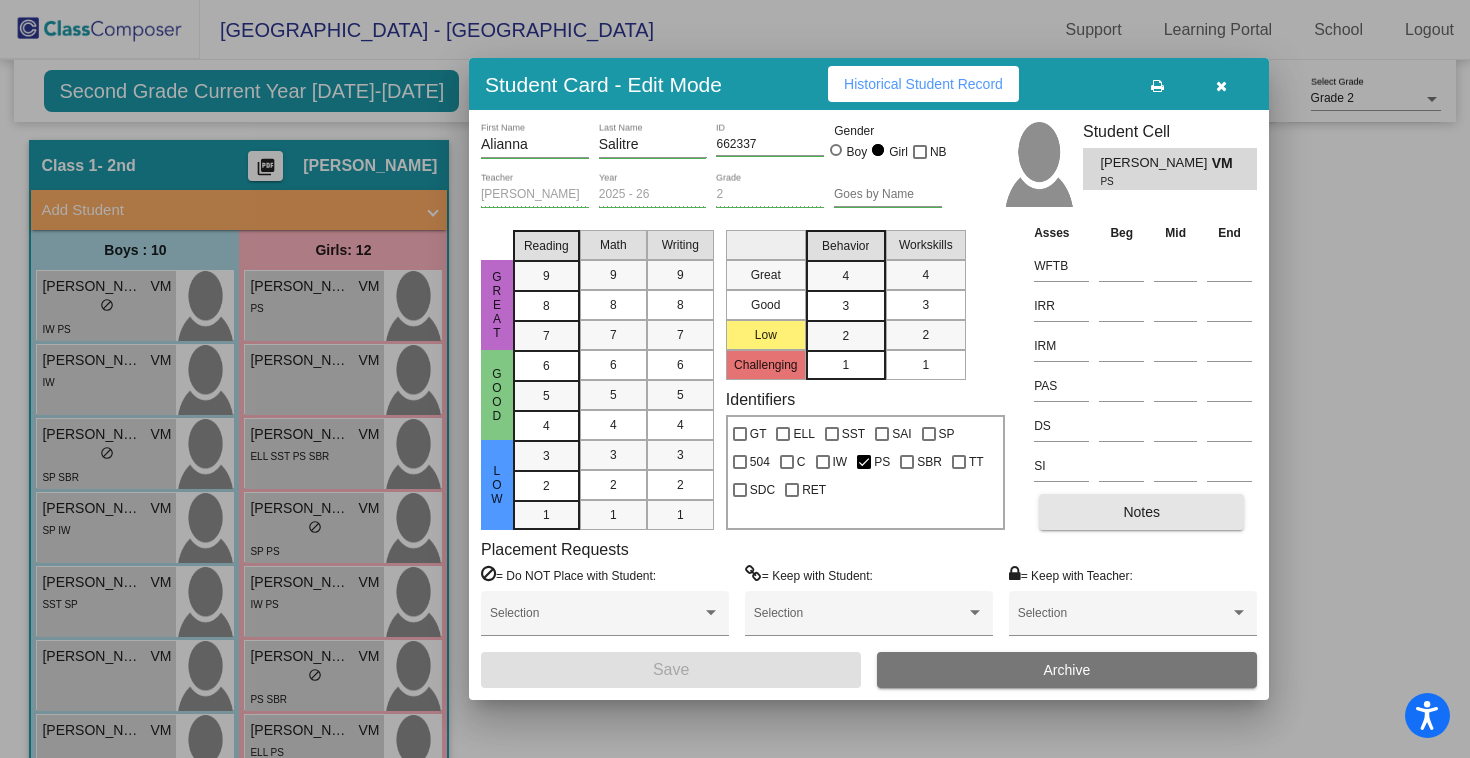click on "Notes" at bounding box center [1141, 512] 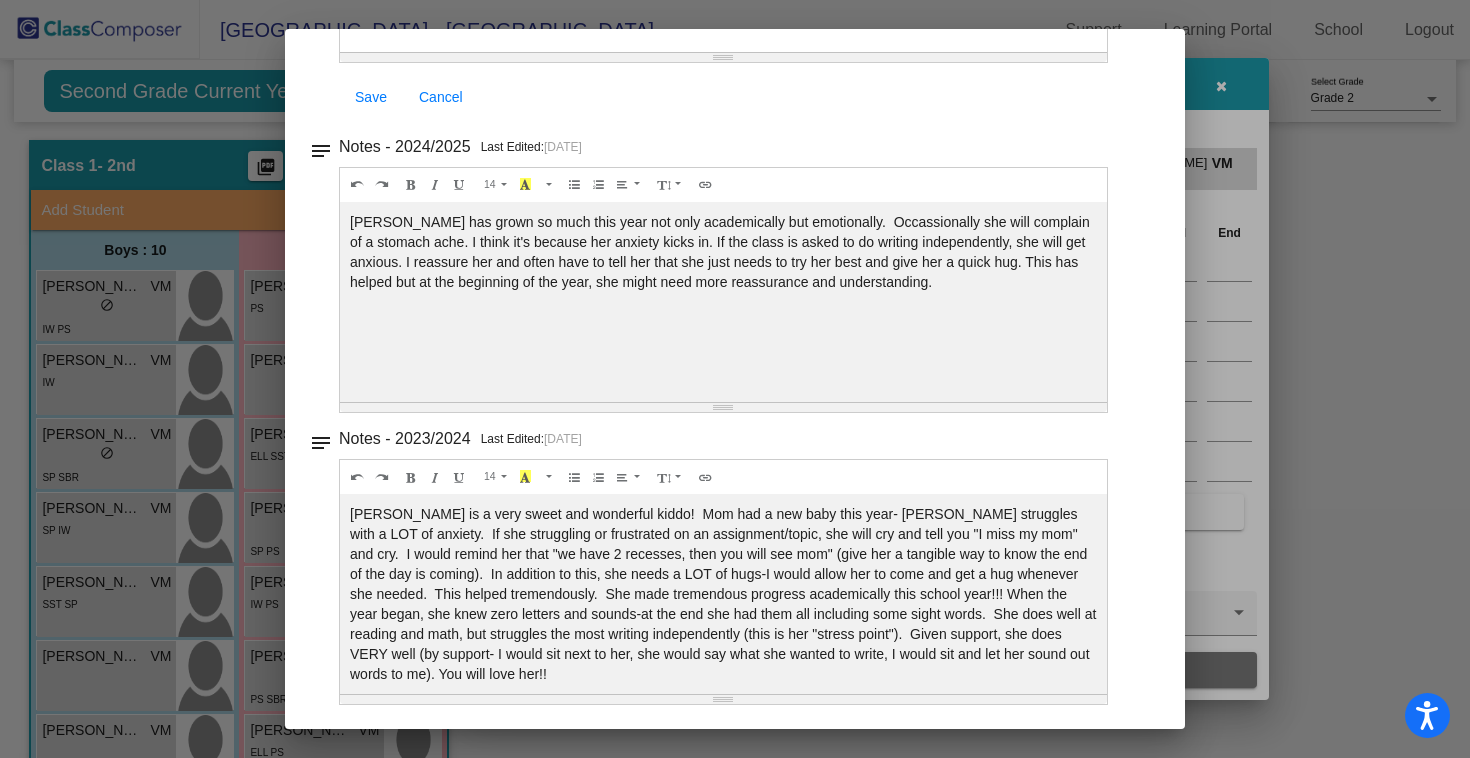 scroll, scrollTop: 394, scrollLeft: 0, axis: vertical 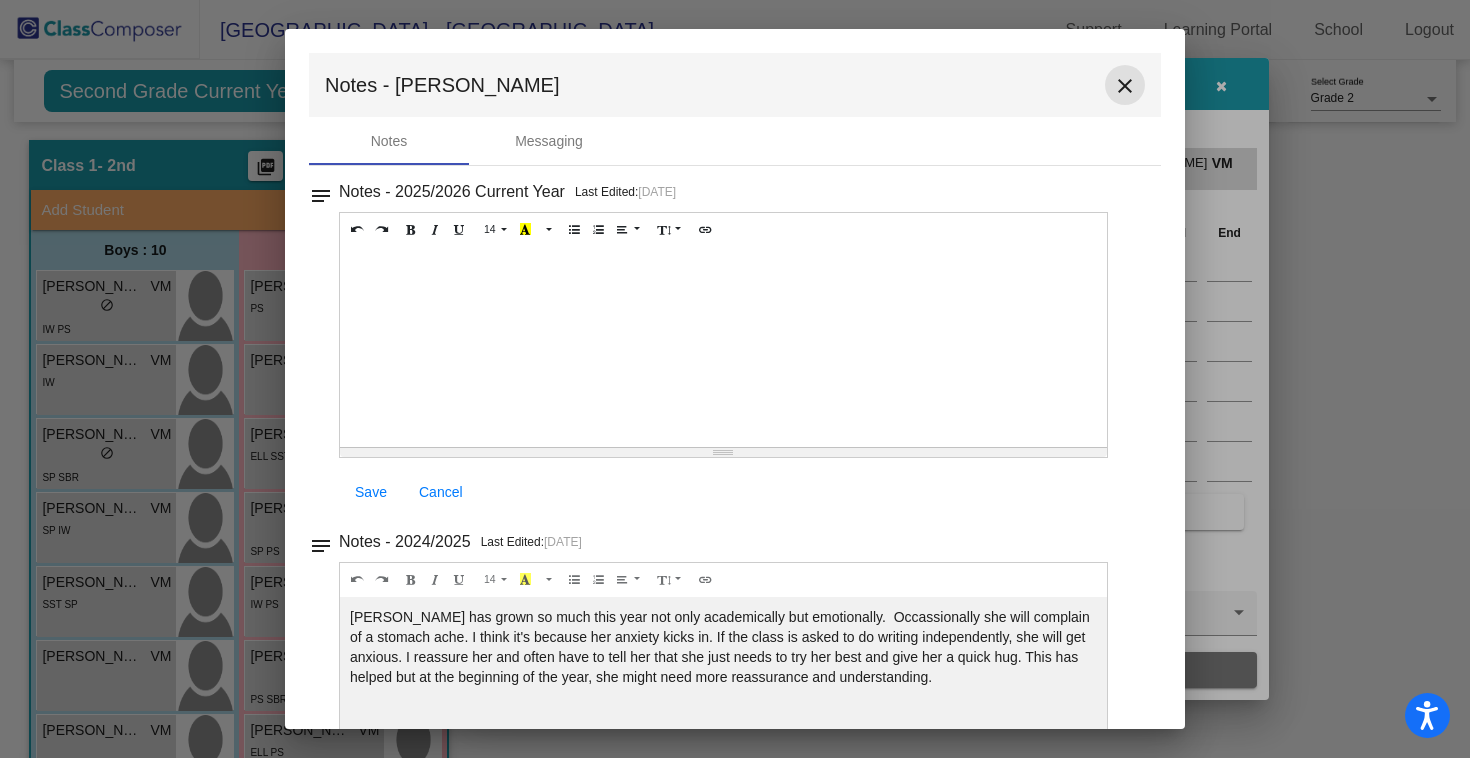 click on "close" at bounding box center [1125, 86] 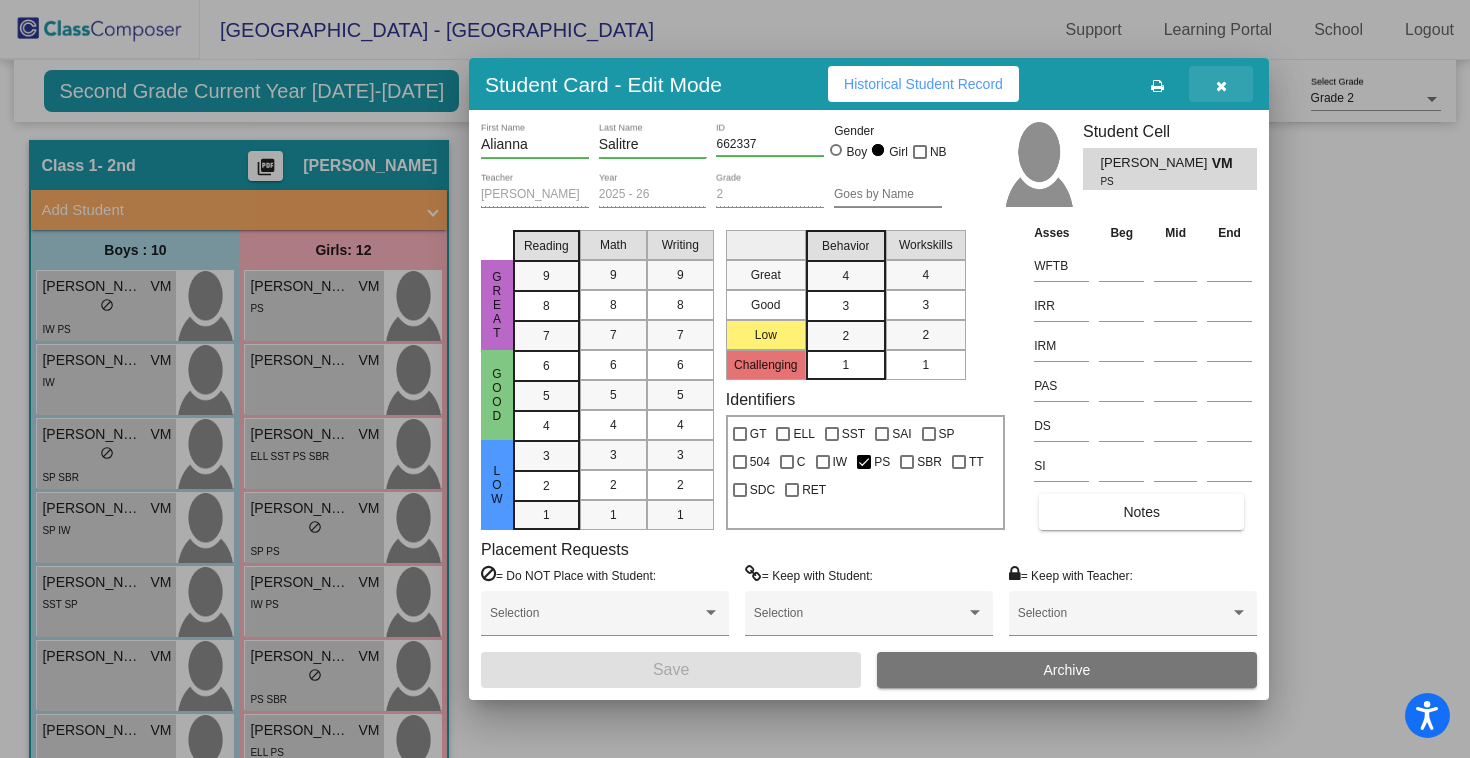 click at bounding box center (1221, 86) 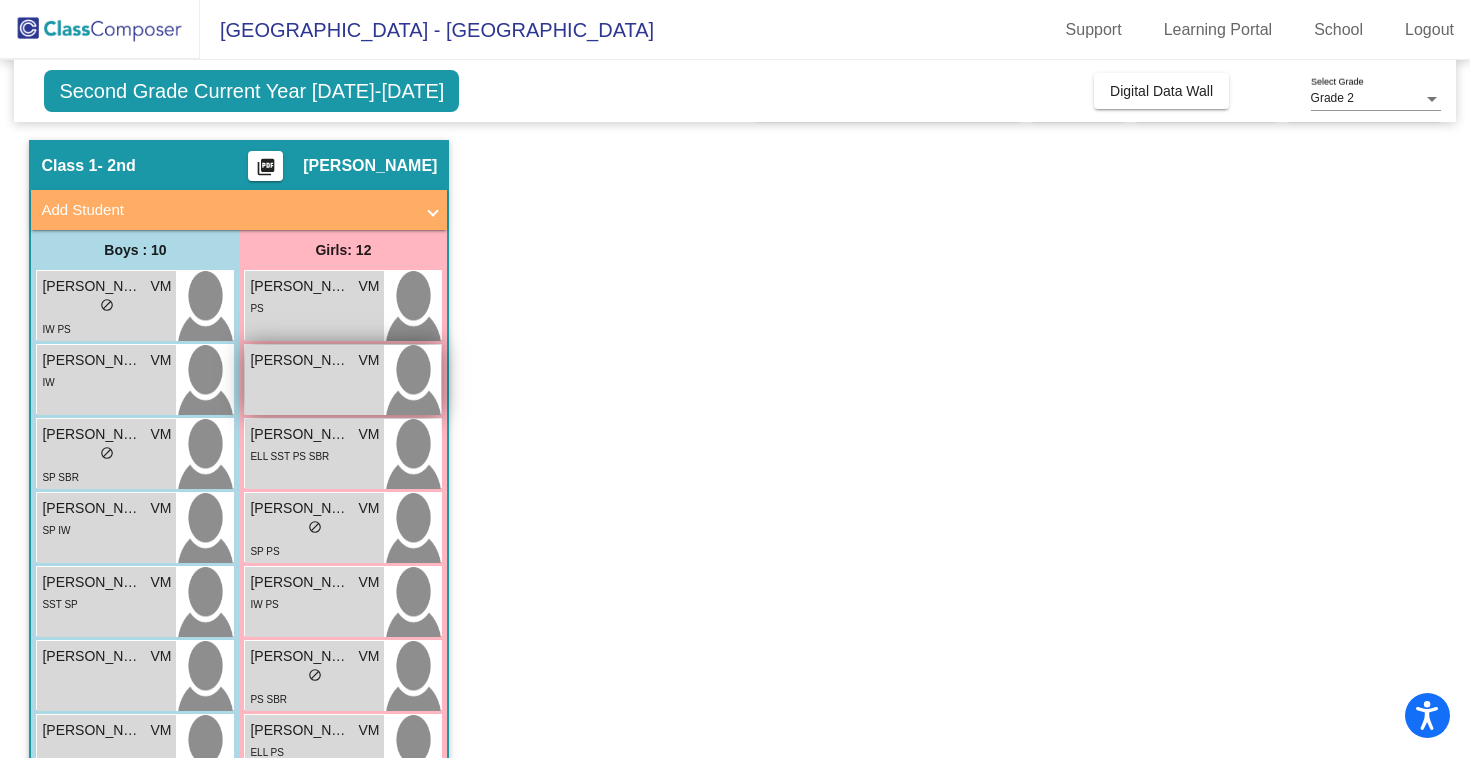 click on "Aubrey Williams VM lock do_not_disturb_alt" at bounding box center (314, 380) 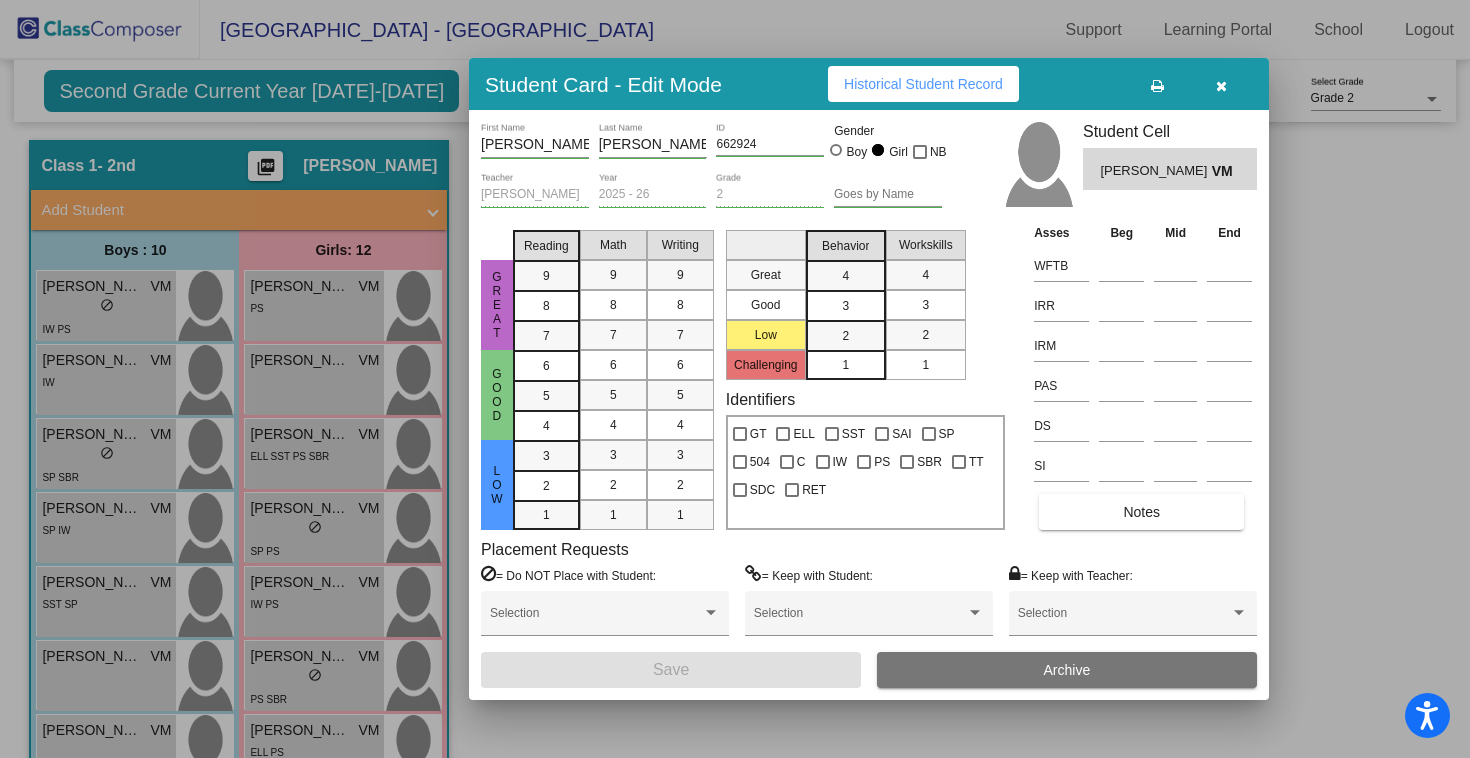 click on "Notes" at bounding box center [1141, 512] 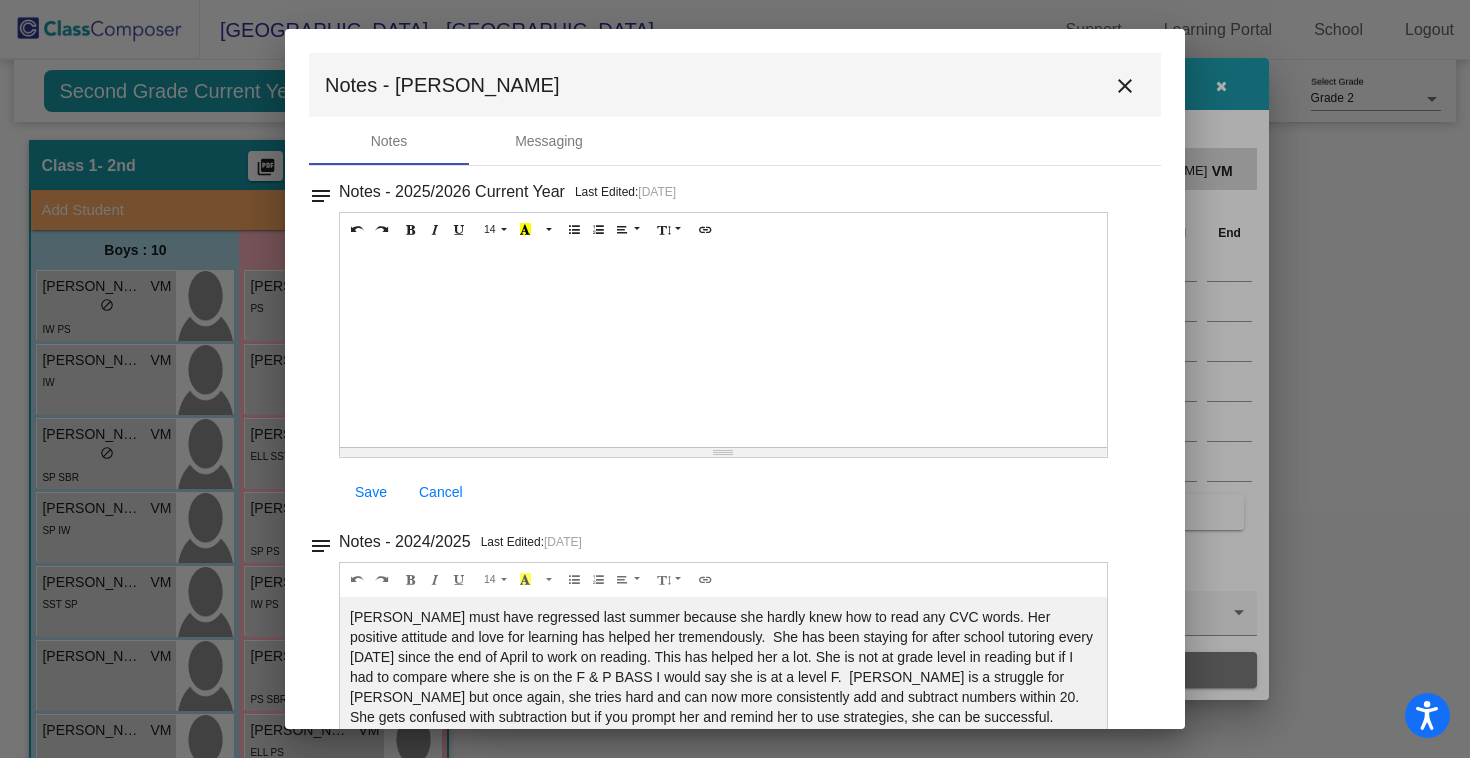 scroll, scrollTop: 0, scrollLeft: 0, axis: both 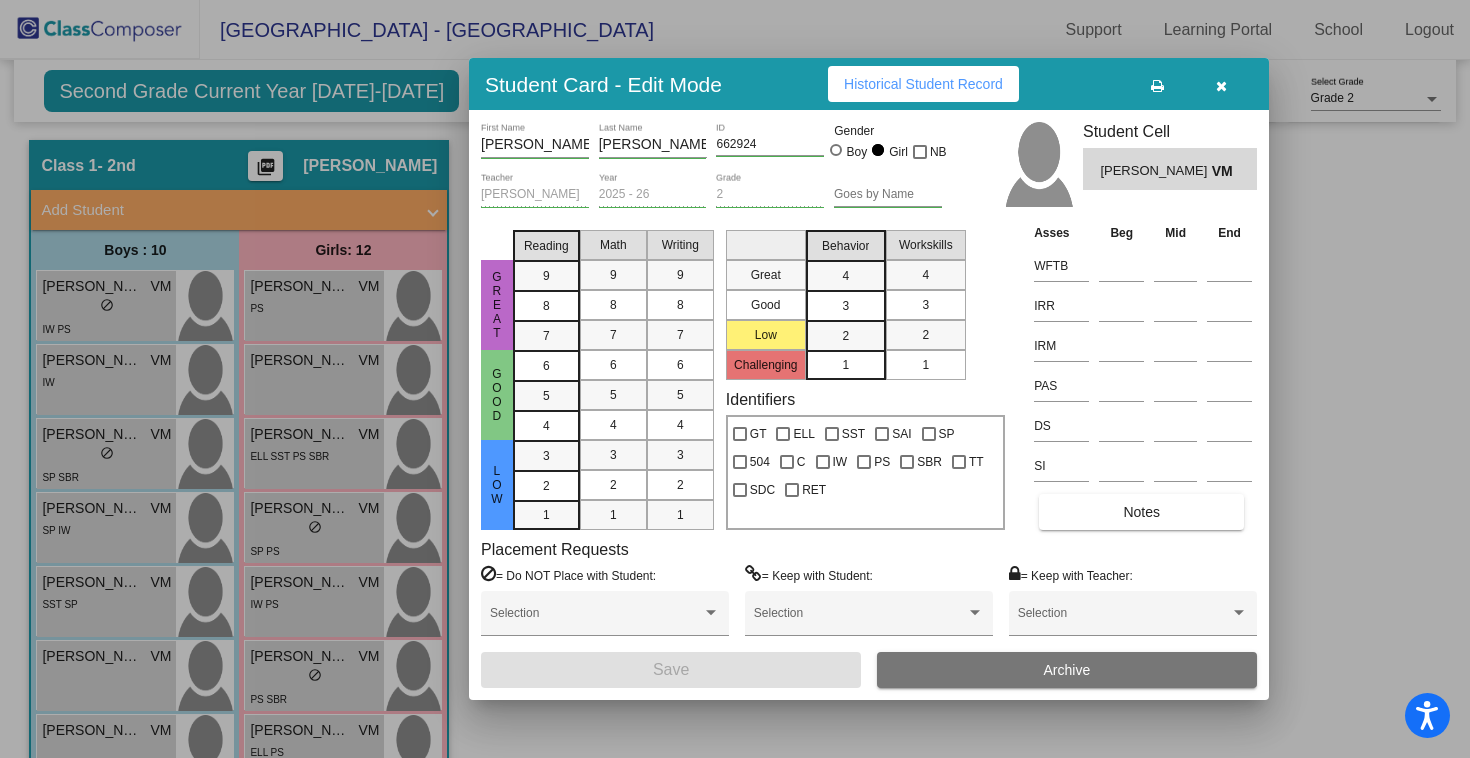click at bounding box center (1221, 84) 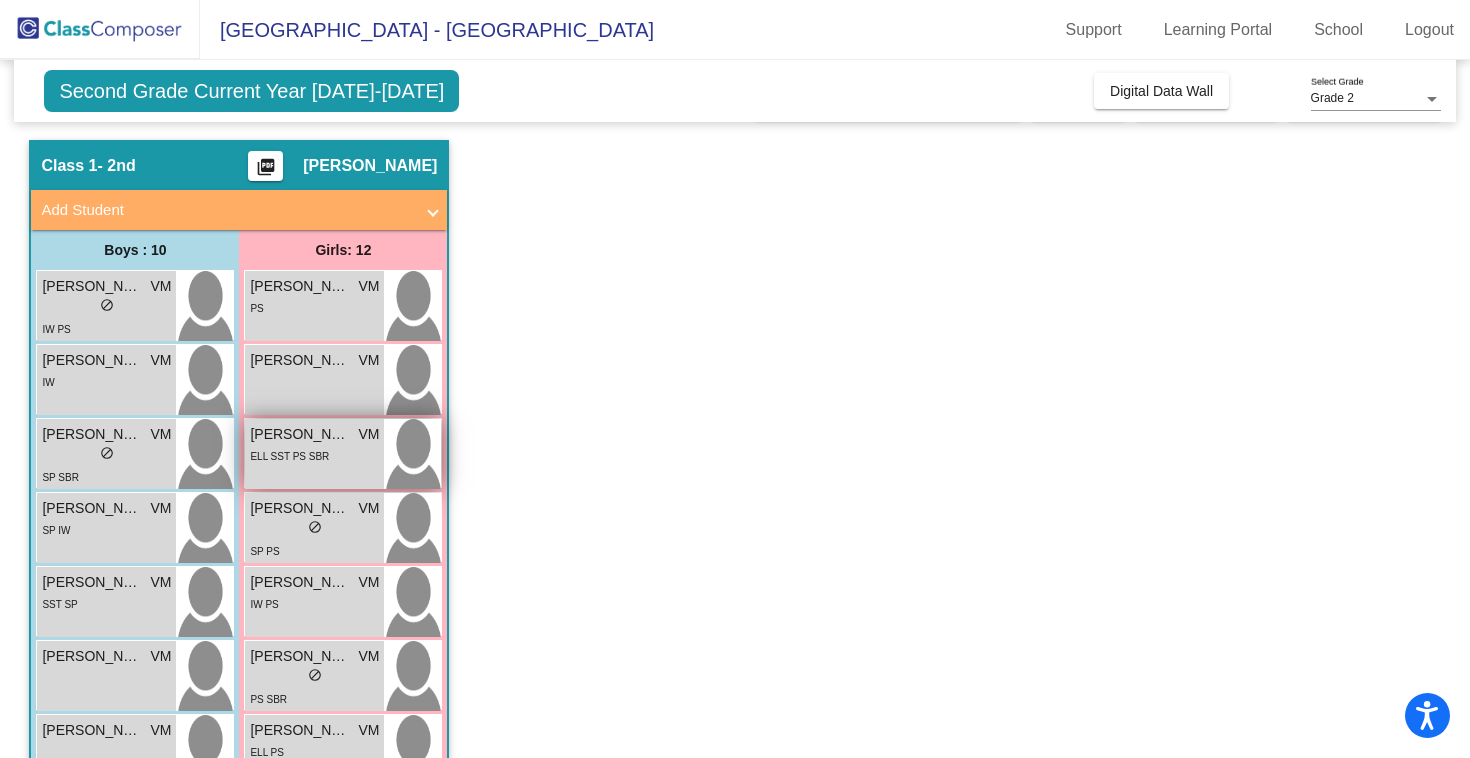 click on "ELL SST PS SBR" at bounding box center [314, 455] 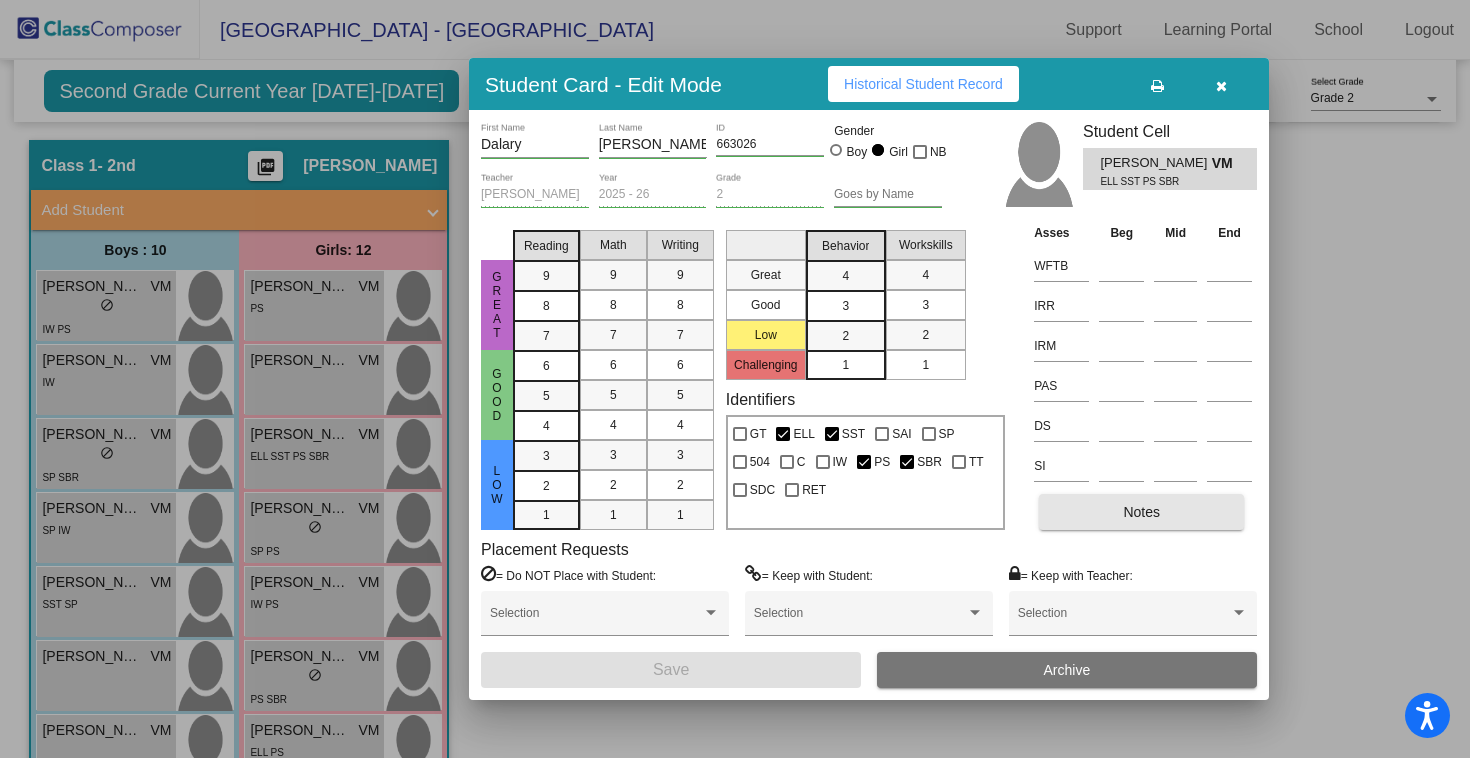 click on "Notes" at bounding box center (1141, 512) 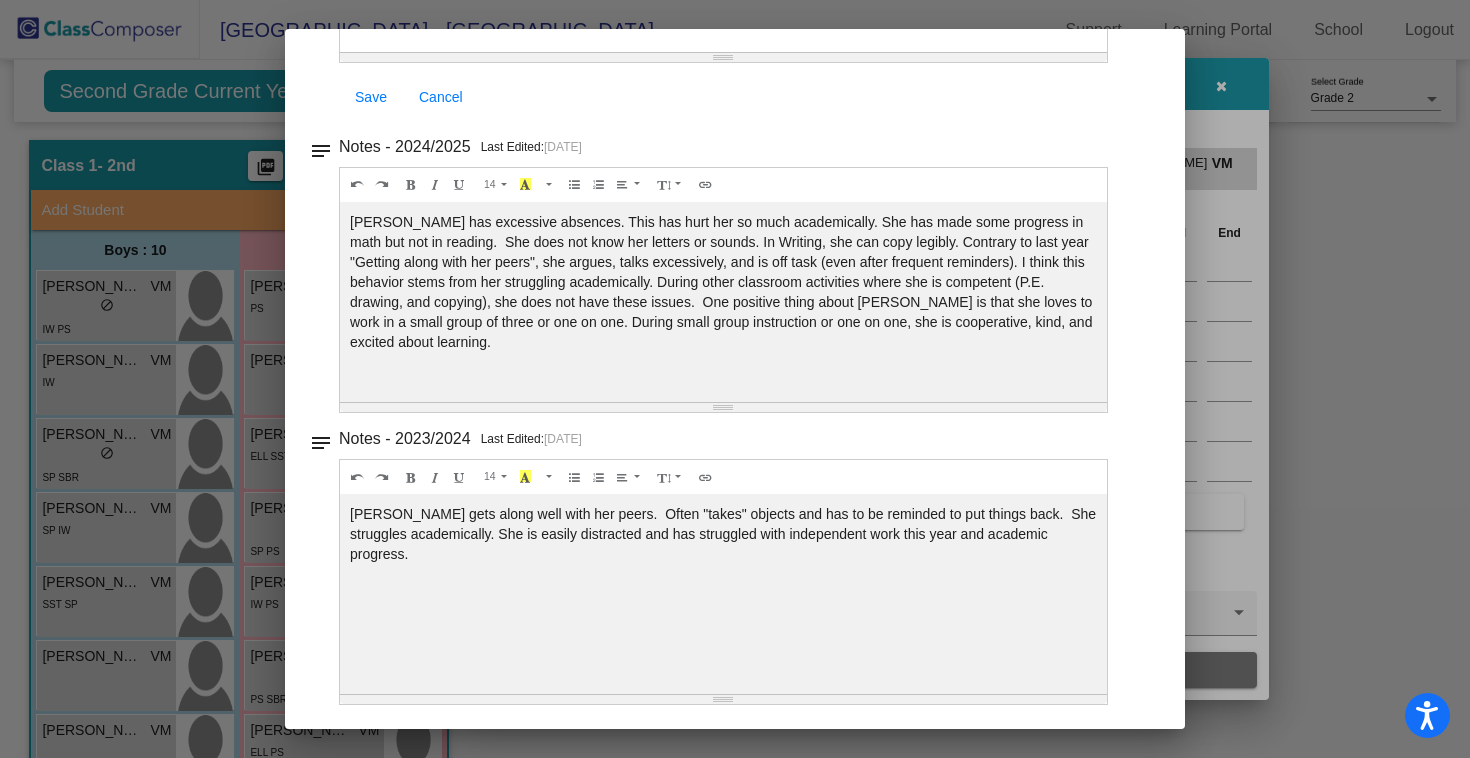 scroll, scrollTop: 394, scrollLeft: 0, axis: vertical 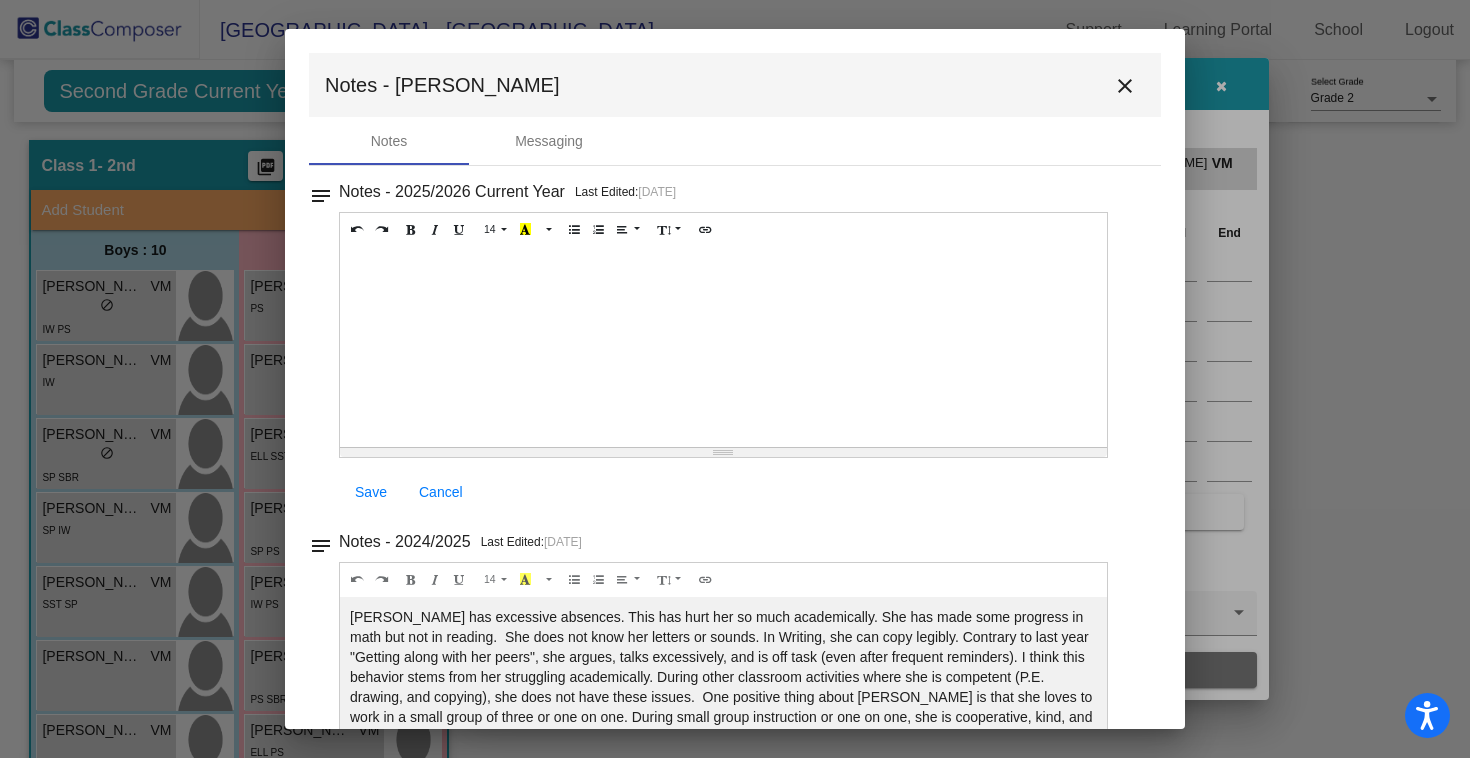 click on "close" at bounding box center (1125, 86) 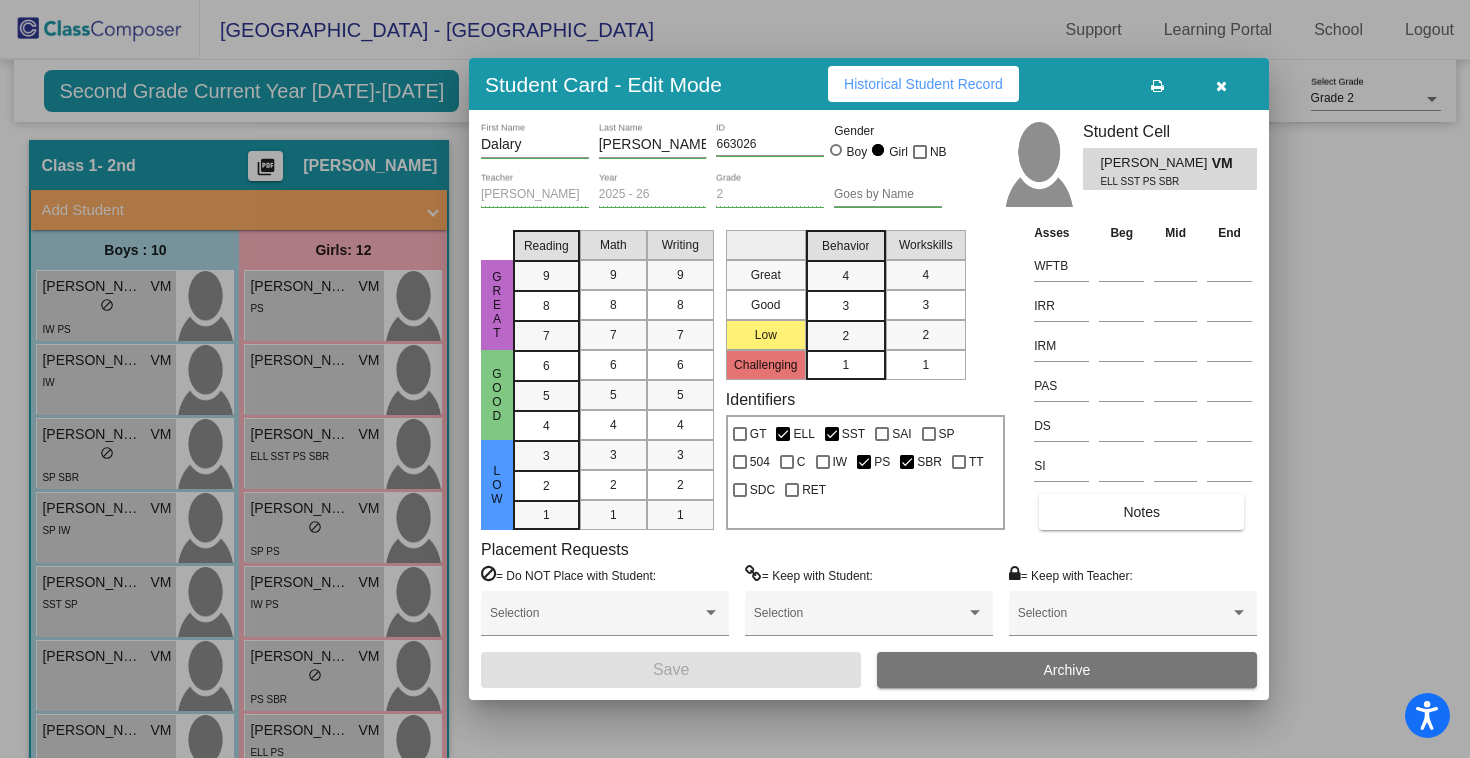 click at bounding box center [1221, 86] 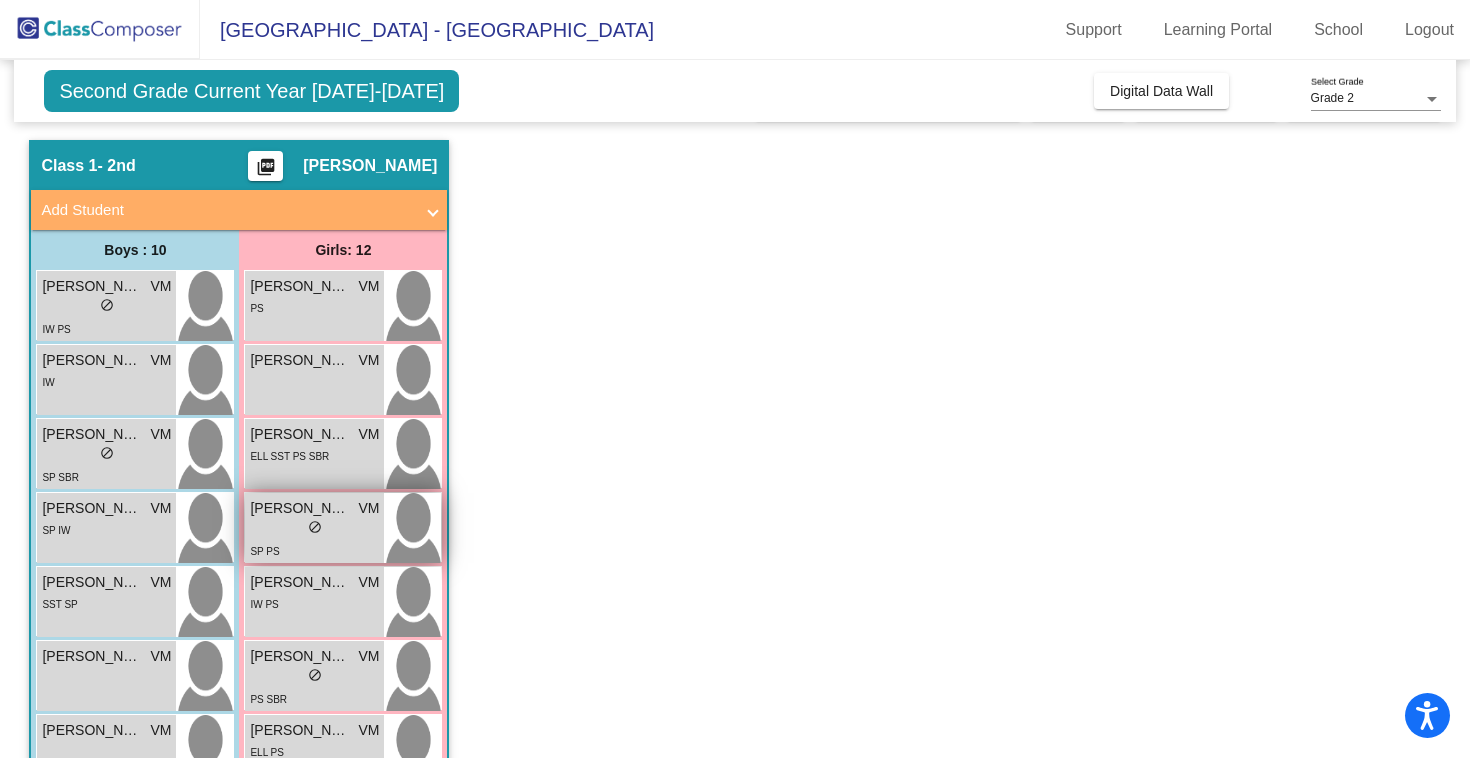 click on "lock do_not_disturb_alt" at bounding box center [314, 529] 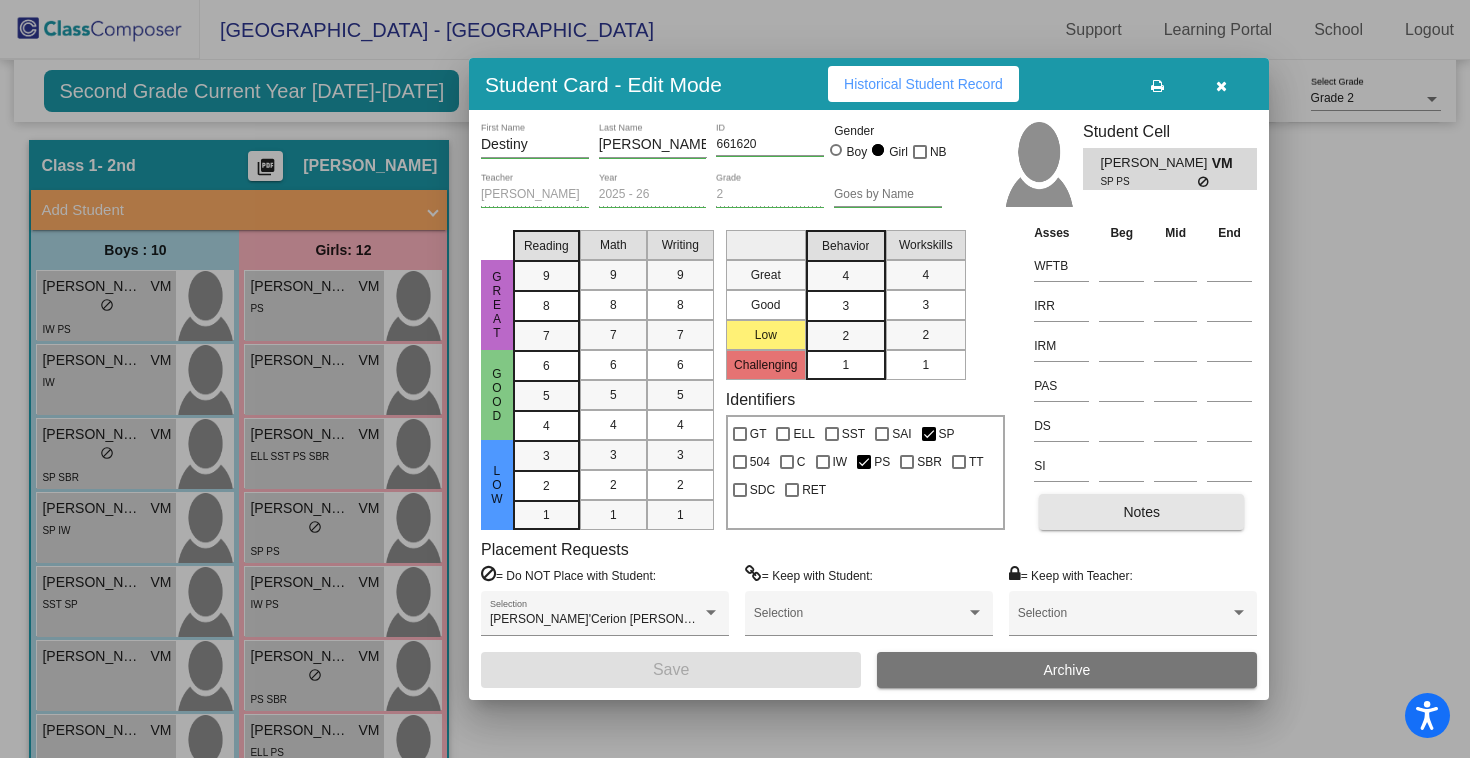 click on "Notes" at bounding box center (1141, 512) 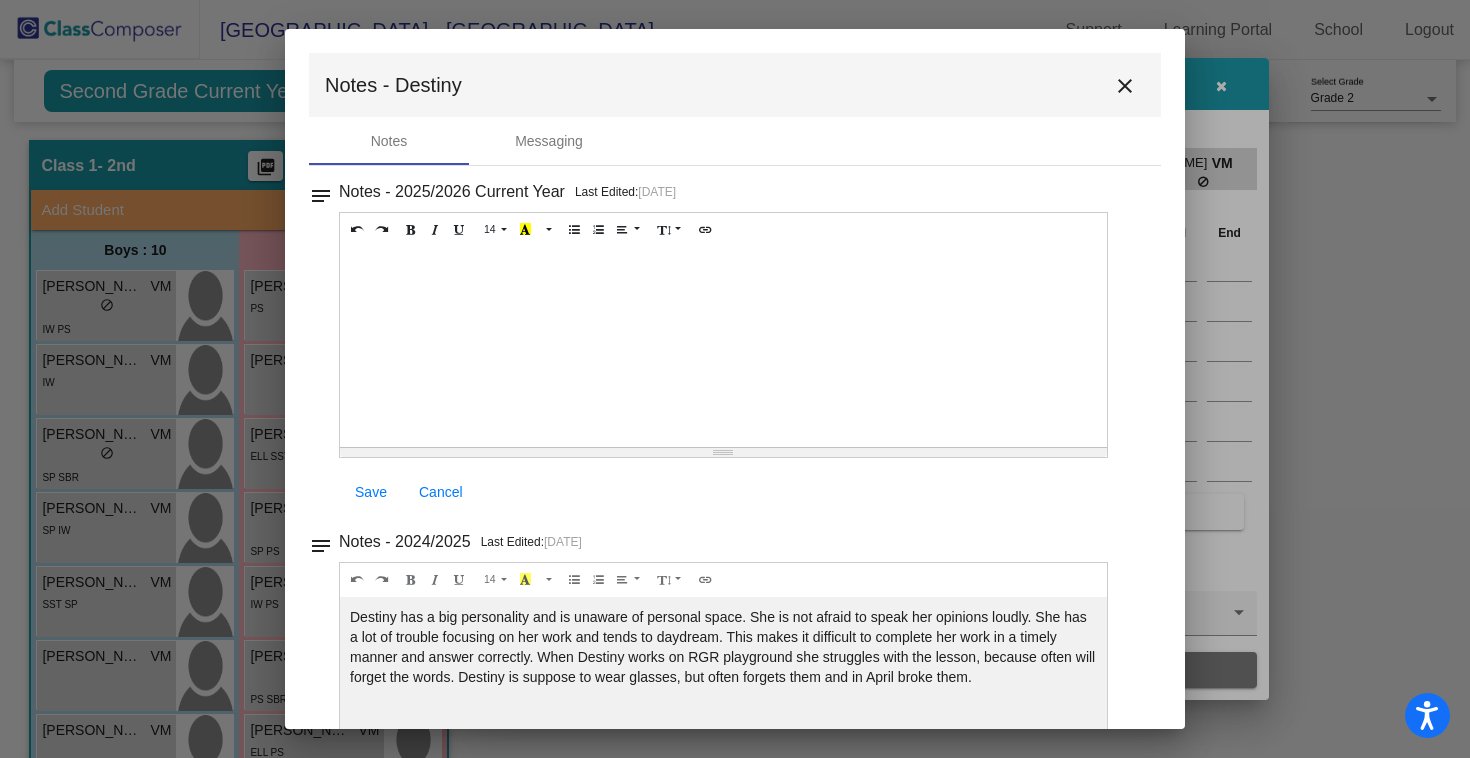 scroll, scrollTop: 2, scrollLeft: 0, axis: vertical 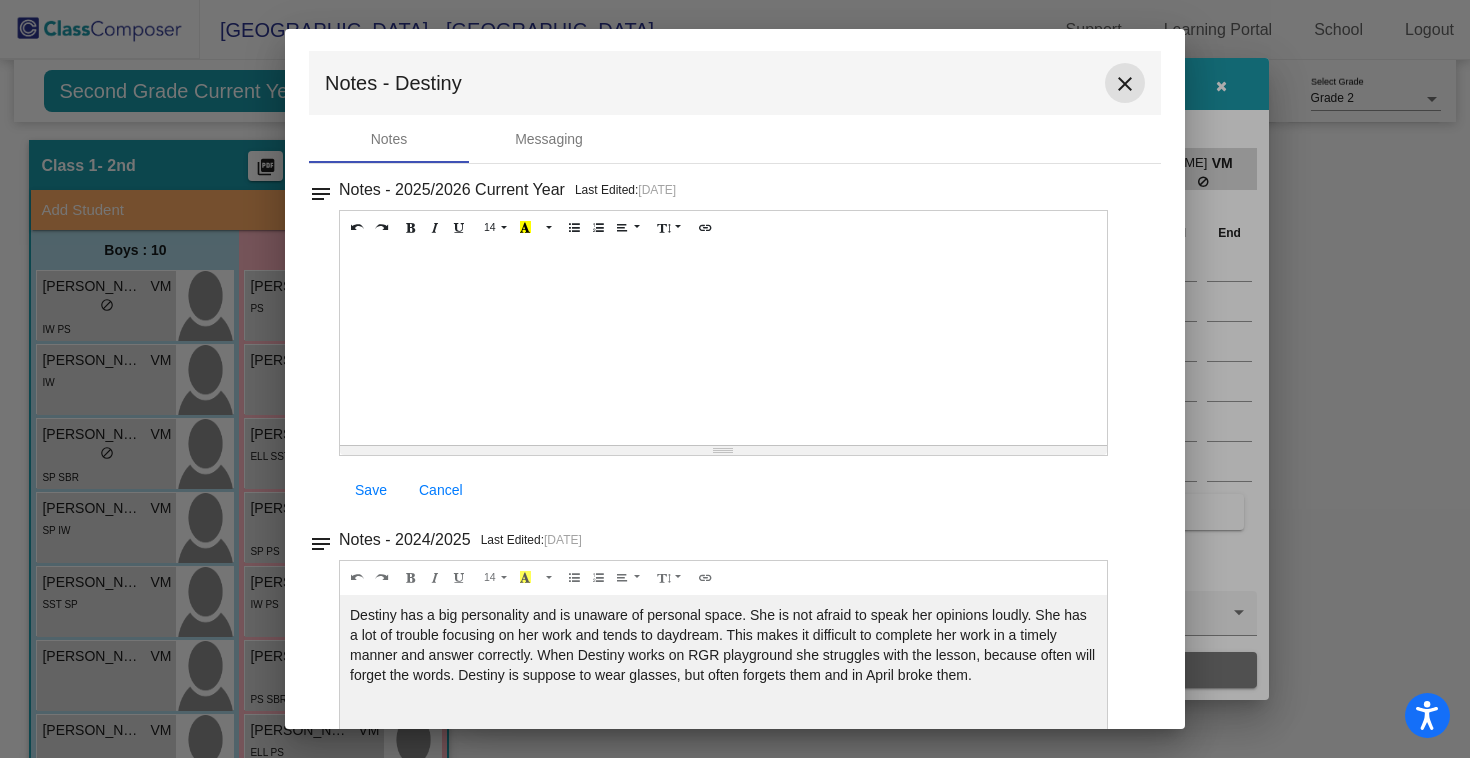 click on "close" at bounding box center [1125, 84] 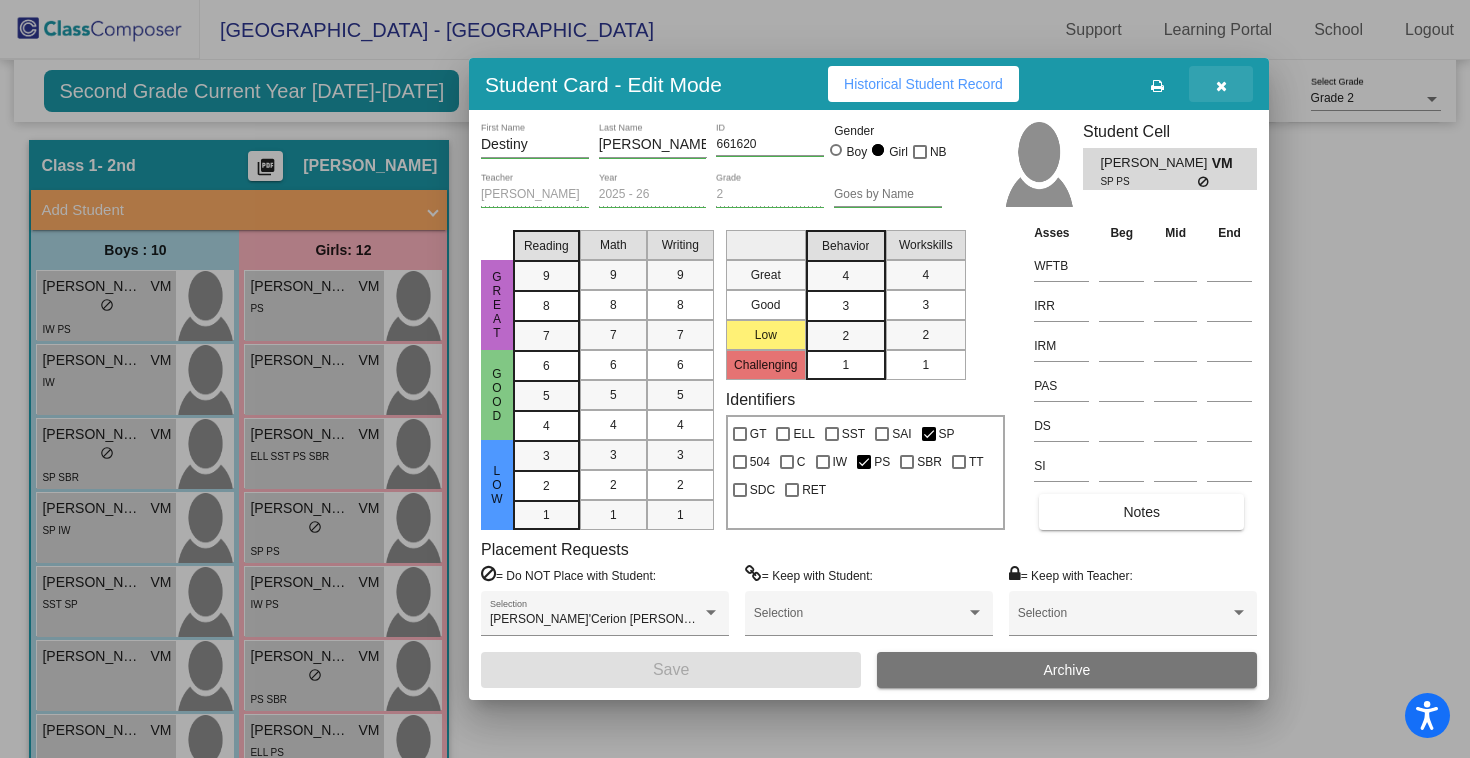 click at bounding box center (1221, 86) 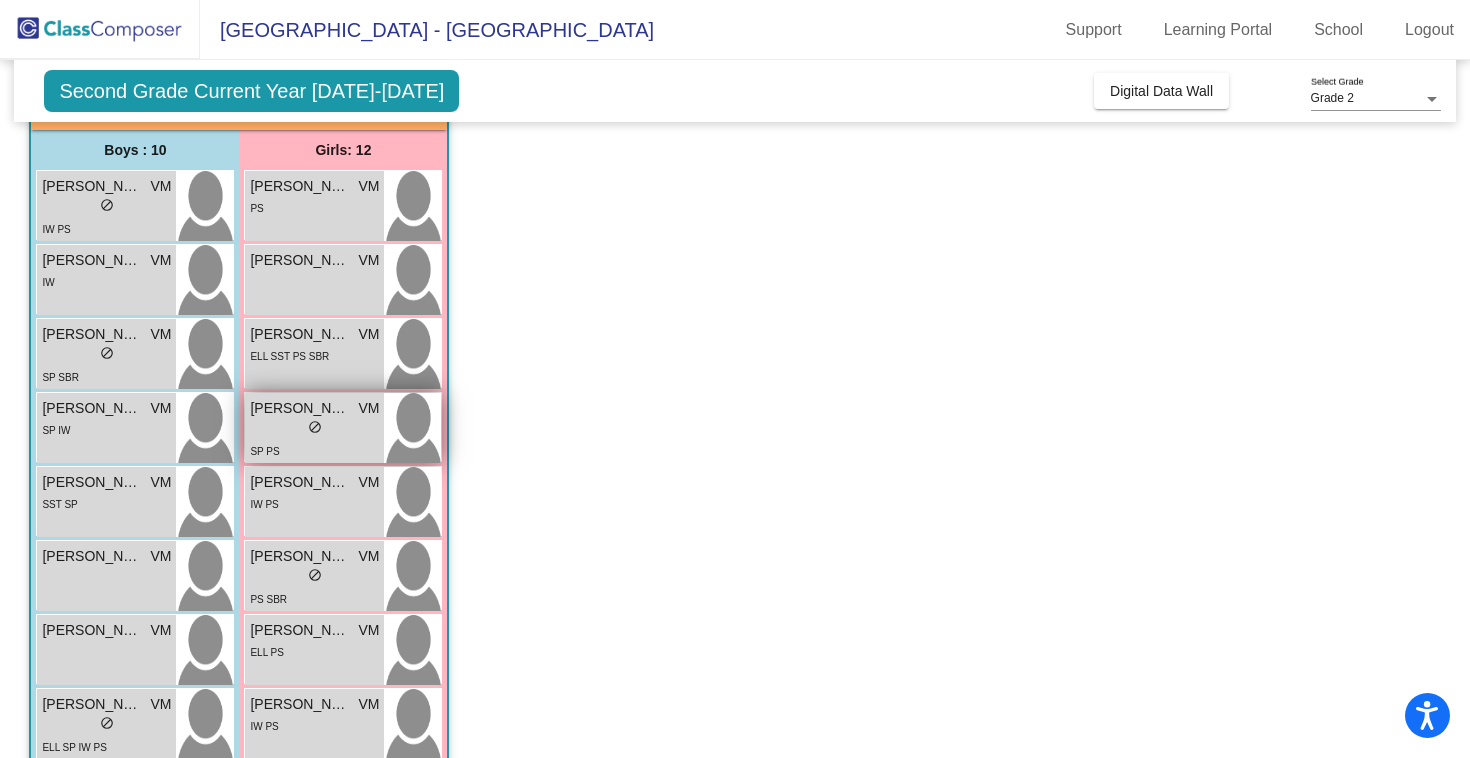 scroll, scrollTop: 157, scrollLeft: 0, axis: vertical 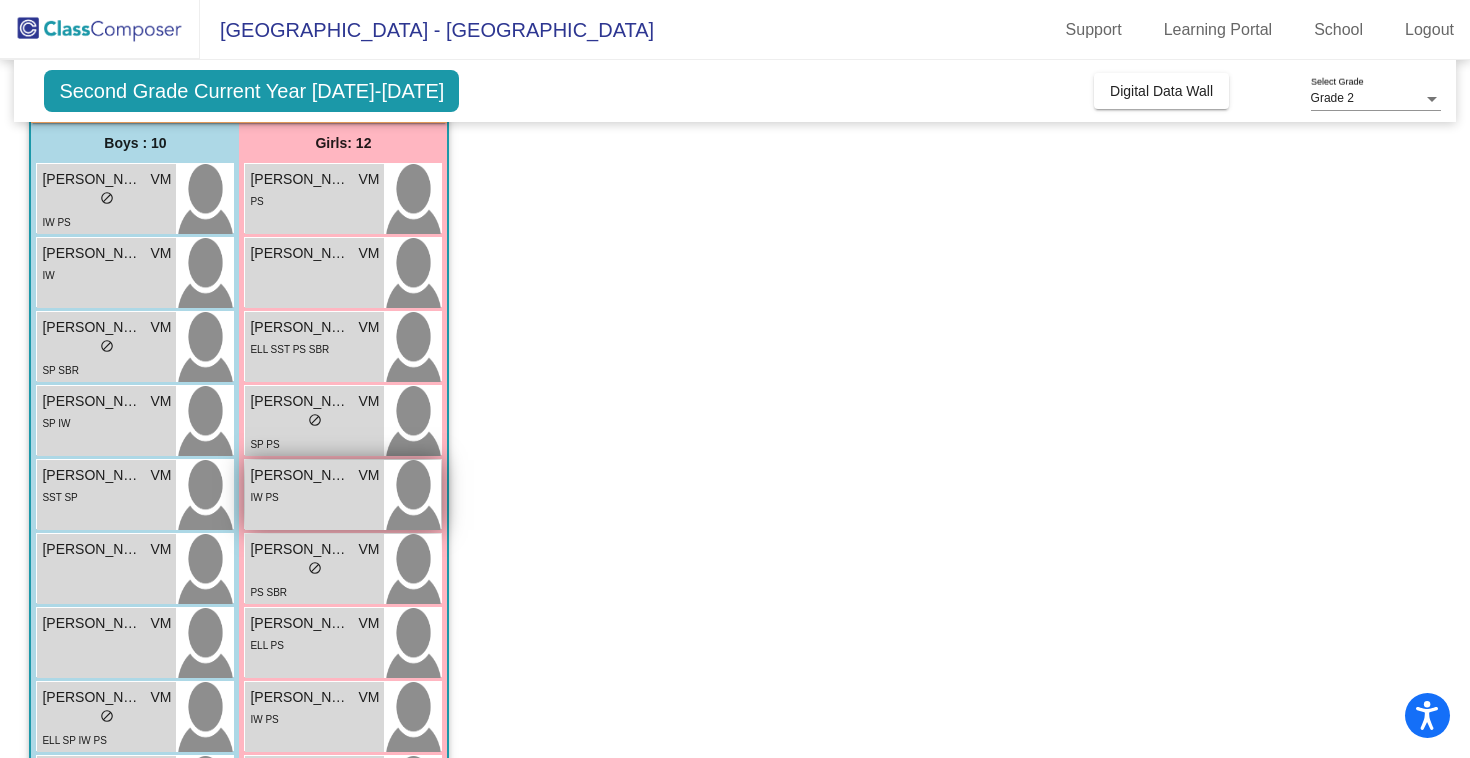 click on "IW PS" at bounding box center [314, 496] 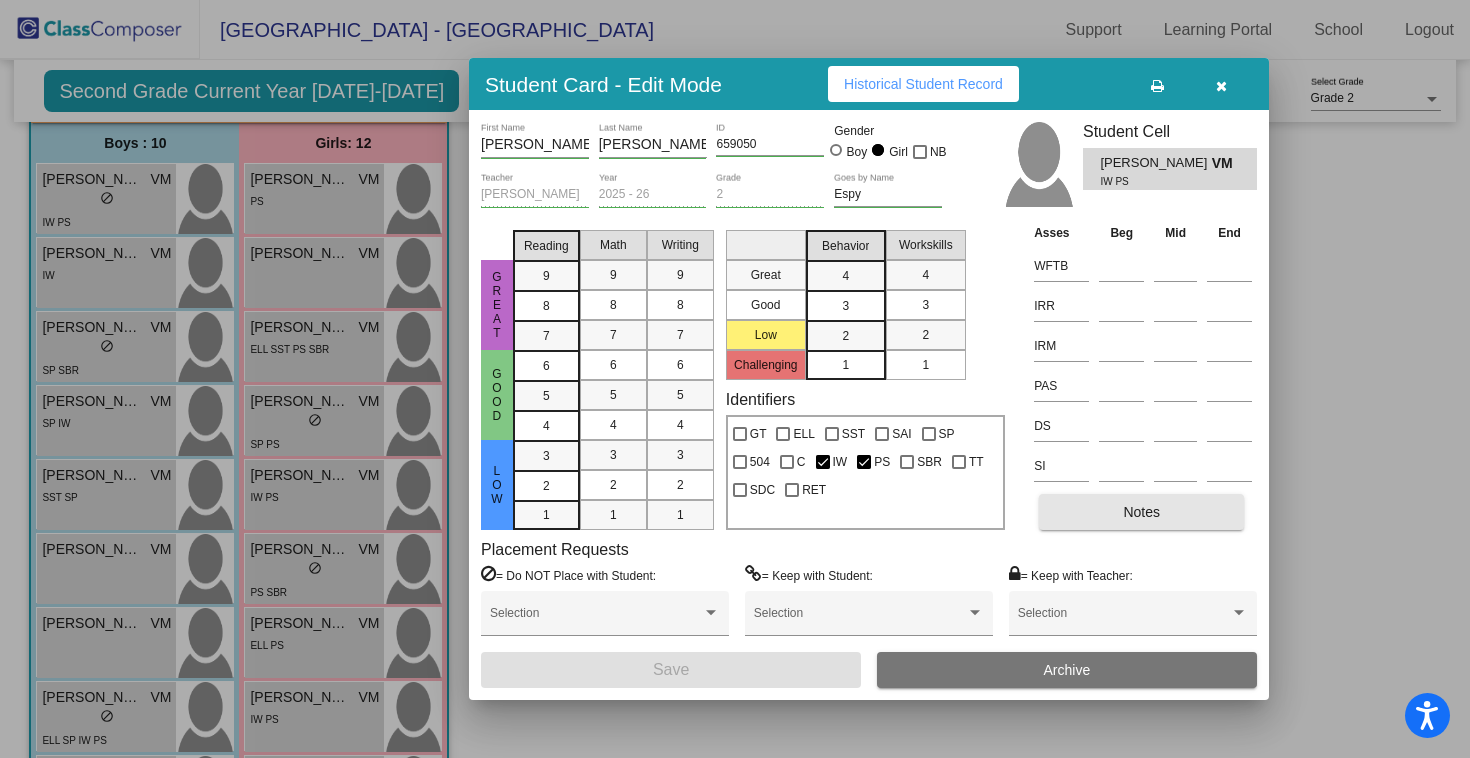 click on "Notes" at bounding box center (1141, 512) 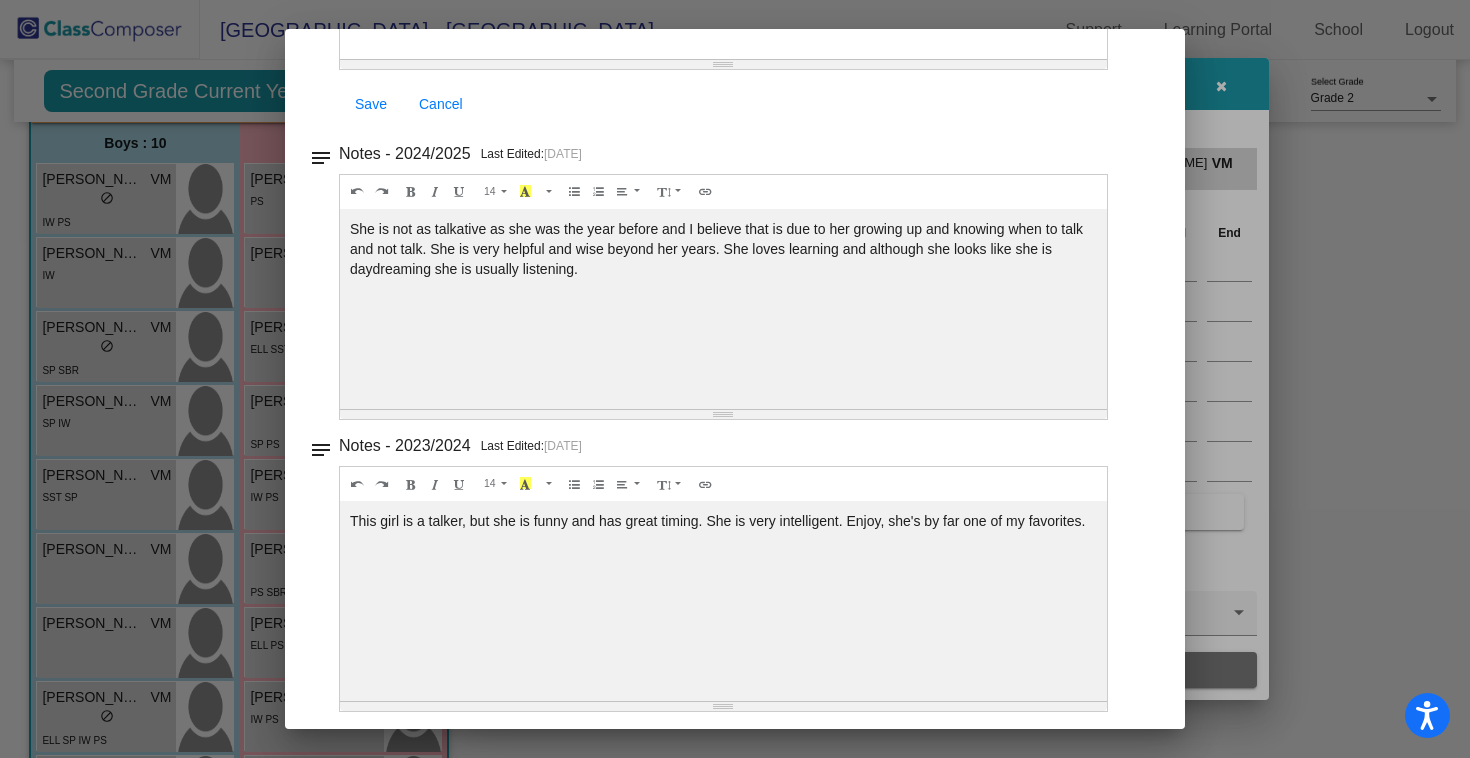 scroll, scrollTop: 394, scrollLeft: 0, axis: vertical 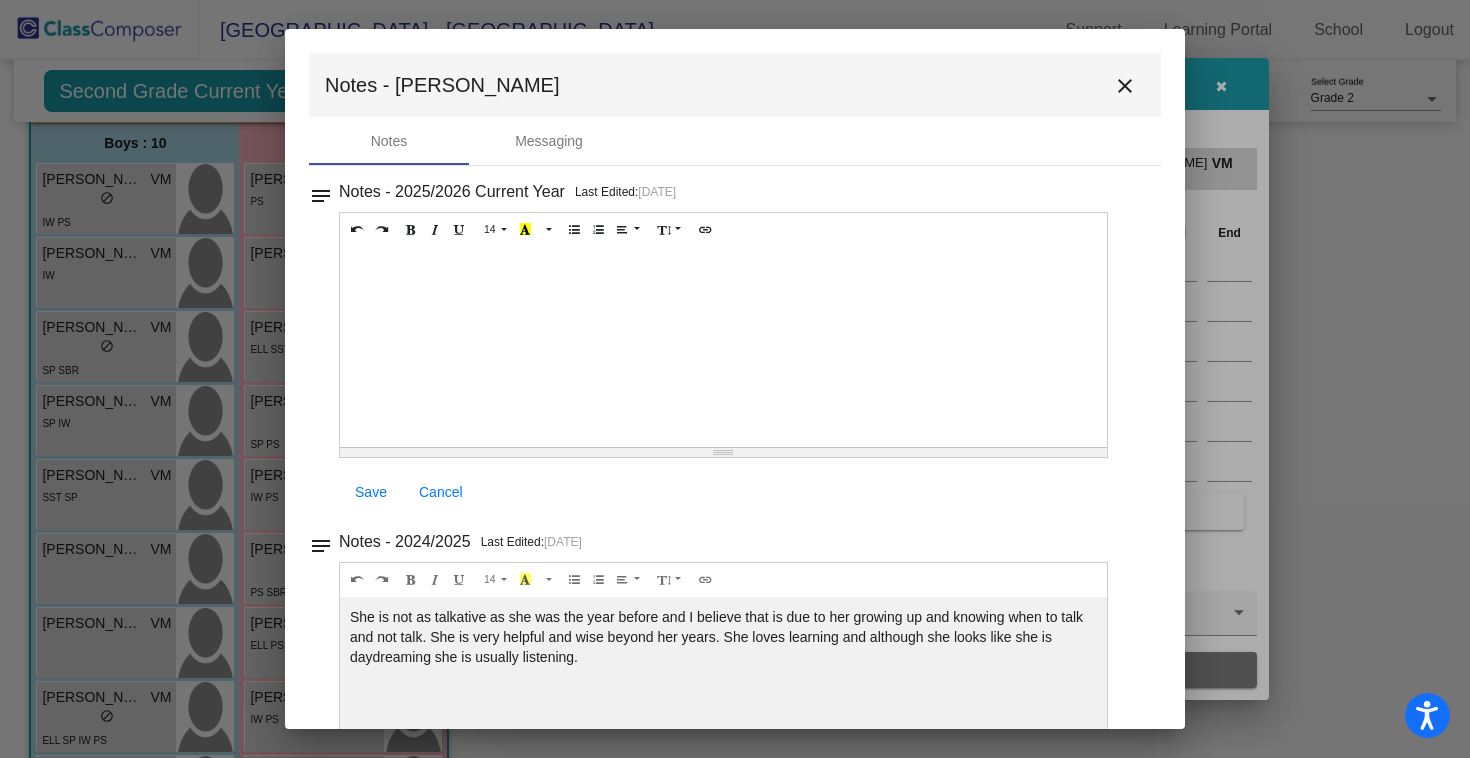 click on "close" at bounding box center (1125, 86) 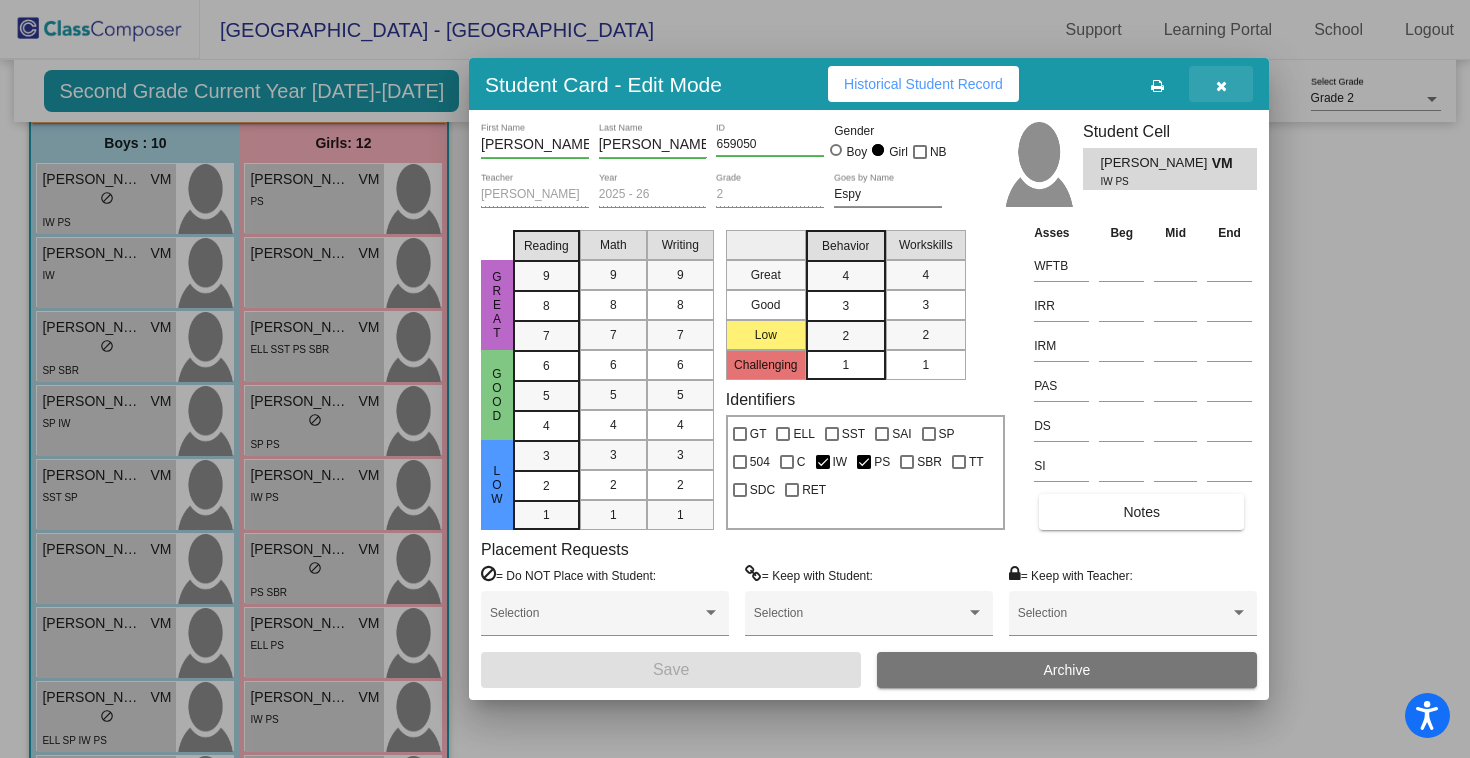 click at bounding box center (1221, 84) 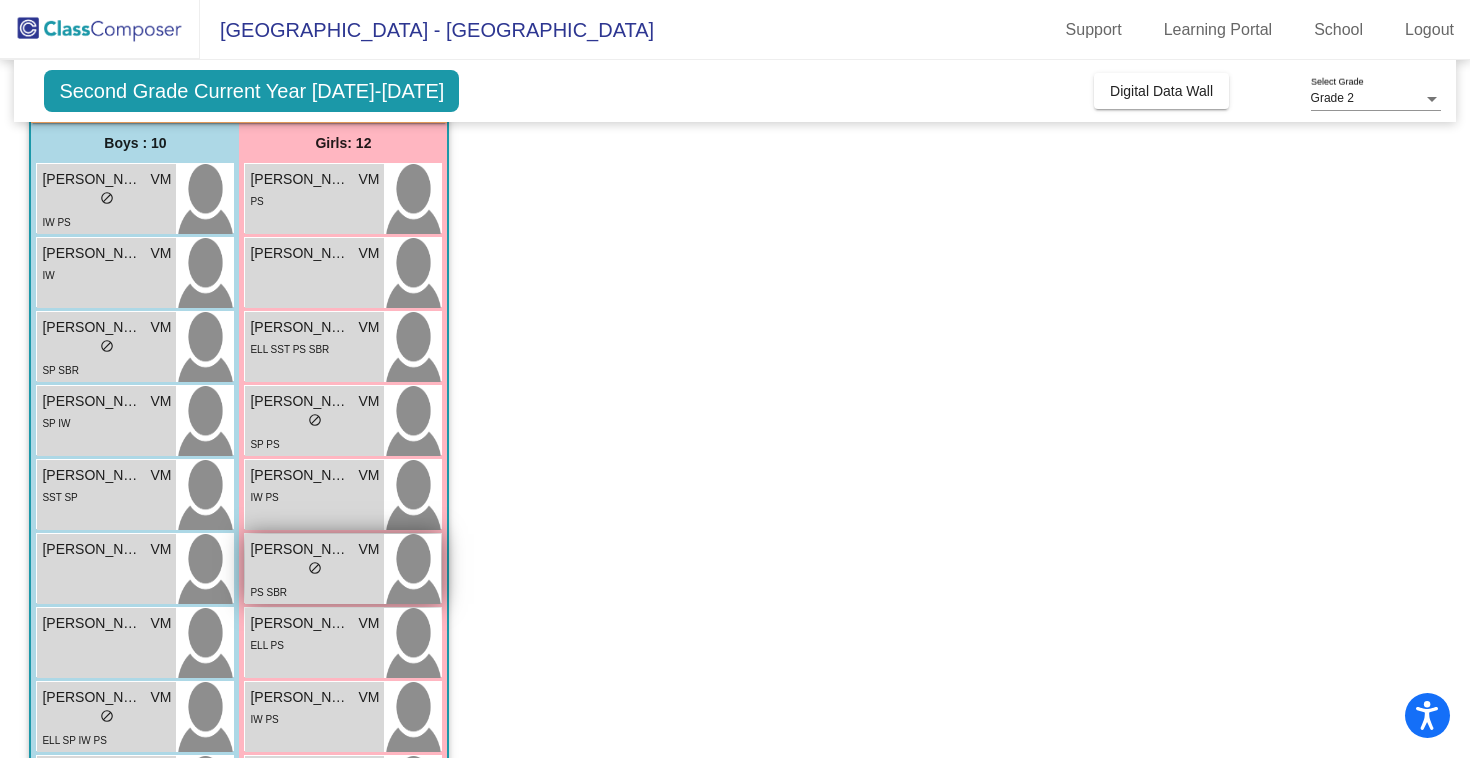 click on "lock do_not_disturb_alt" at bounding box center (314, 570) 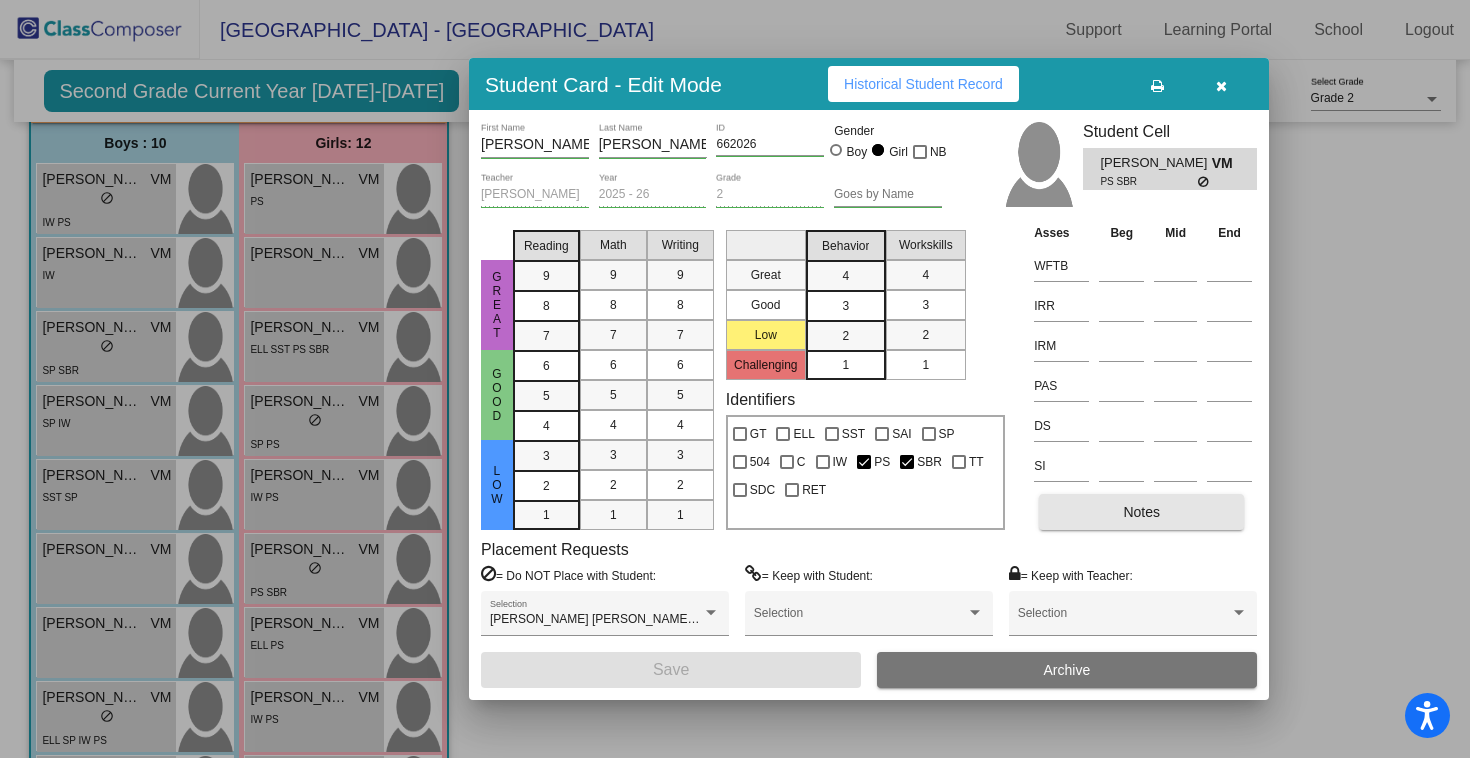 click on "Notes" at bounding box center (1141, 512) 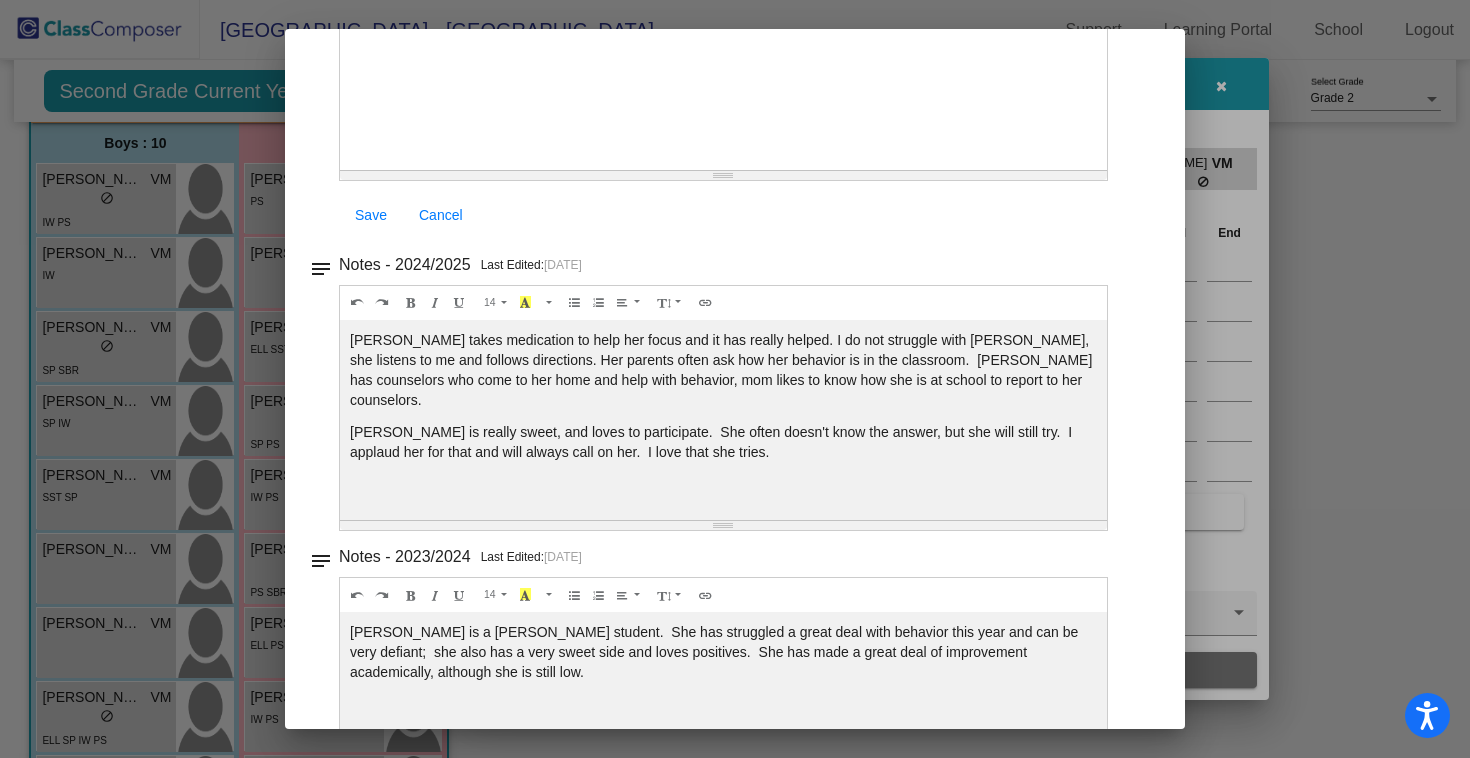 scroll, scrollTop: 280, scrollLeft: 0, axis: vertical 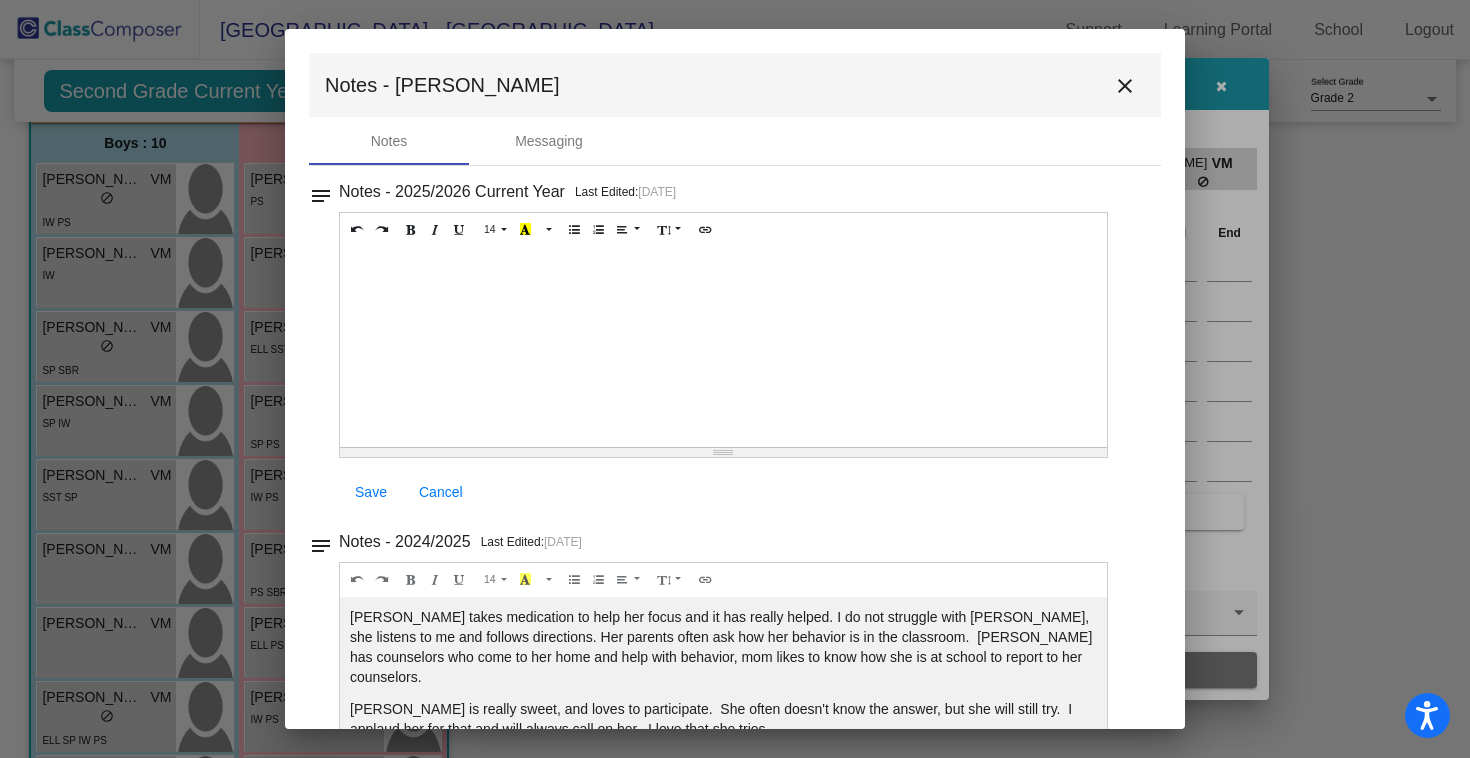 click on "close" at bounding box center (1125, 85) 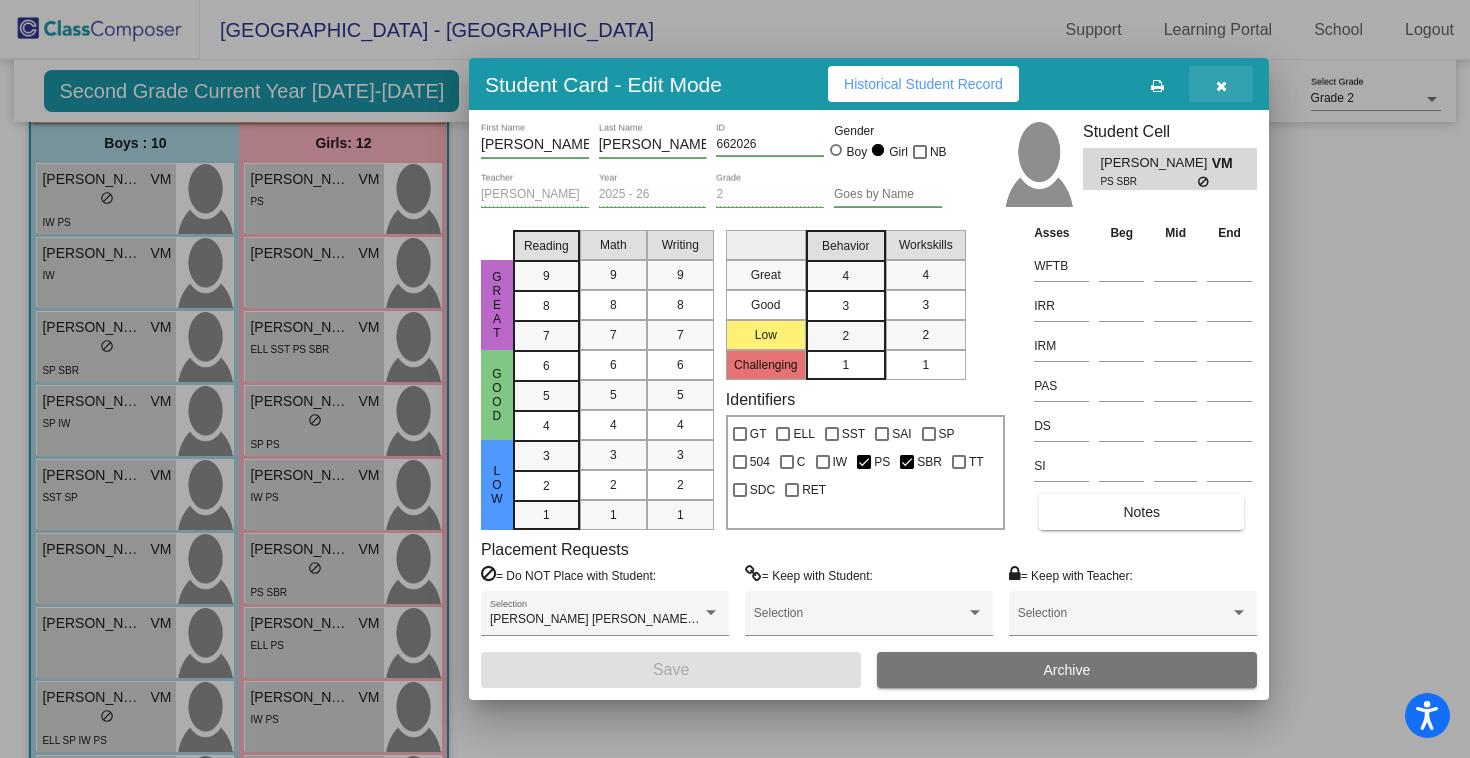click at bounding box center (1221, 86) 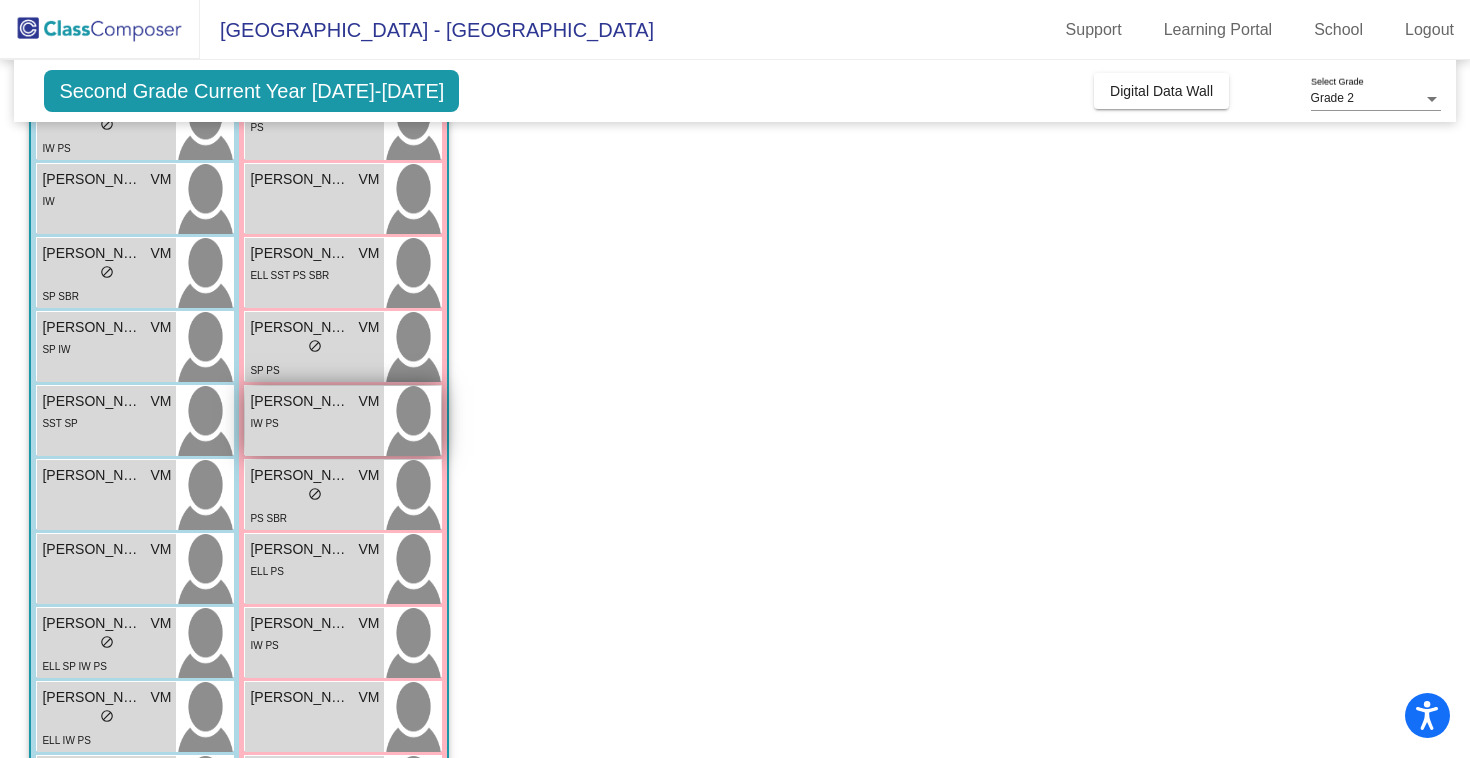 scroll, scrollTop: 245, scrollLeft: 0, axis: vertical 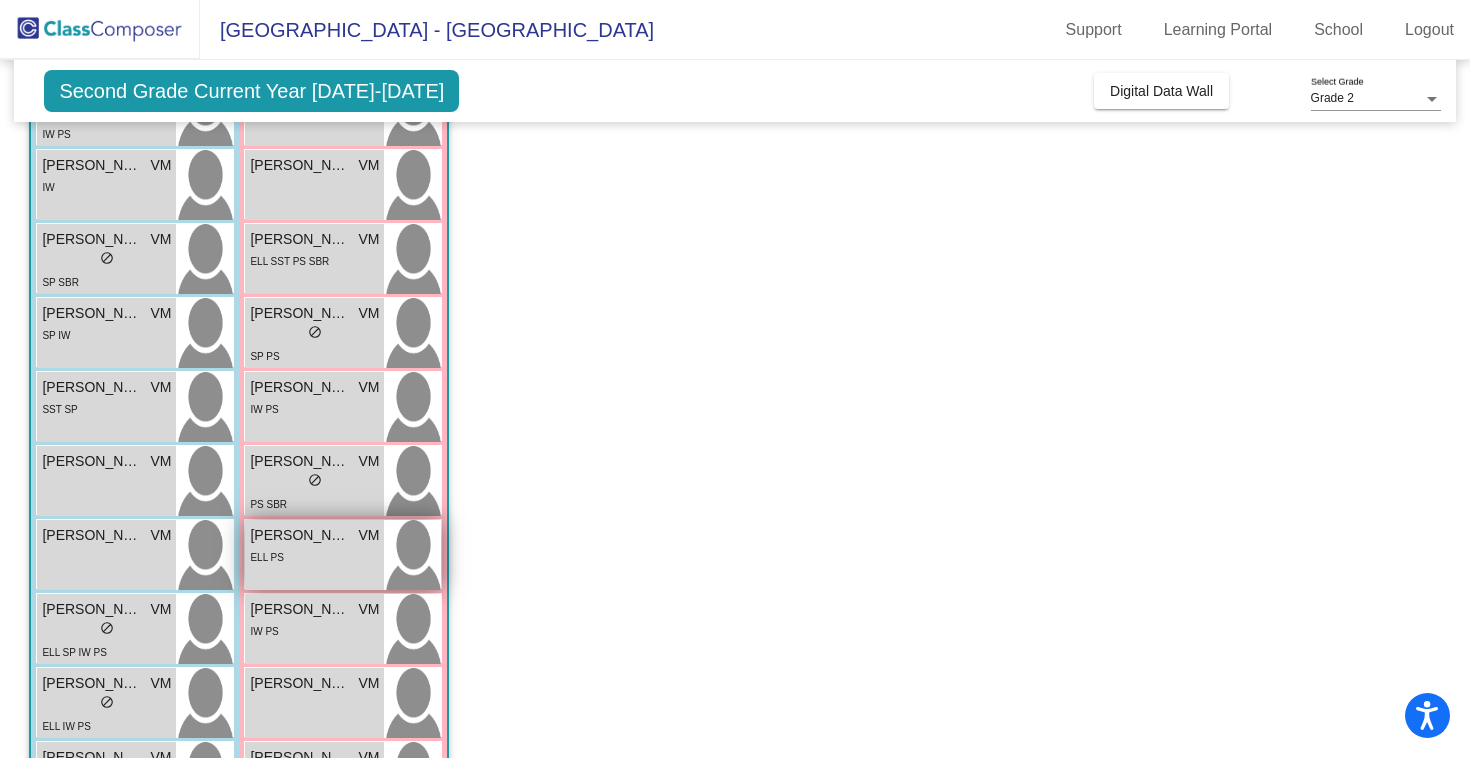 click on "ELL PS" at bounding box center [314, 556] 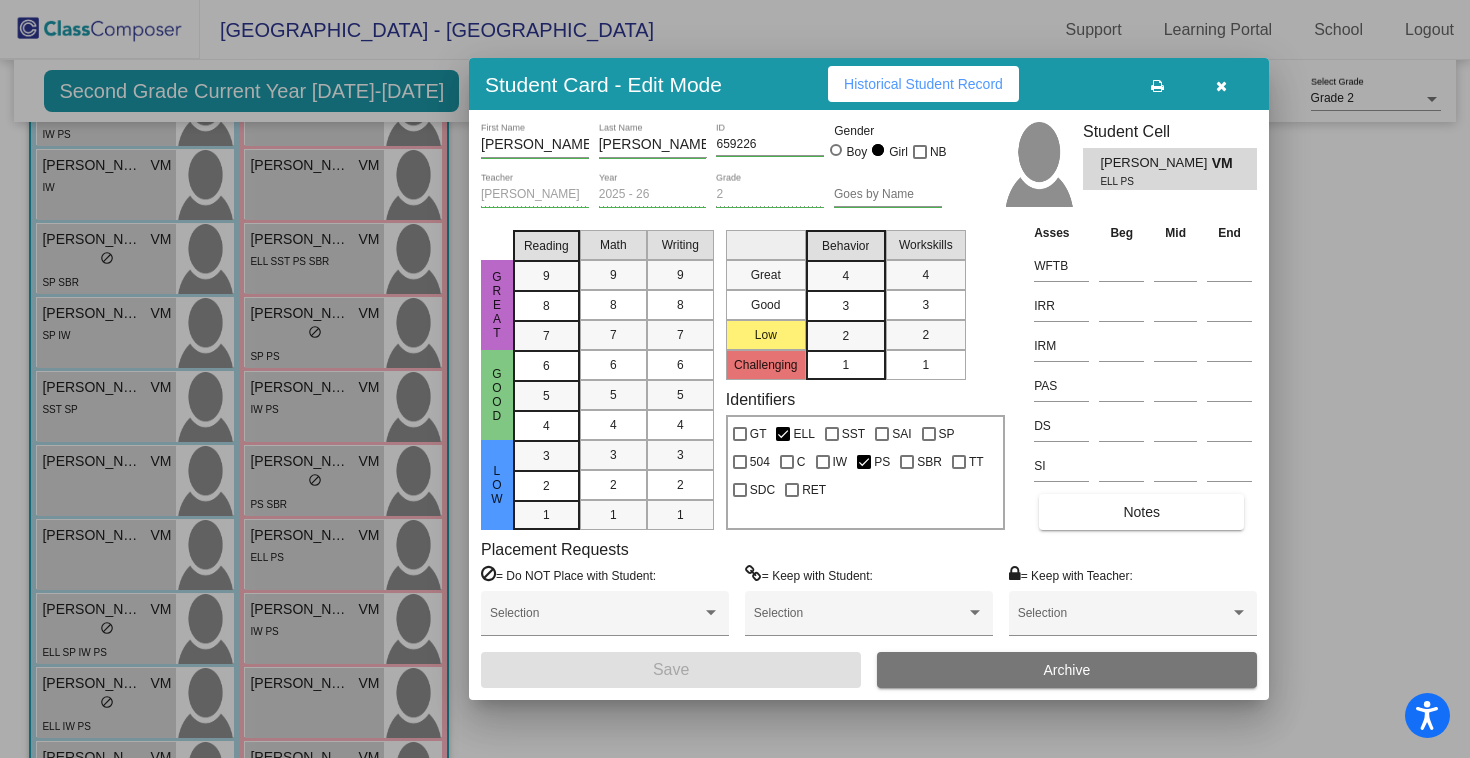 click on "Notes" at bounding box center [1141, 512] 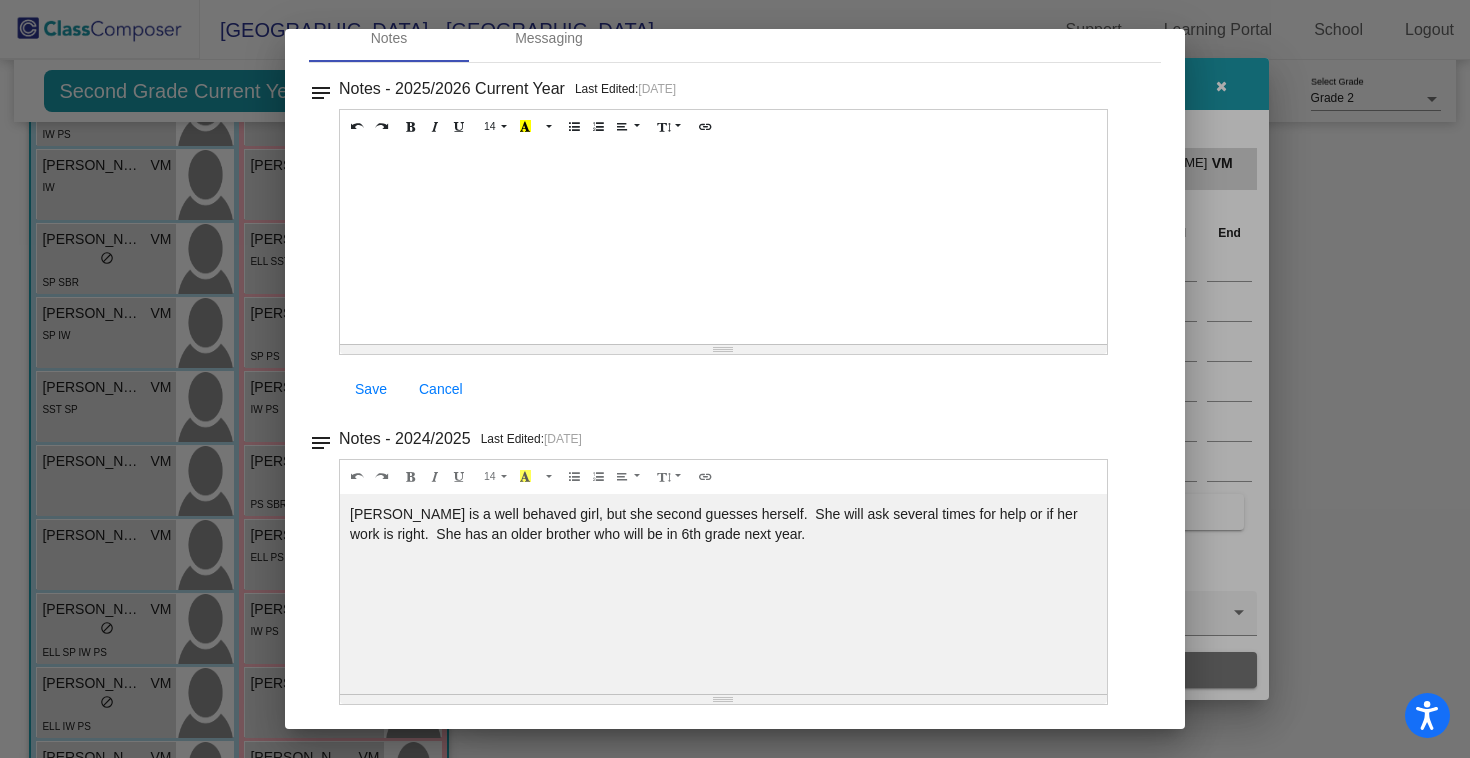scroll, scrollTop: 103, scrollLeft: 0, axis: vertical 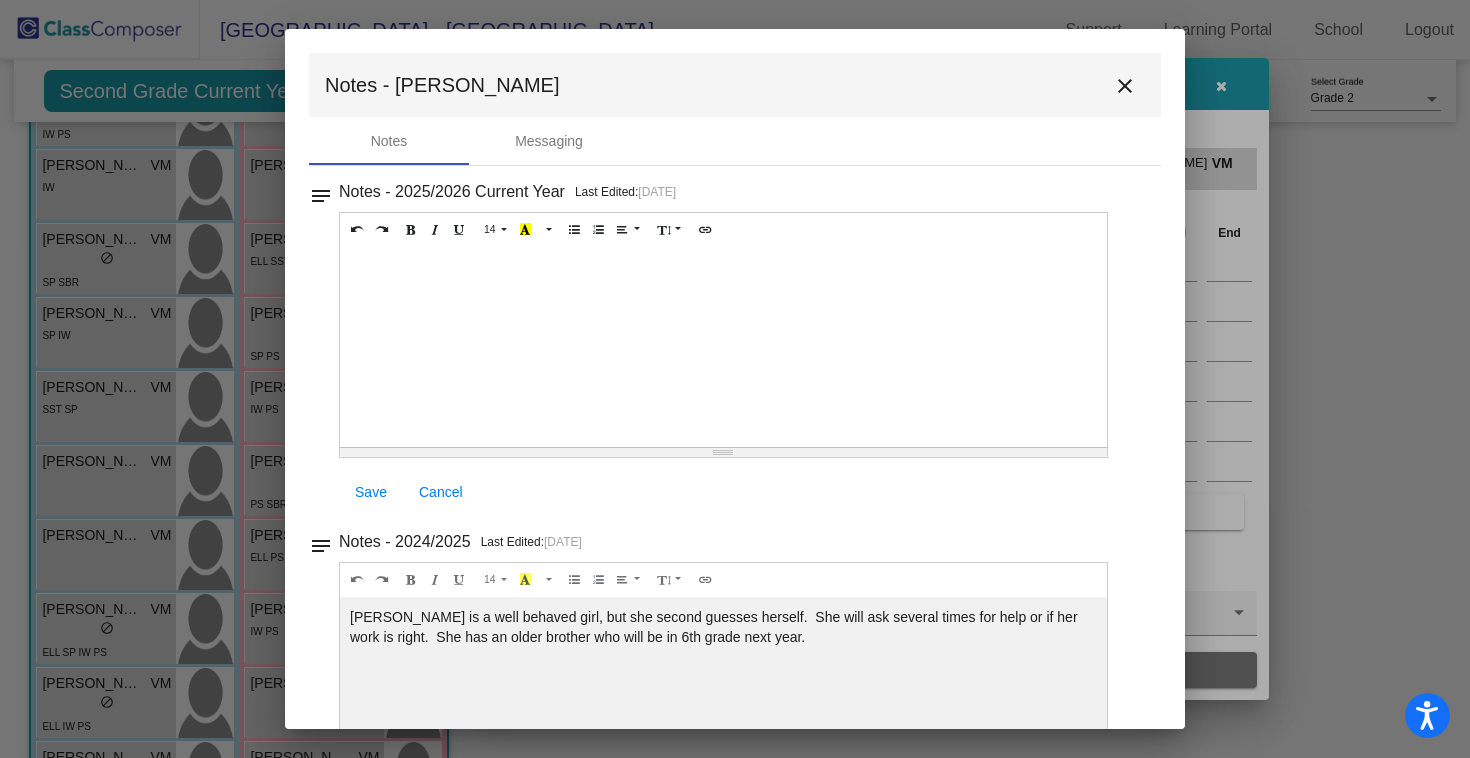 click on "close" at bounding box center (1125, 86) 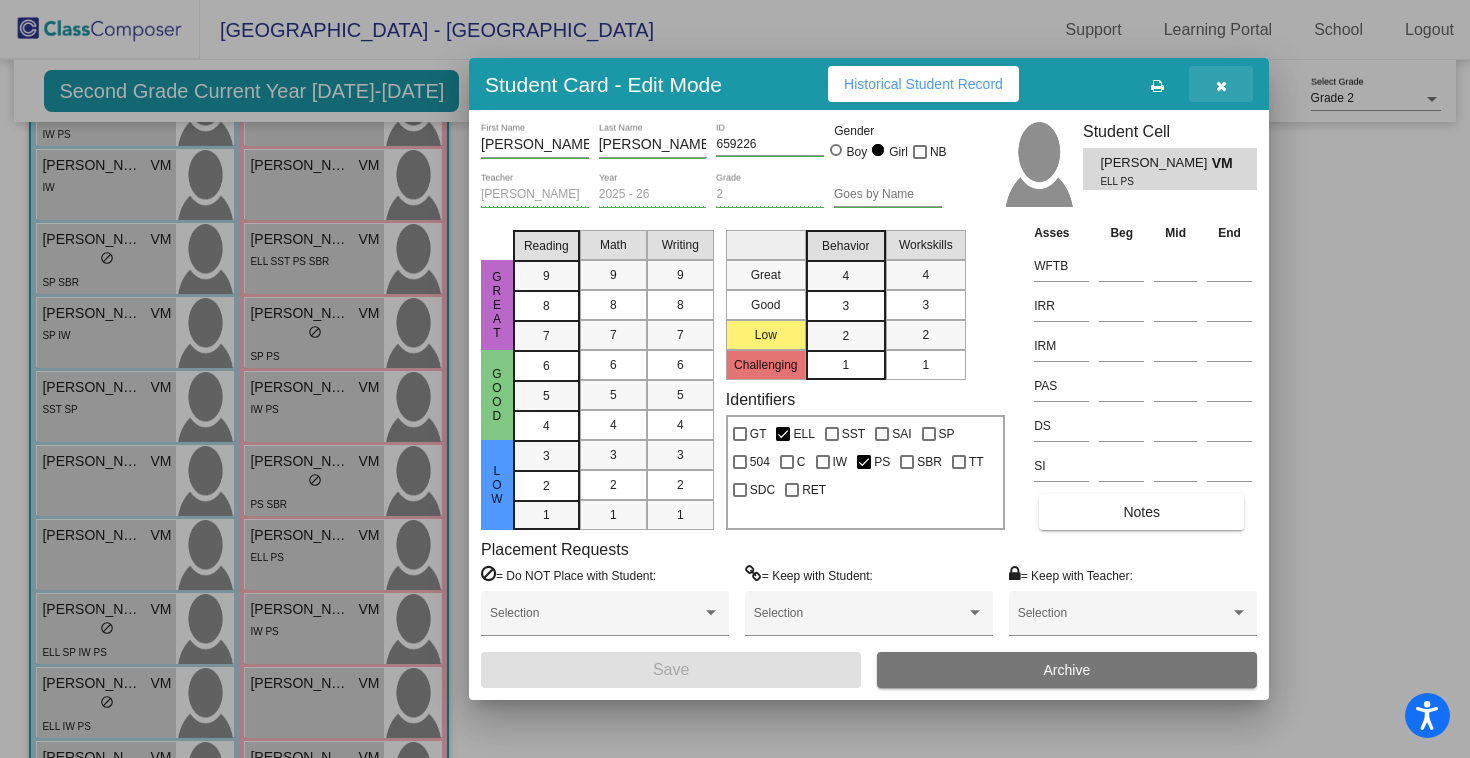 click at bounding box center [1221, 84] 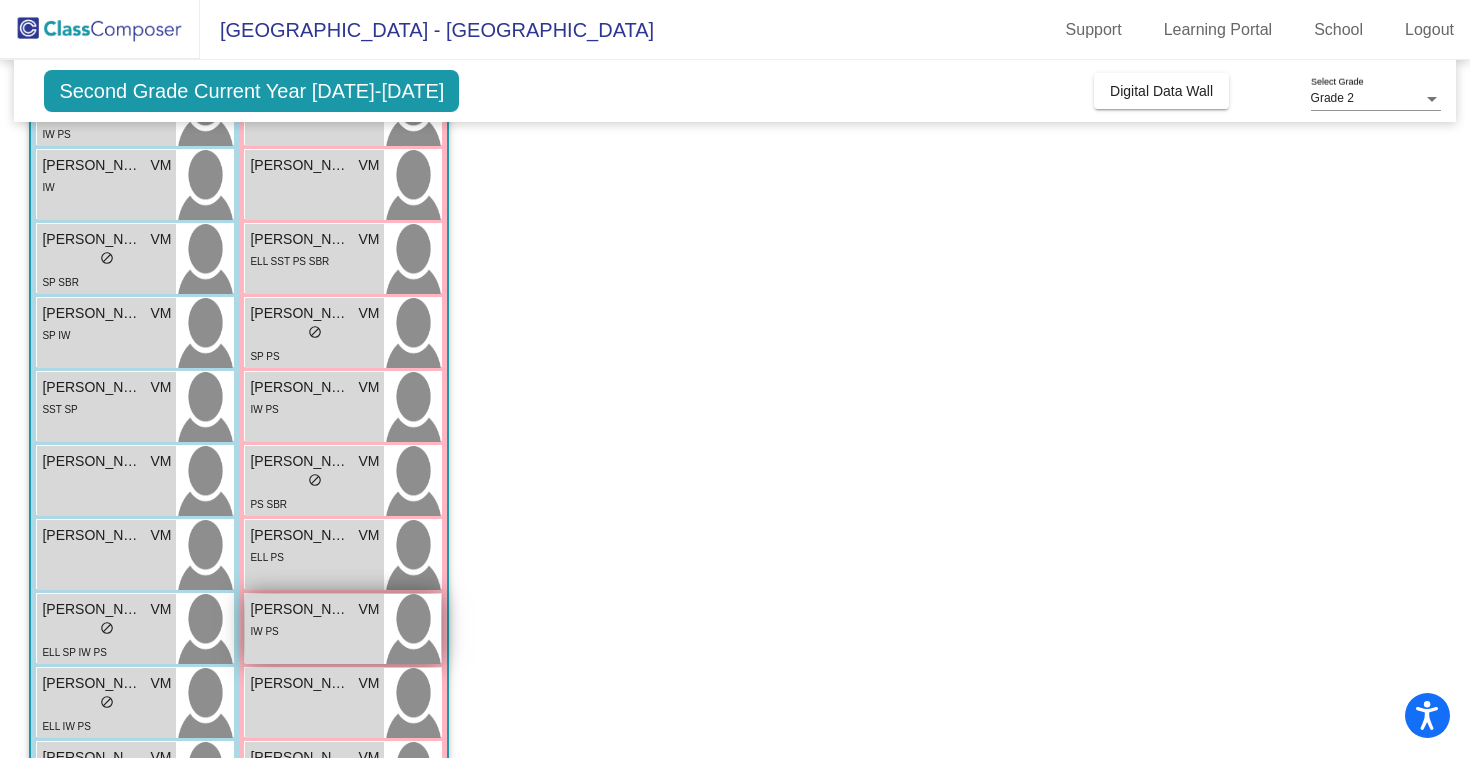 click on "IW PS" at bounding box center (314, 630) 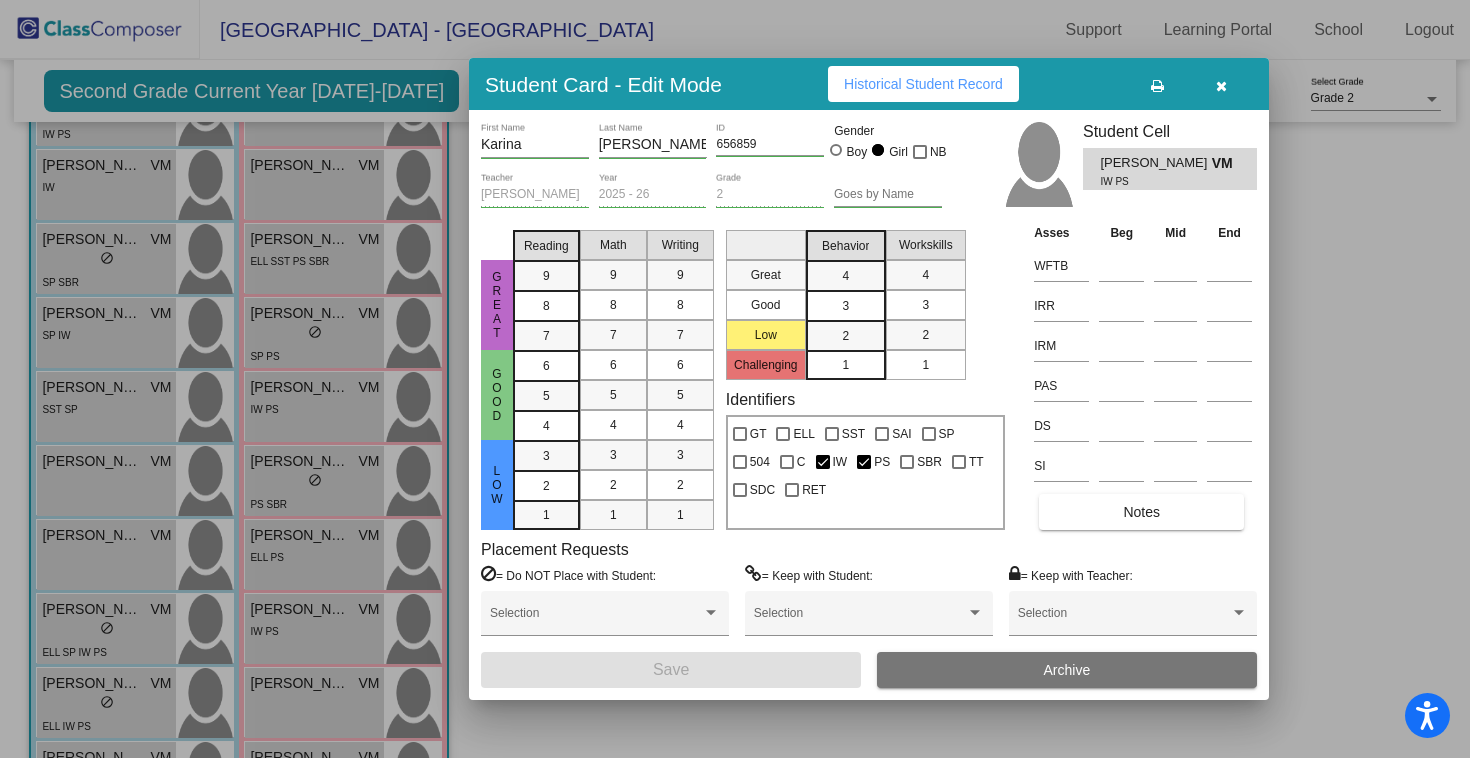 click on "Notes" at bounding box center (1141, 512) 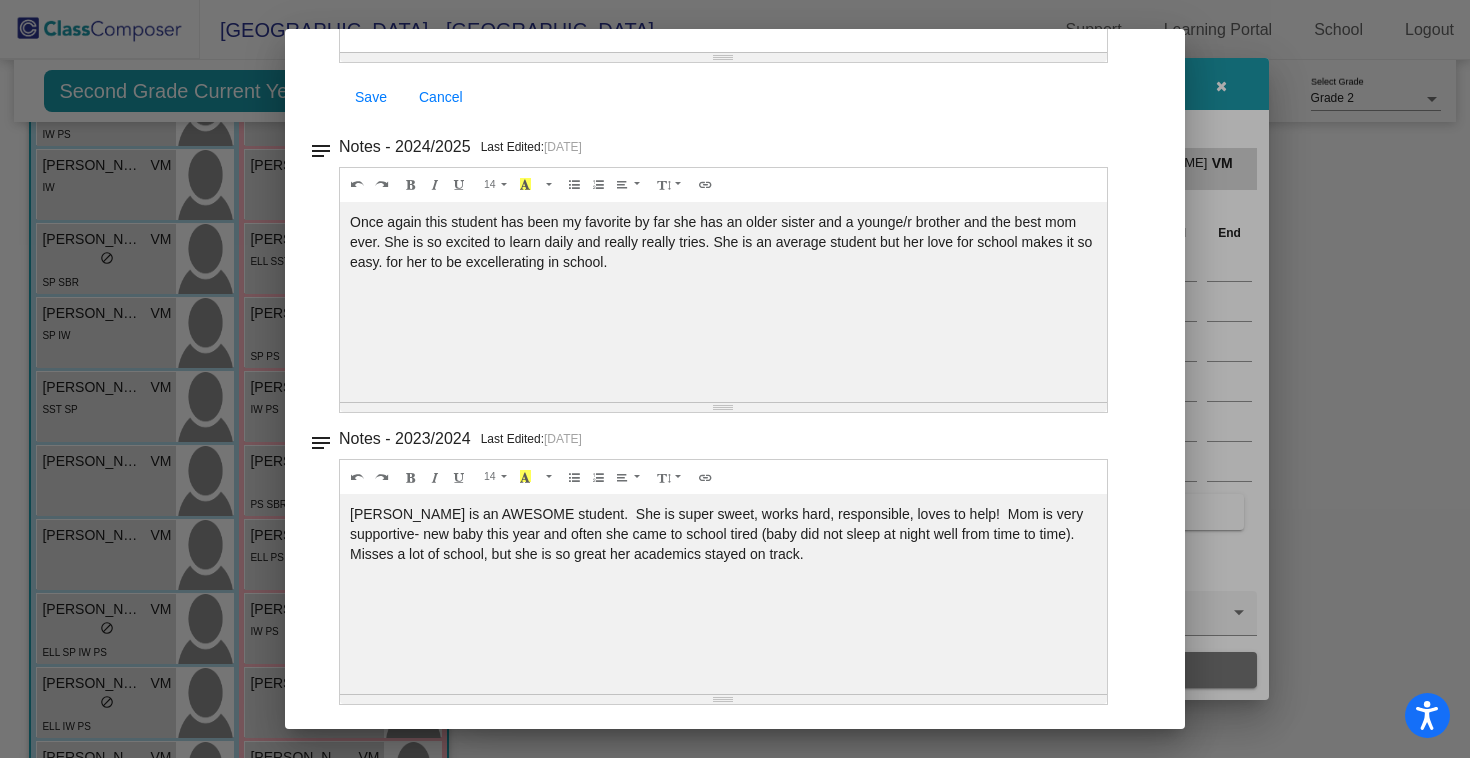 scroll, scrollTop: 394, scrollLeft: 0, axis: vertical 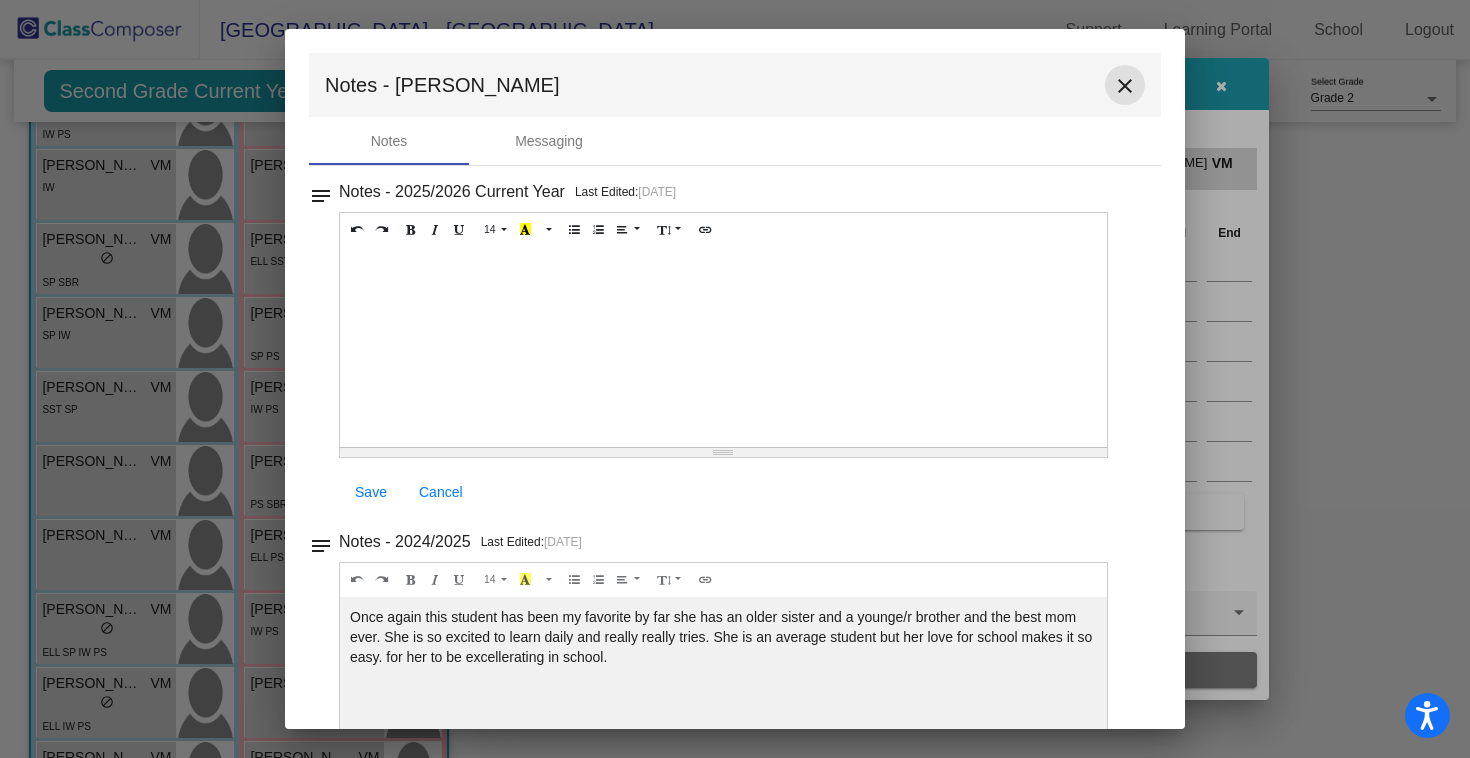 click on "close" at bounding box center [1125, 86] 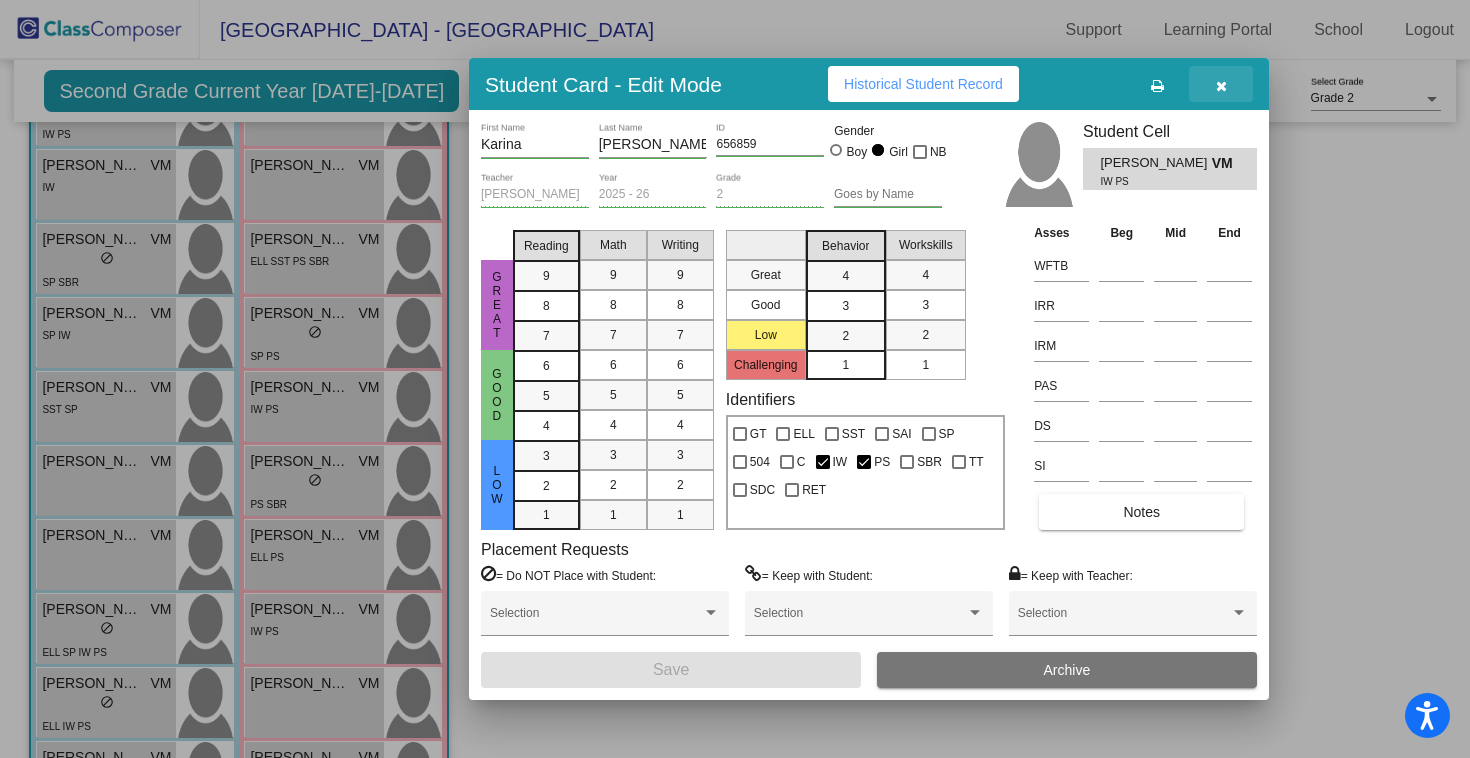 click at bounding box center (1221, 86) 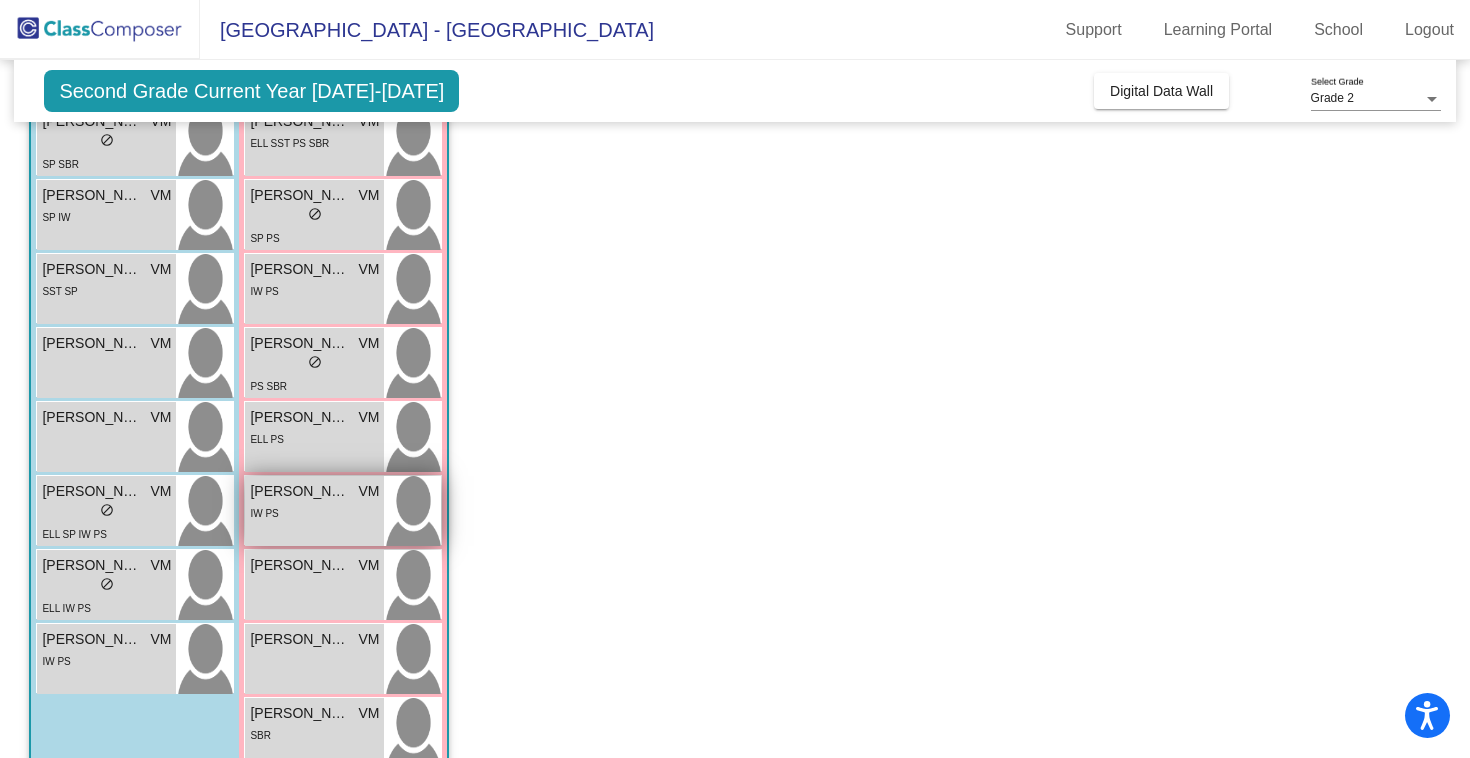 scroll, scrollTop: 381, scrollLeft: 0, axis: vertical 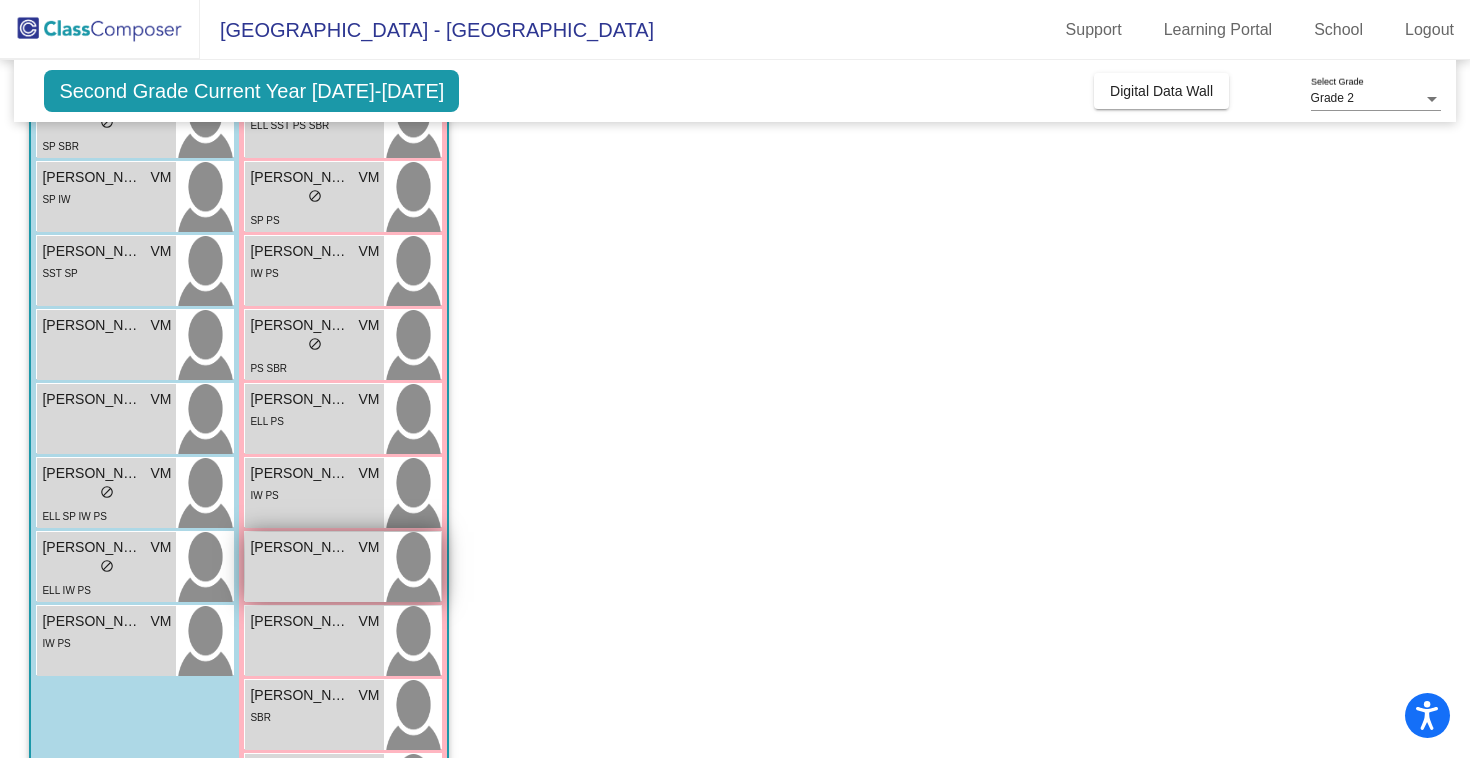 click on "Leila Perez" at bounding box center (300, 547) 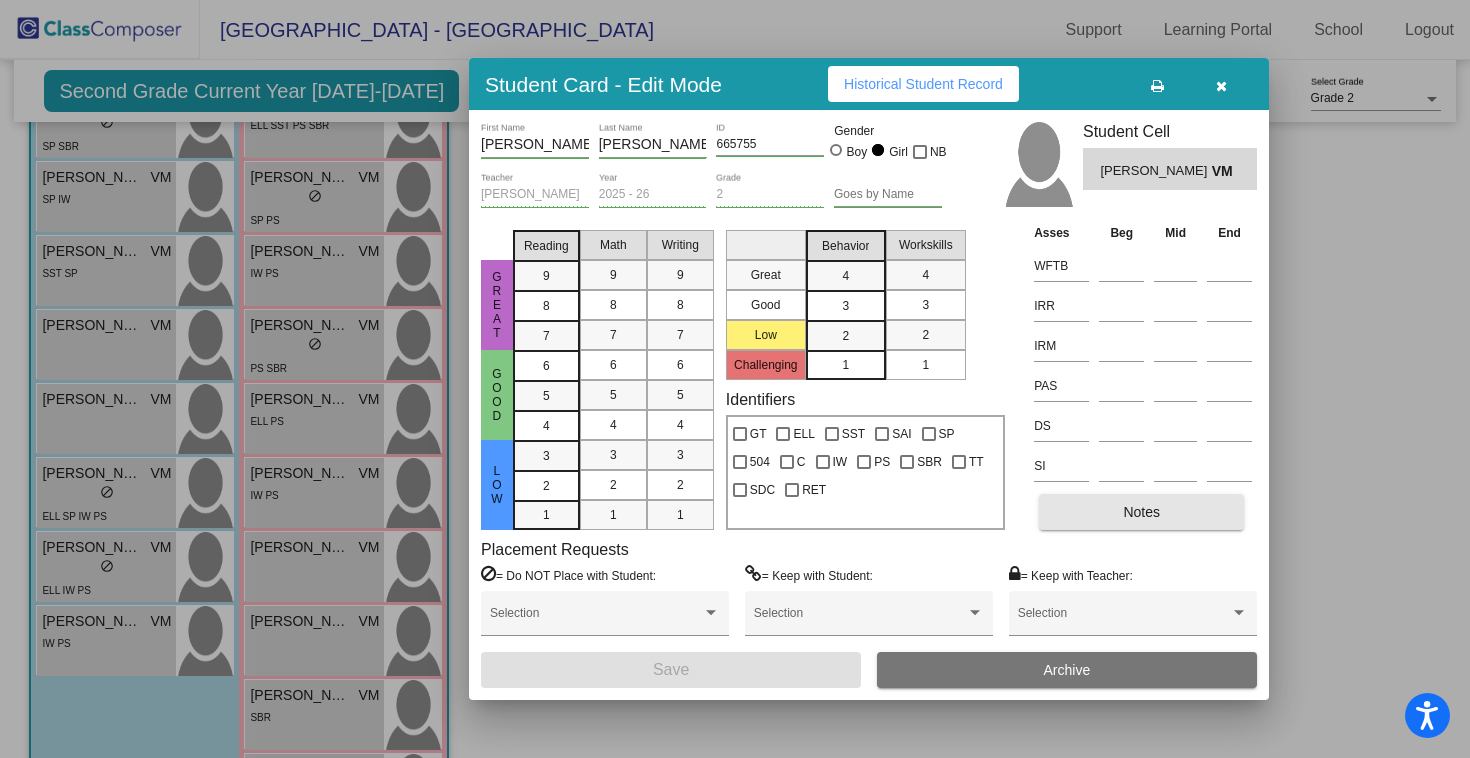 click on "Notes" at bounding box center (1141, 512) 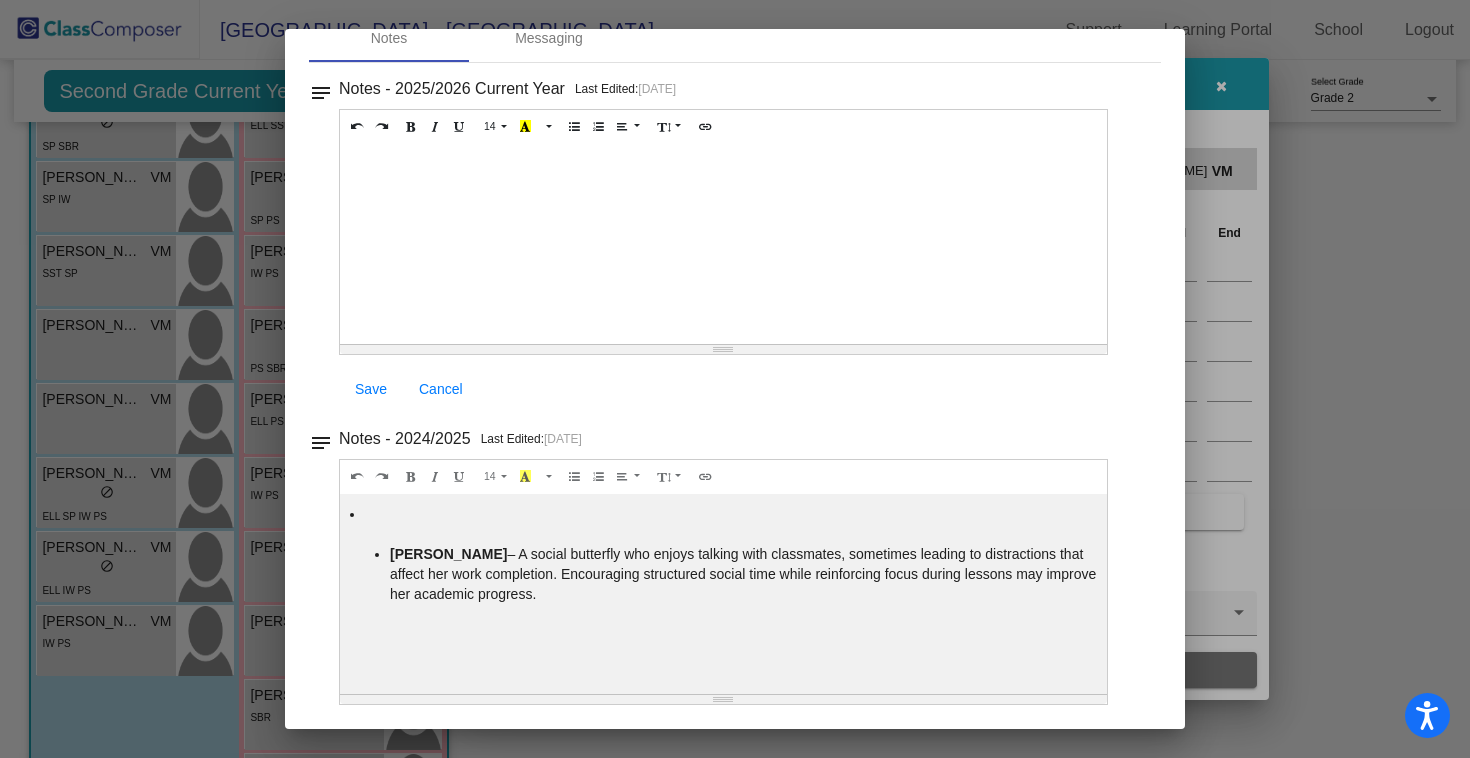 scroll, scrollTop: 103, scrollLeft: 0, axis: vertical 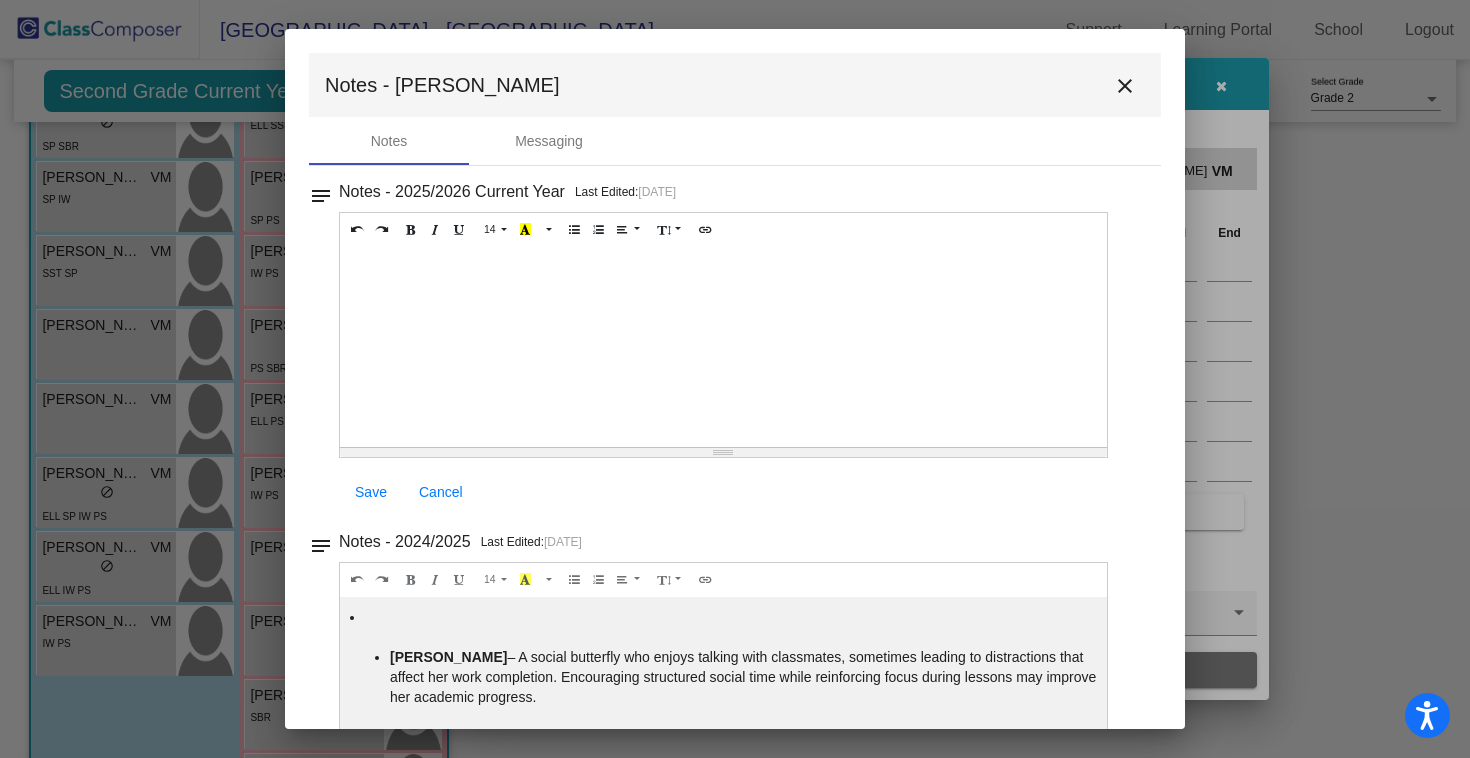 click on "close" at bounding box center [1125, 86] 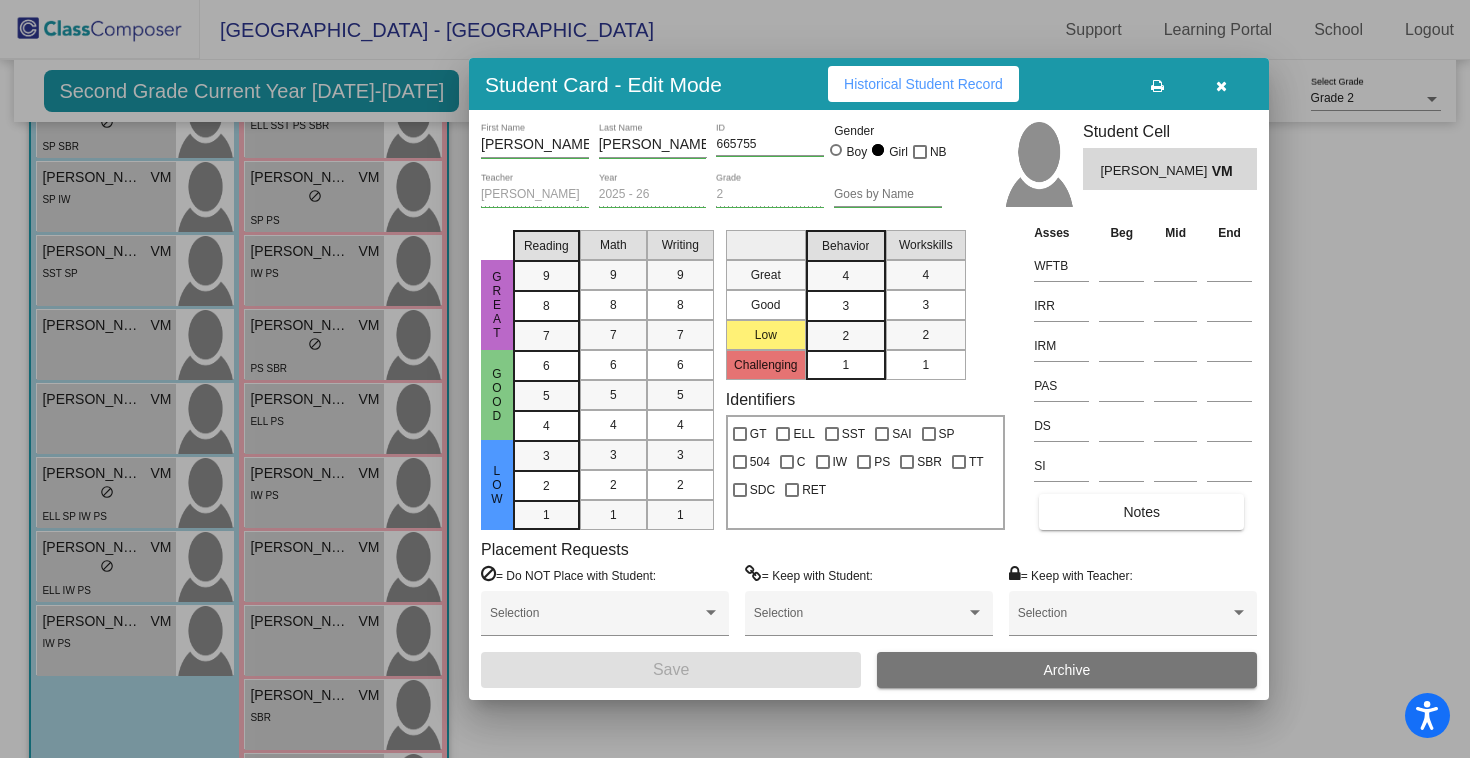 click at bounding box center (1221, 86) 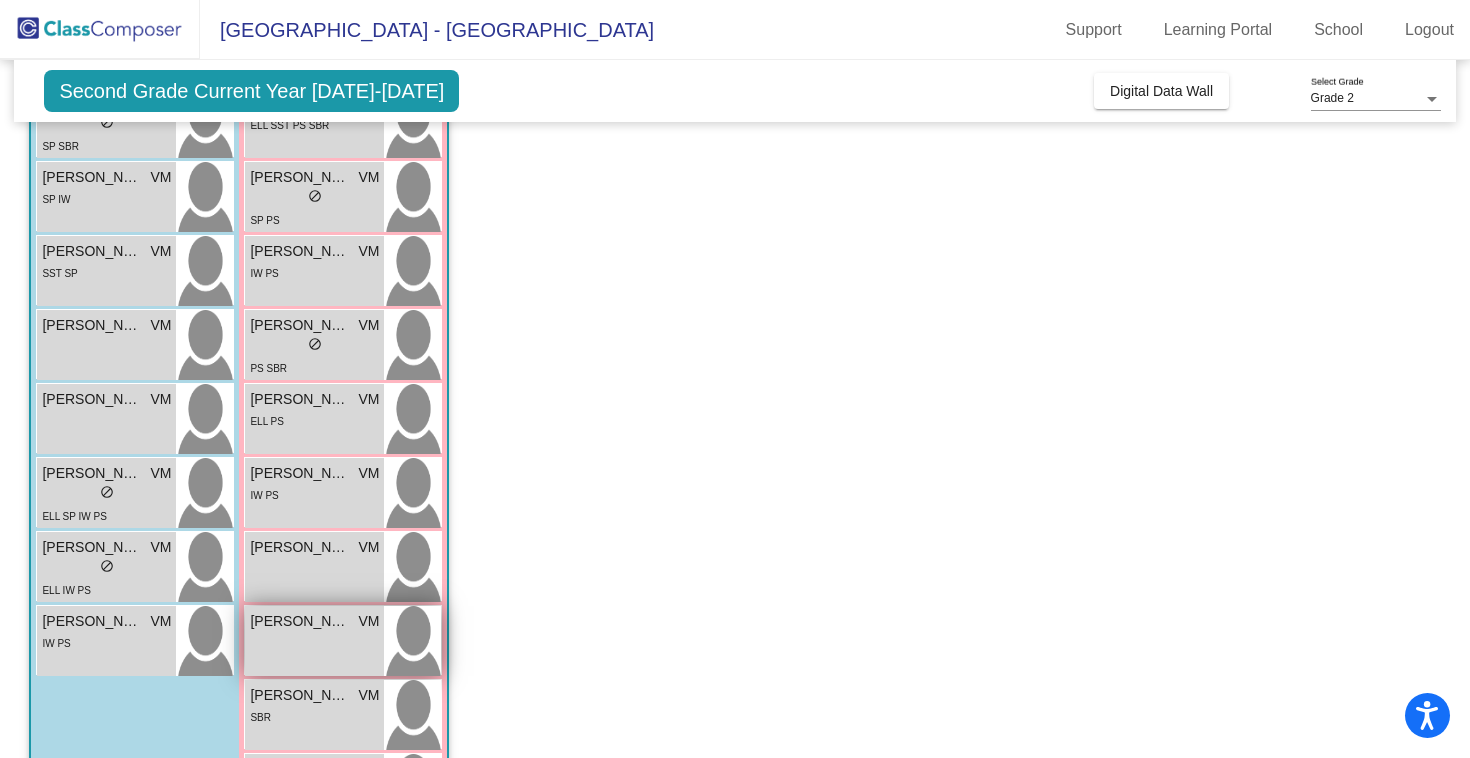 click on "Malaiyah Sullivan VM lock do_not_disturb_alt" at bounding box center [314, 641] 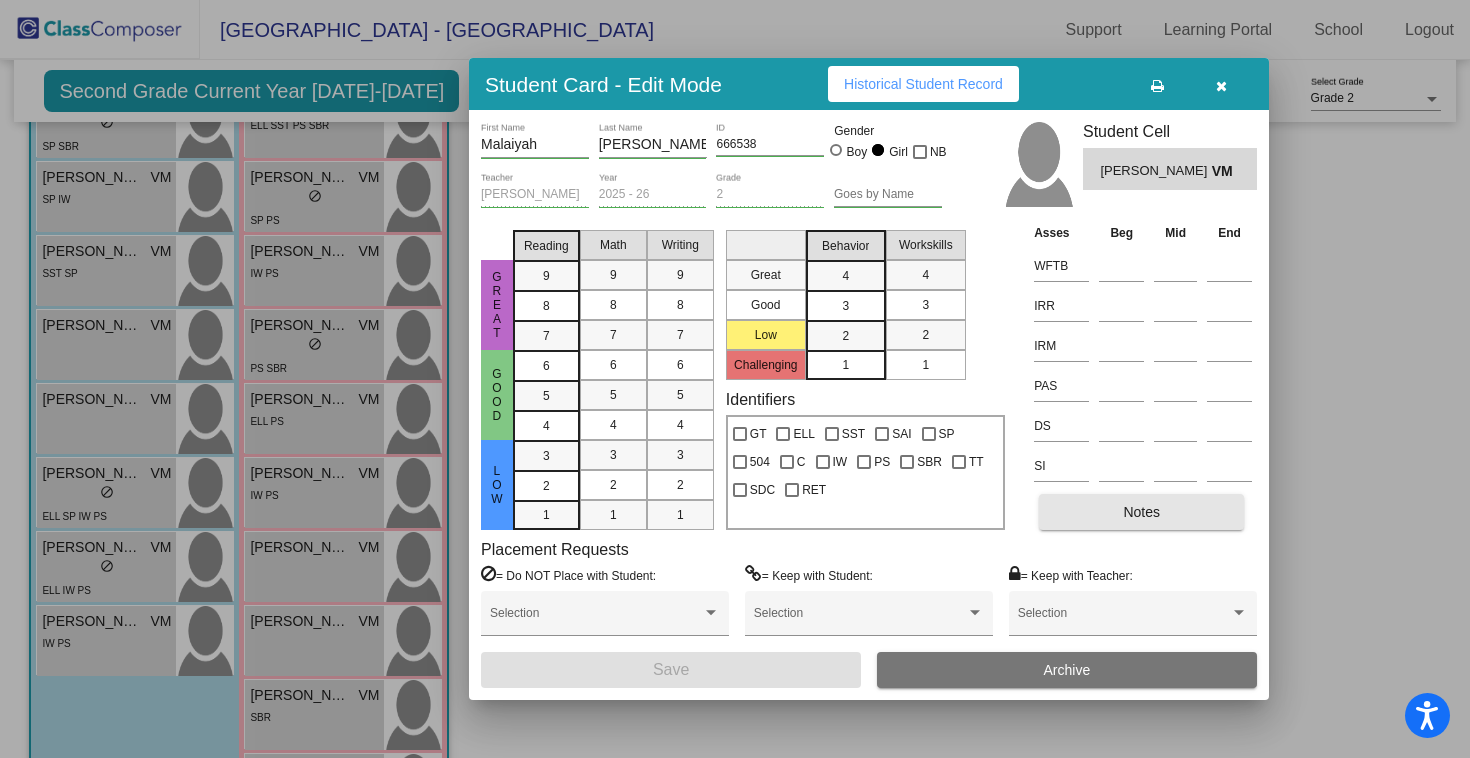 click on "Notes" at bounding box center [1141, 512] 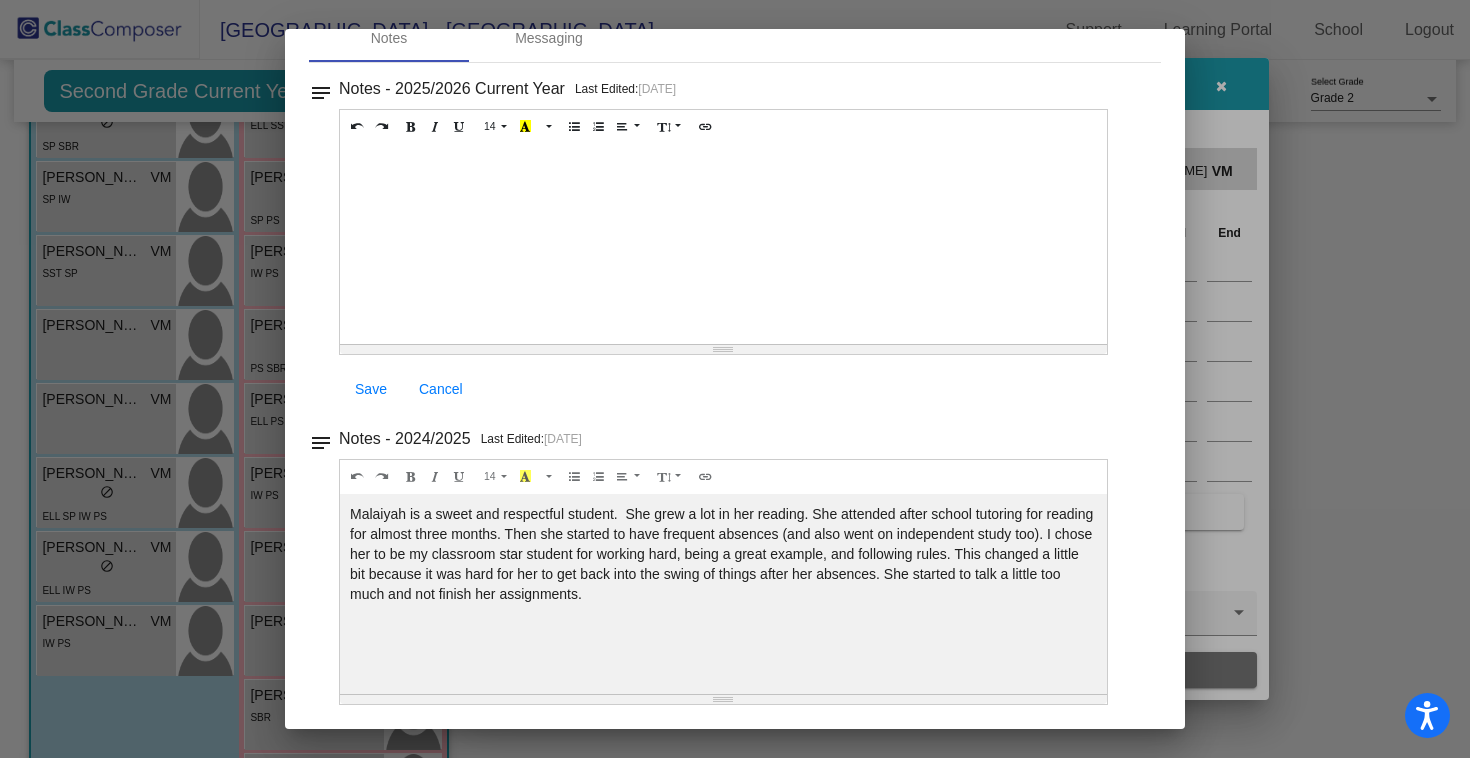 scroll, scrollTop: 103, scrollLeft: 0, axis: vertical 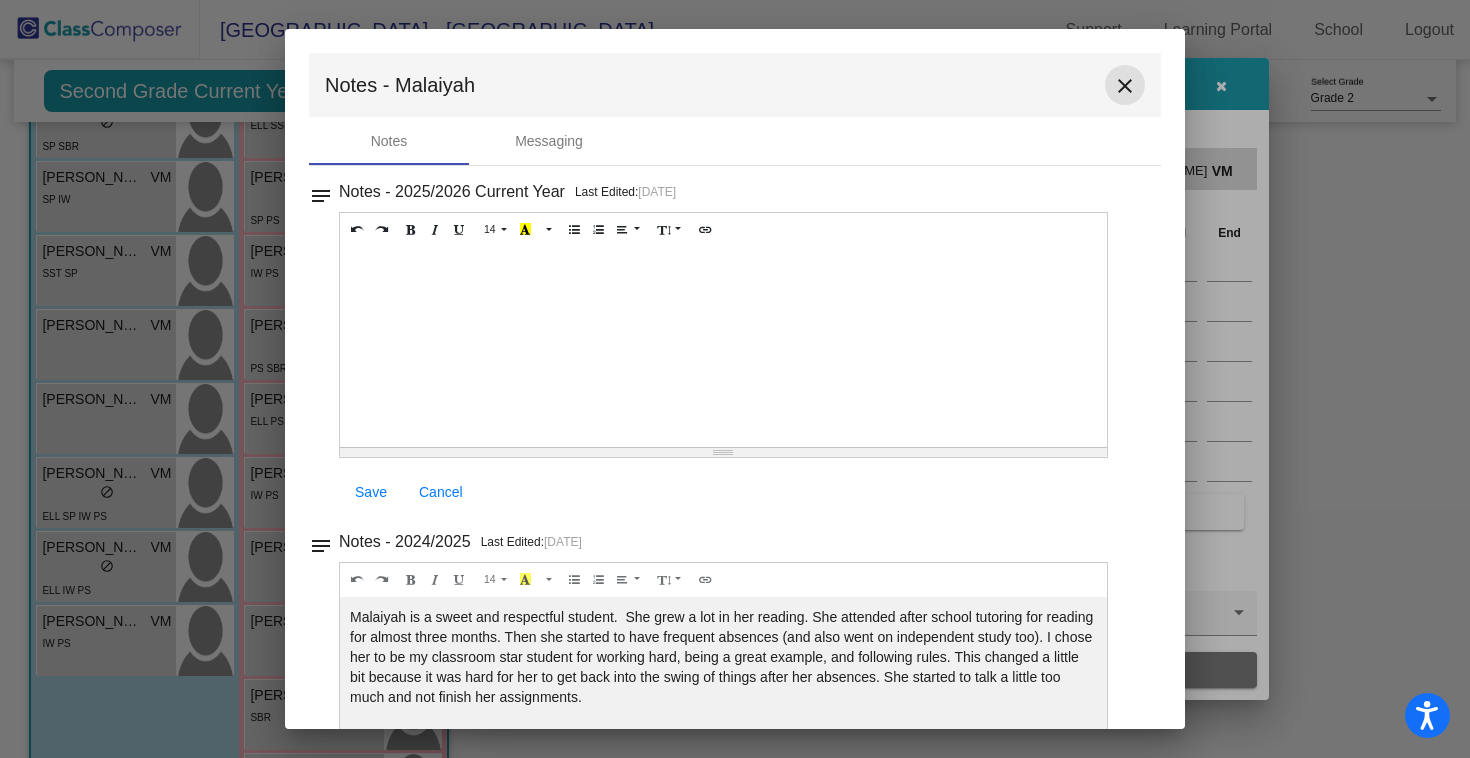 click on "close" at bounding box center (1125, 86) 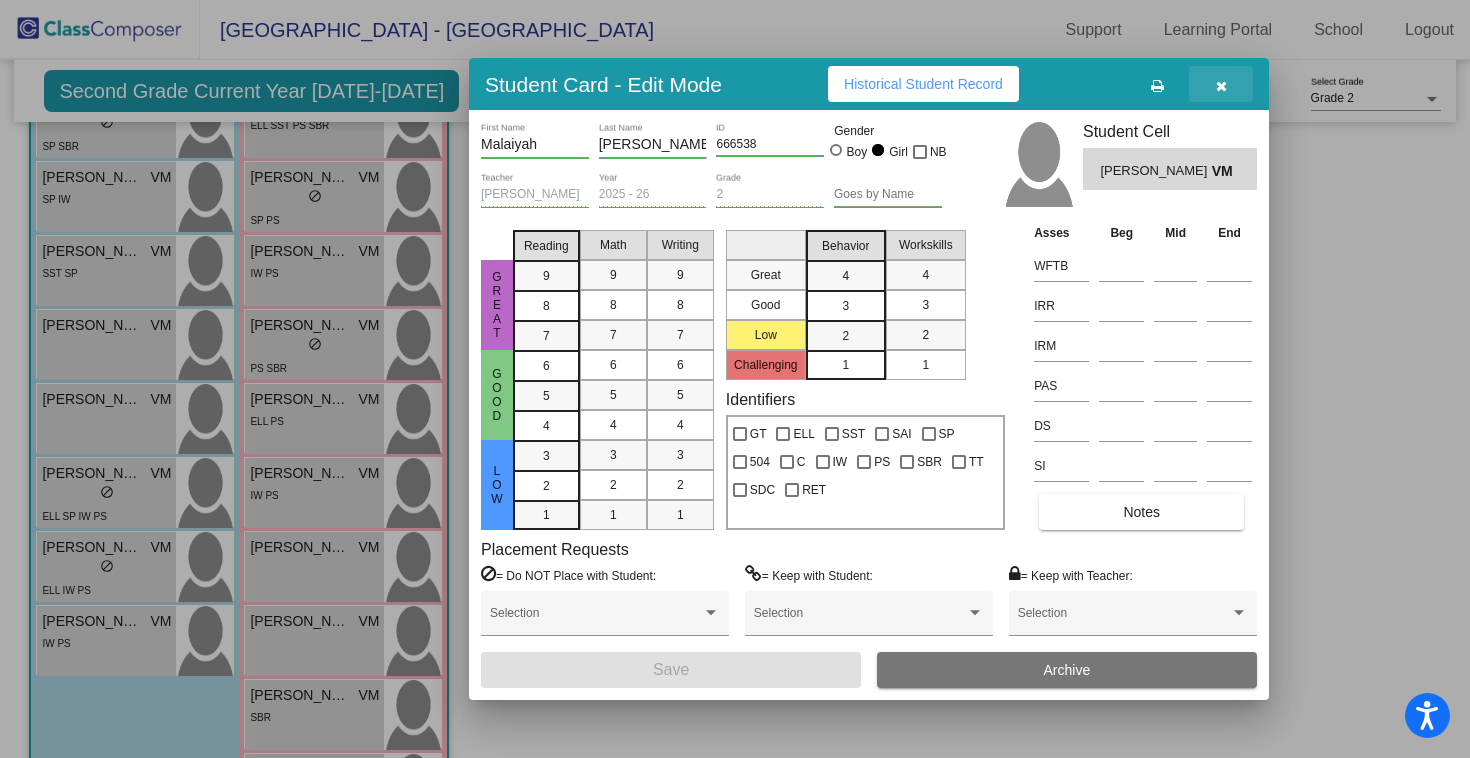 click at bounding box center [1221, 86] 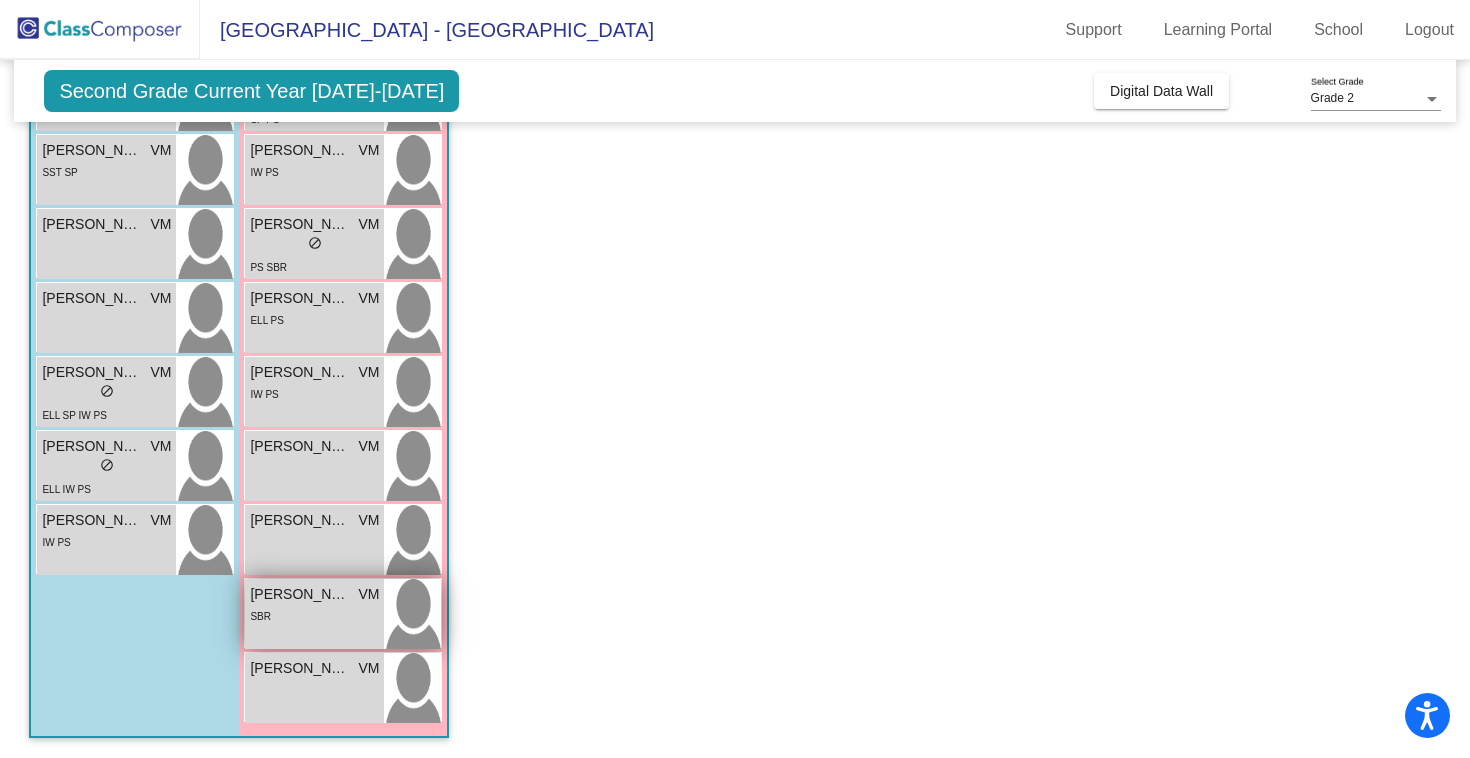 scroll, scrollTop: 482, scrollLeft: 0, axis: vertical 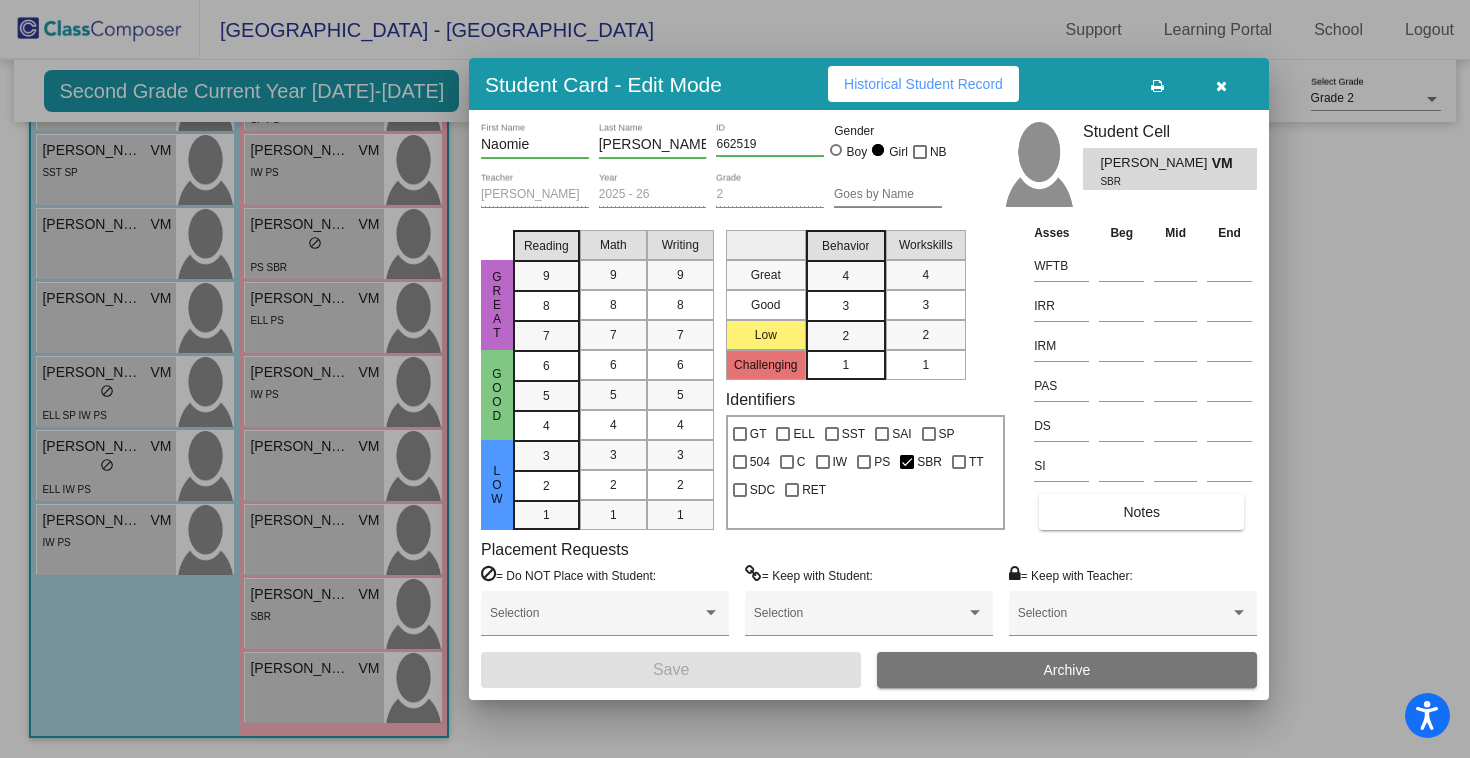 click on "Notes" at bounding box center [1141, 512] 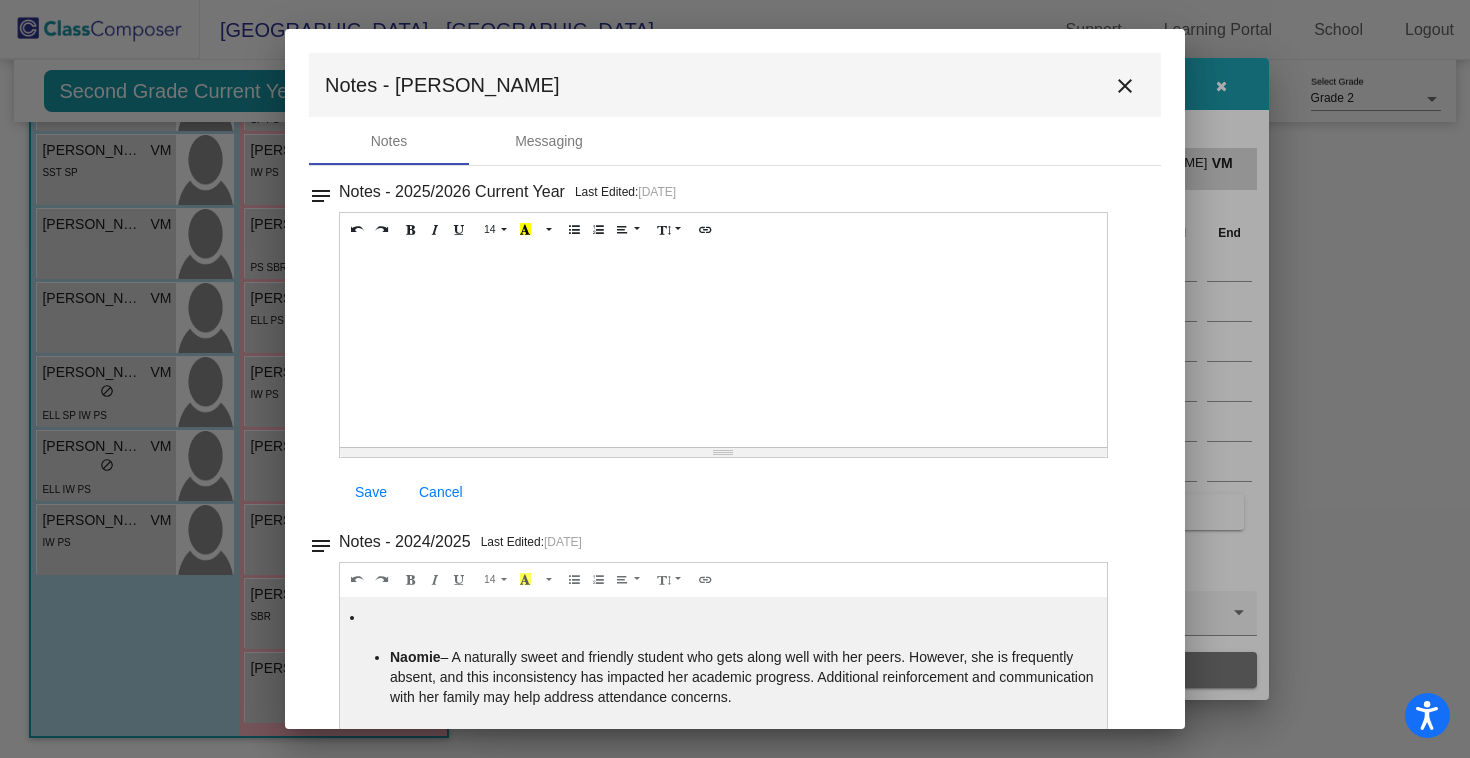 scroll, scrollTop: -1, scrollLeft: 0, axis: vertical 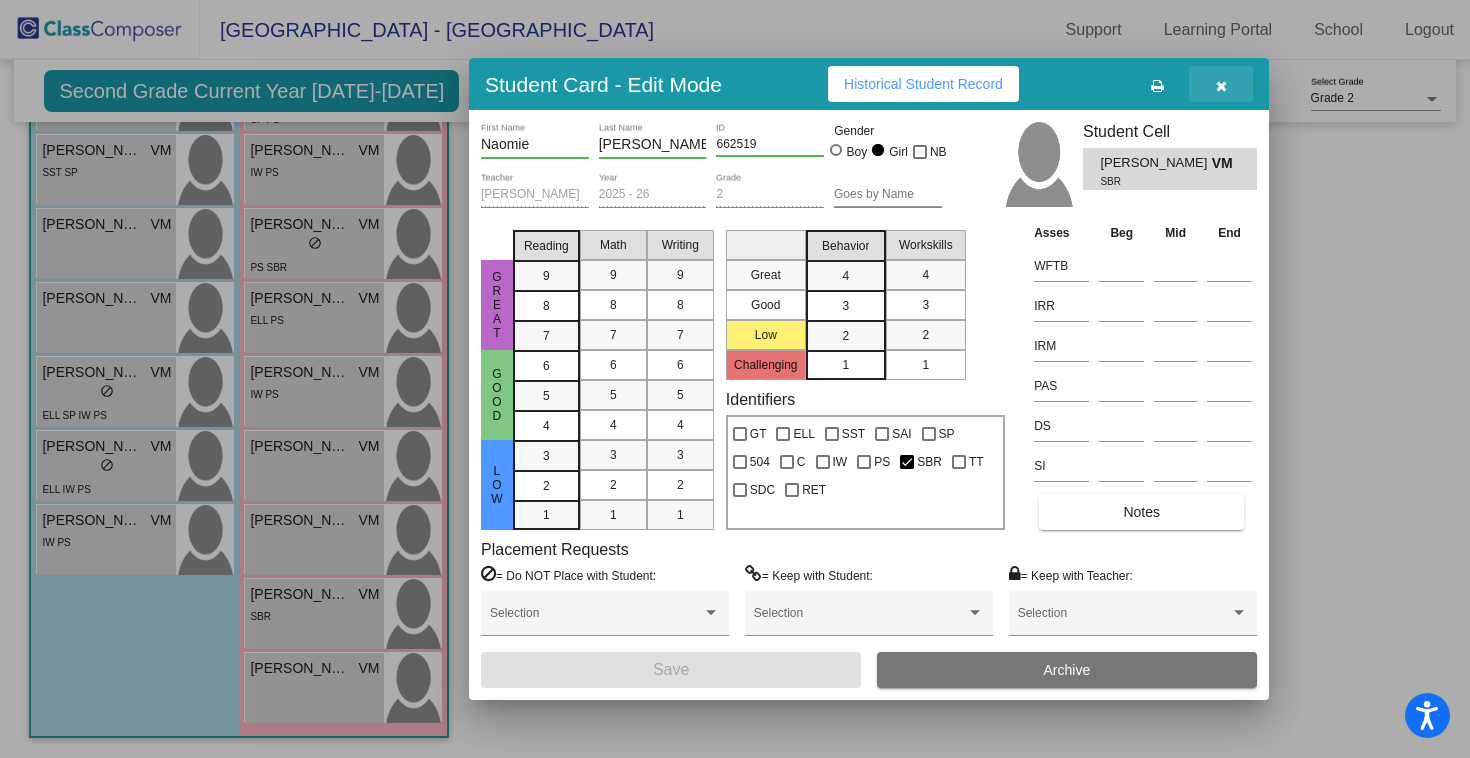 click at bounding box center (1221, 84) 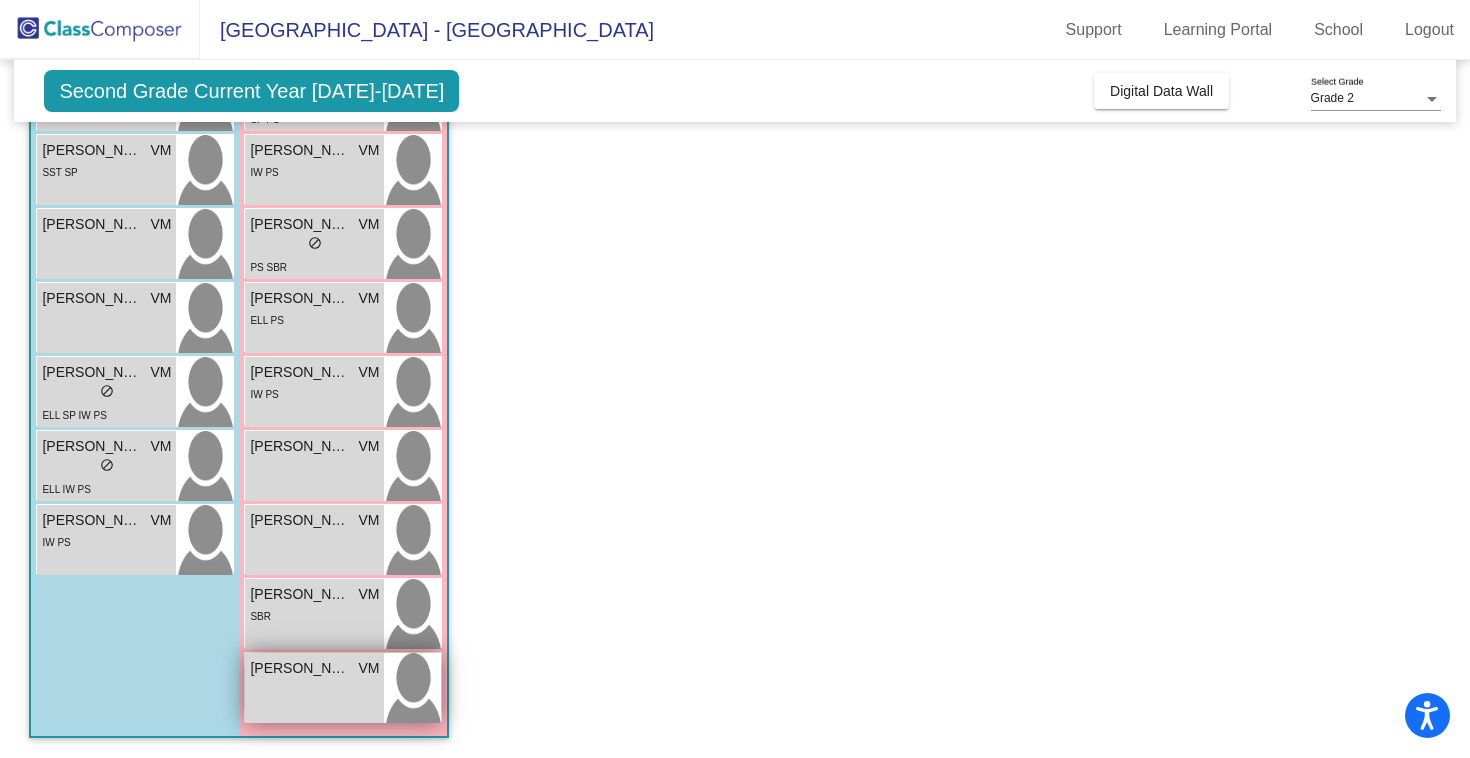 click on "Stella Weidemann" at bounding box center [300, 668] 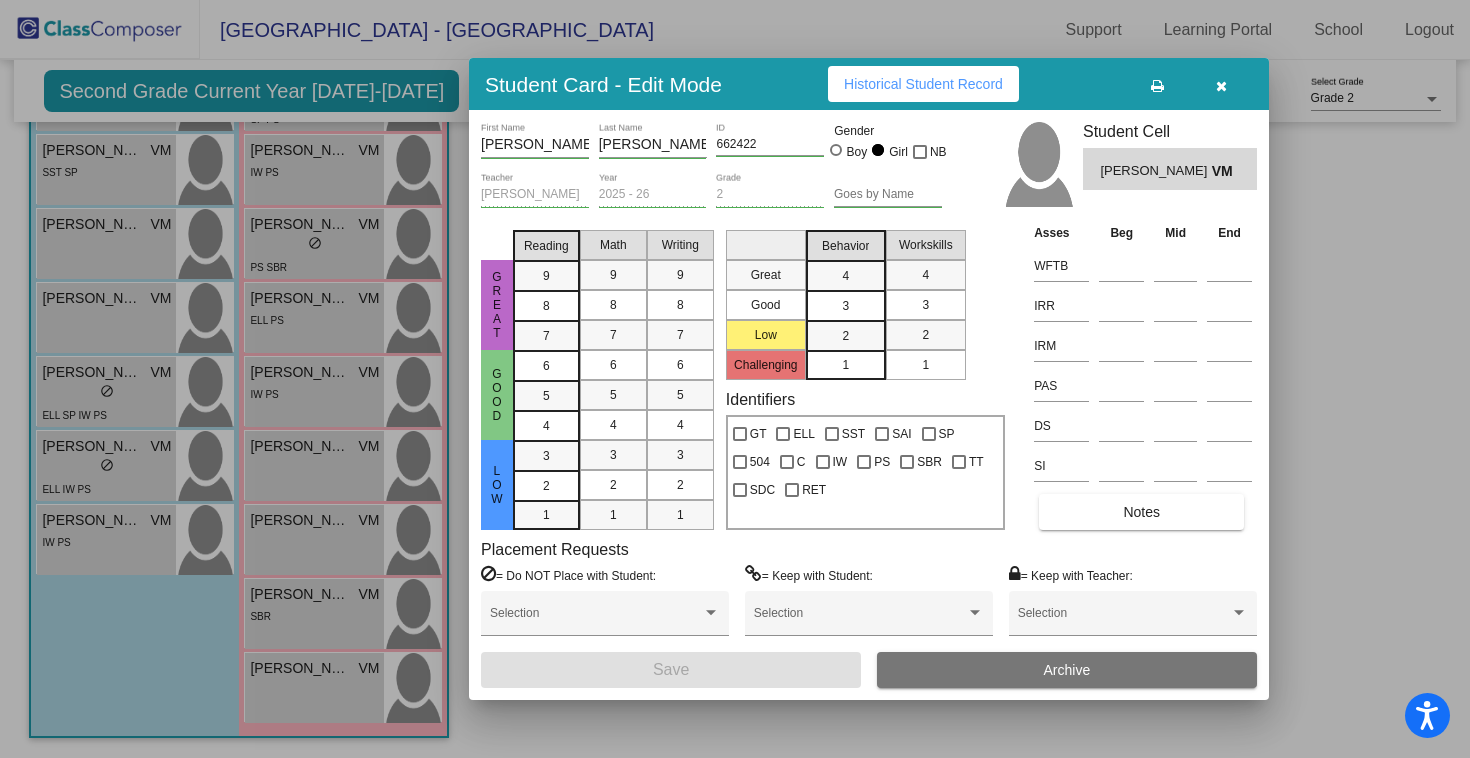 click on "Notes" at bounding box center (1141, 512) 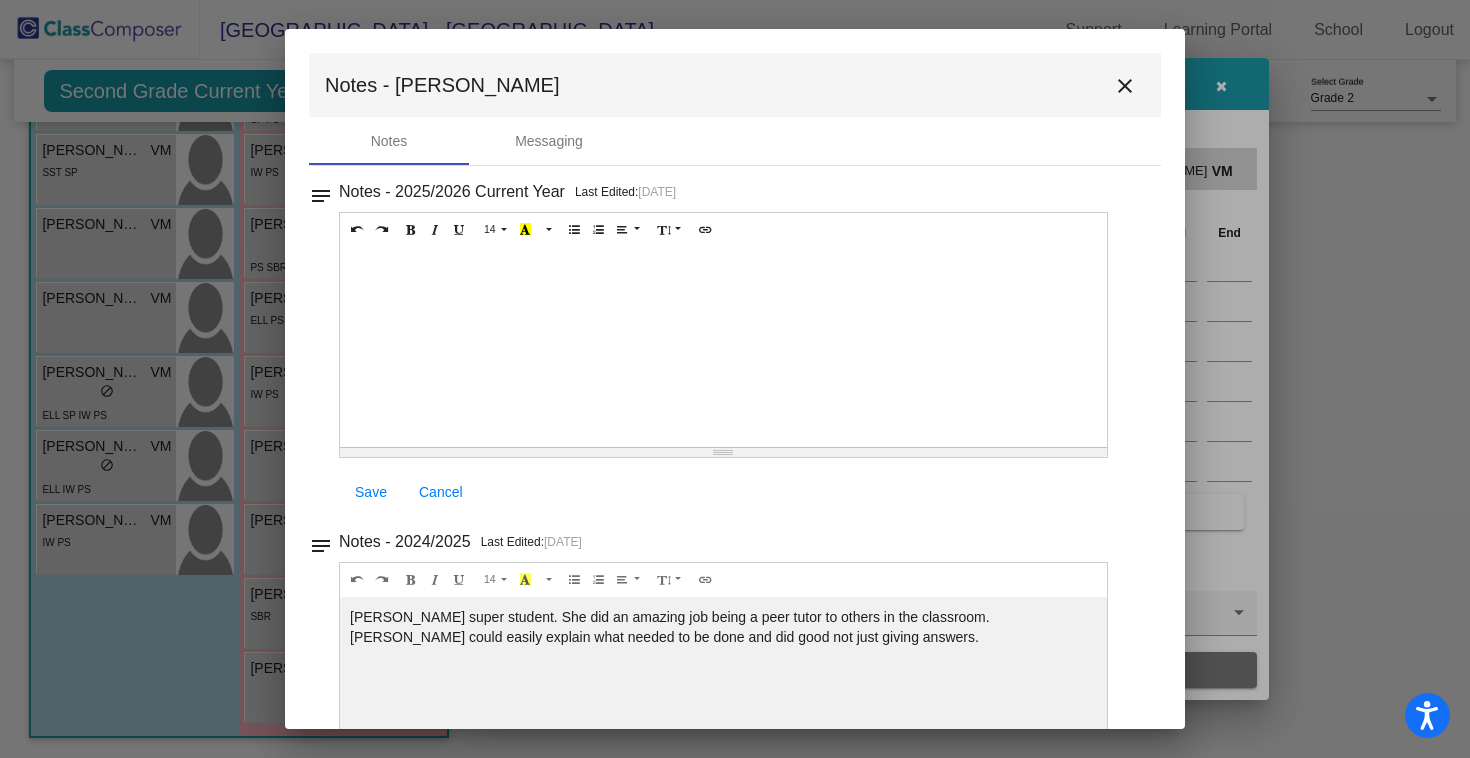 scroll, scrollTop: -1, scrollLeft: 0, axis: vertical 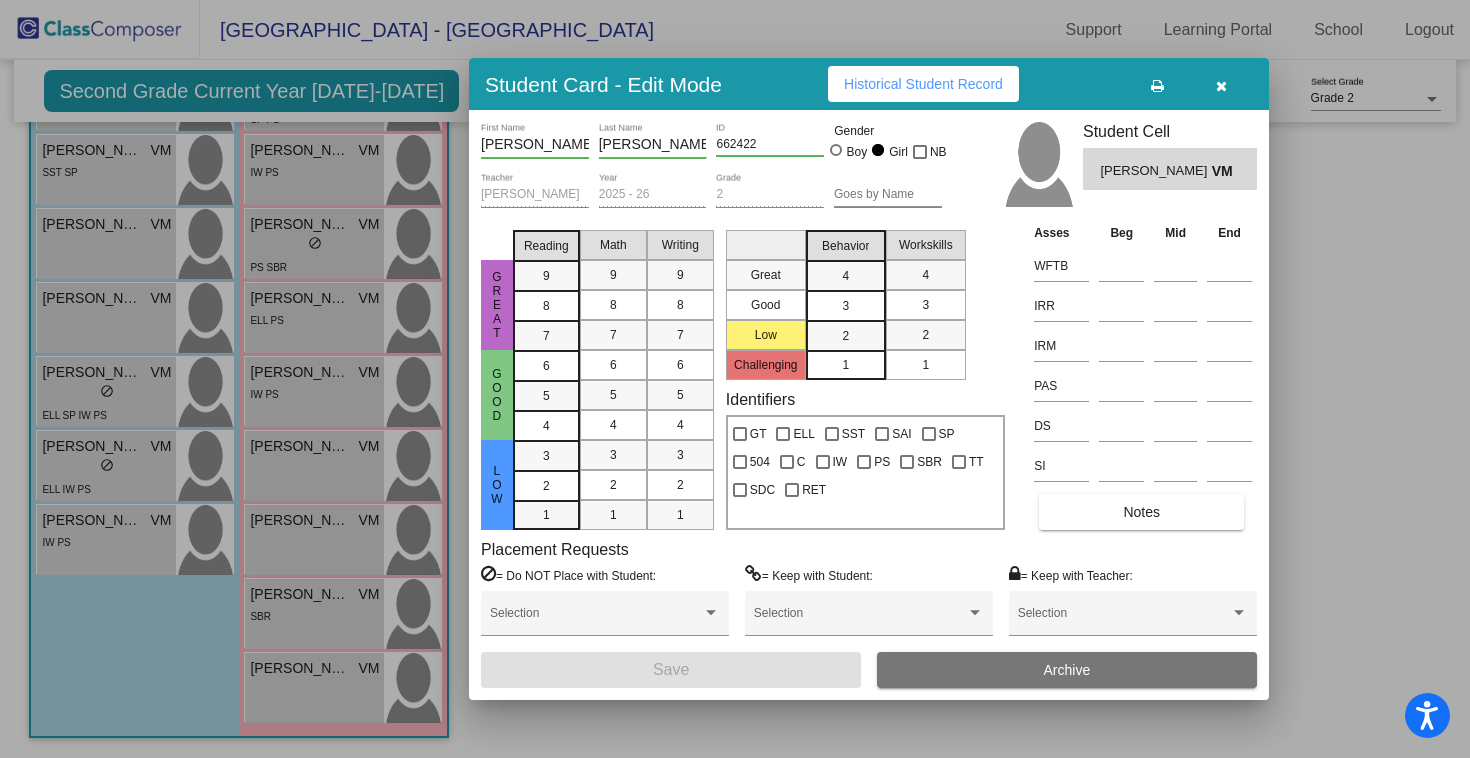 click at bounding box center (1221, 84) 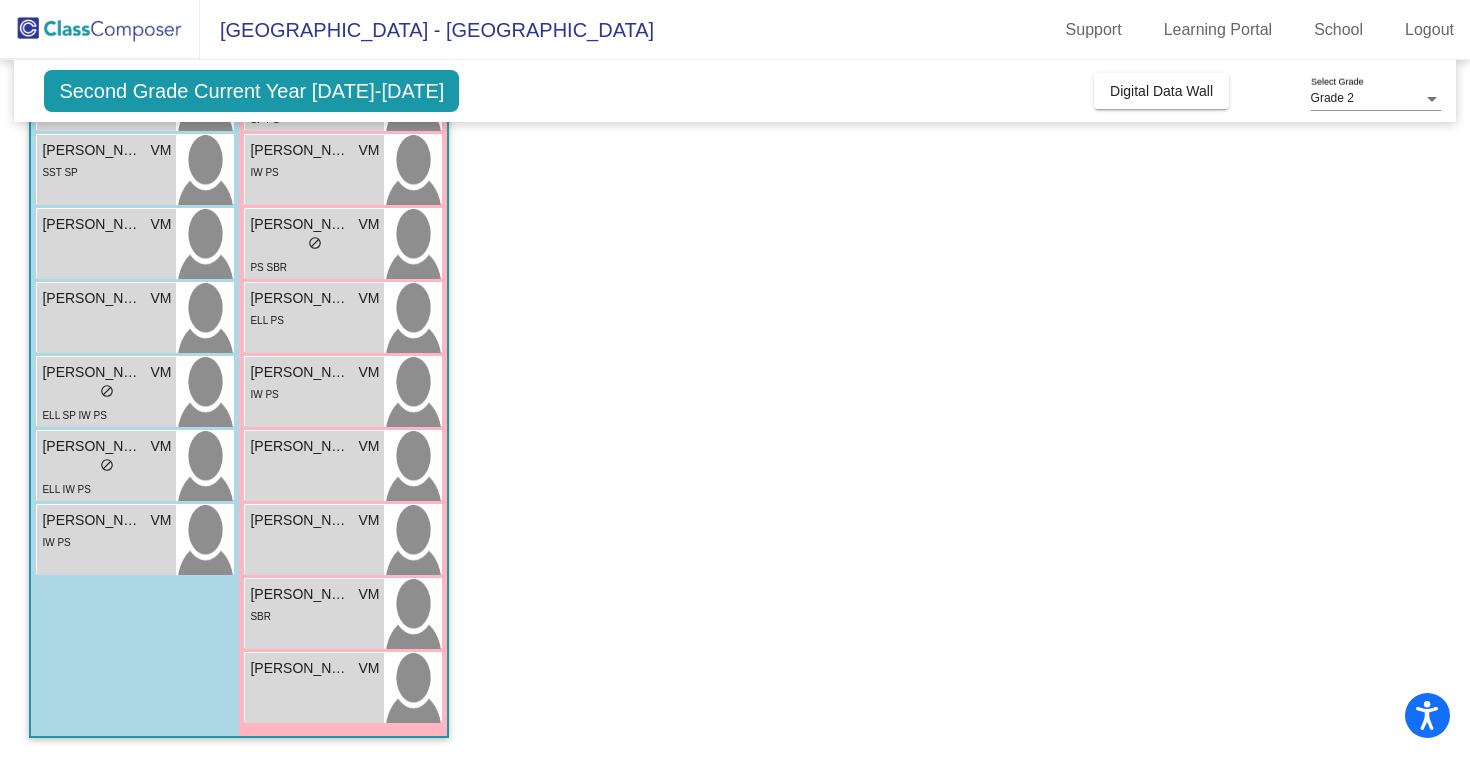 scroll, scrollTop: 0, scrollLeft: 0, axis: both 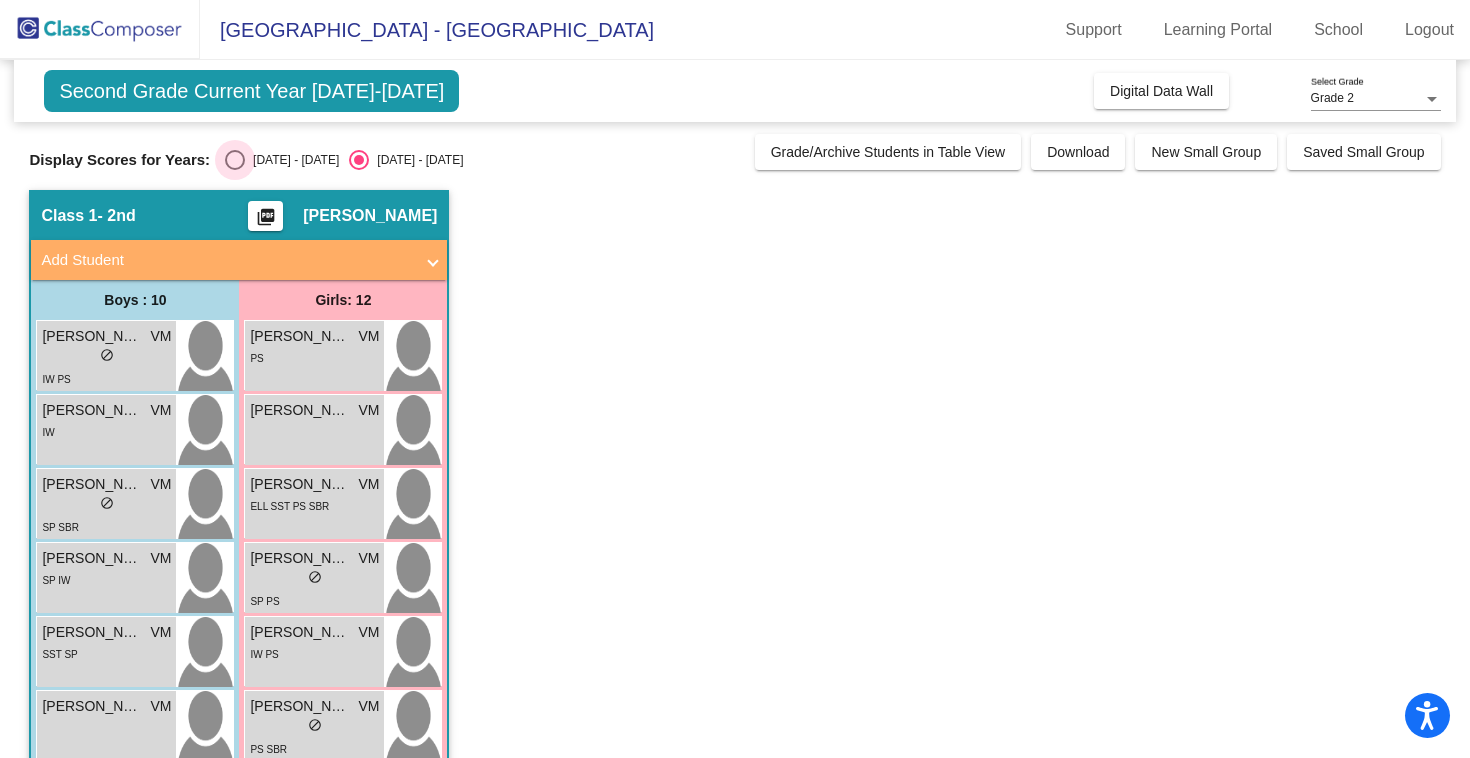 click at bounding box center [235, 160] 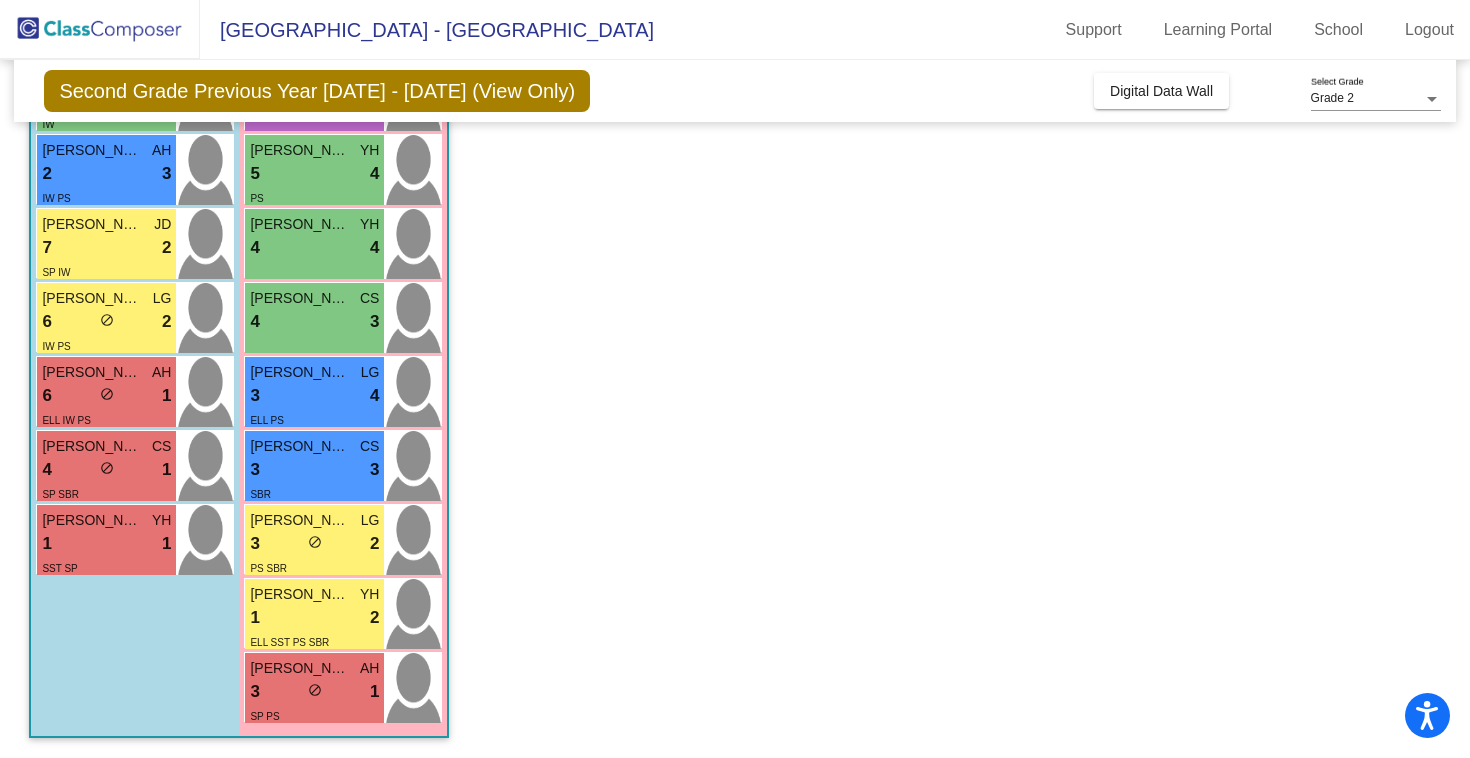 scroll, scrollTop: 482, scrollLeft: 0, axis: vertical 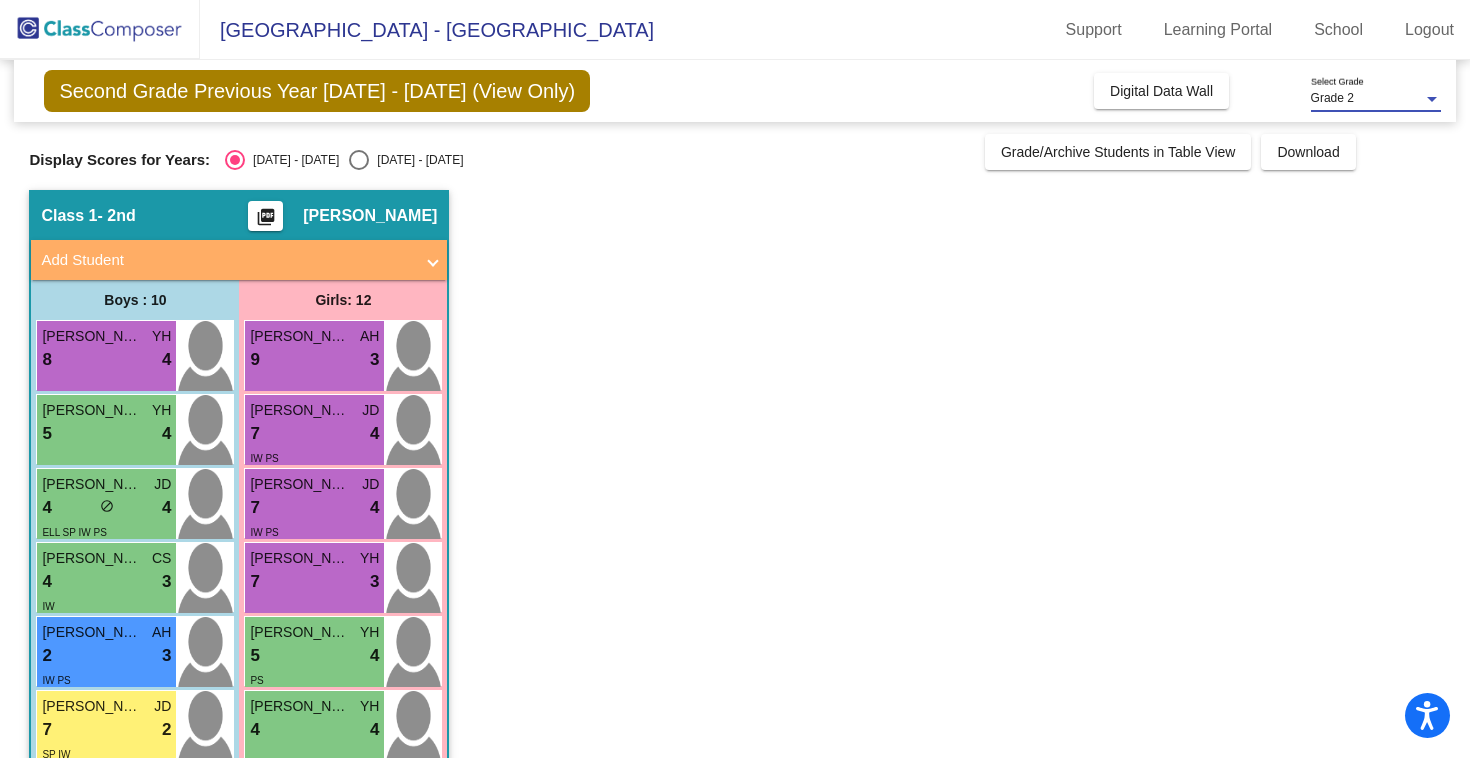 click on "Grade 2" at bounding box center [1332, 98] 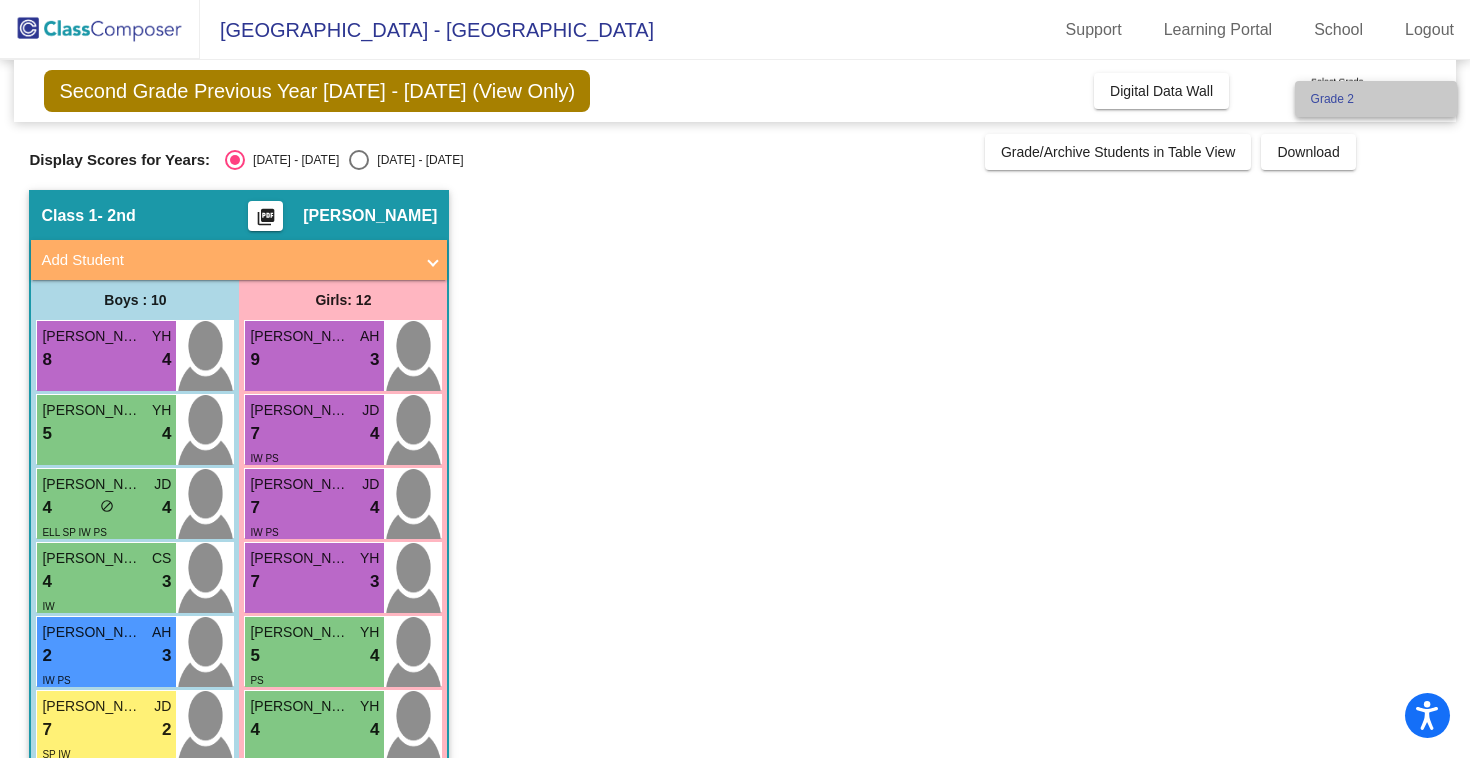 click on "Grade 2" at bounding box center [1376, 99] 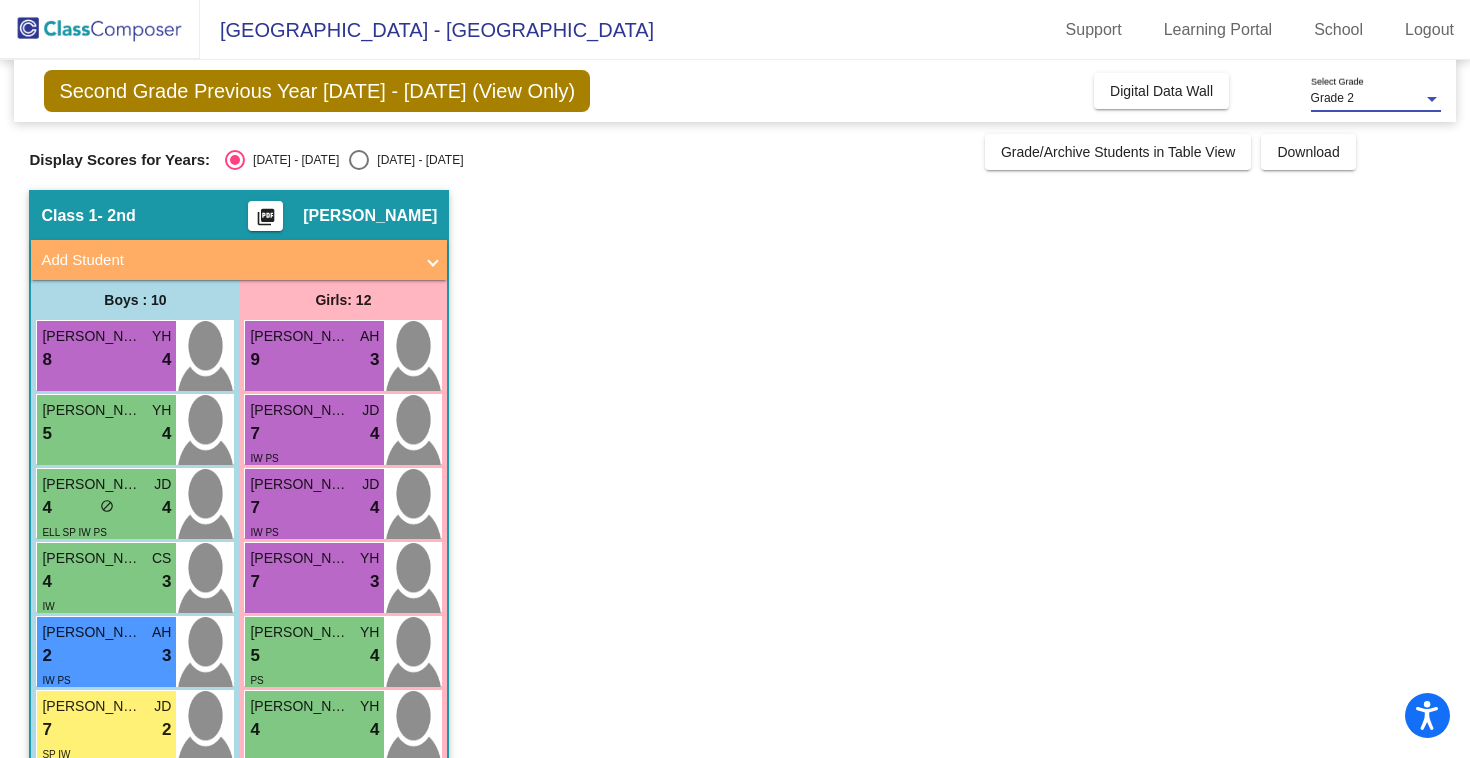 scroll, scrollTop: 0, scrollLeft: 0, axis: both 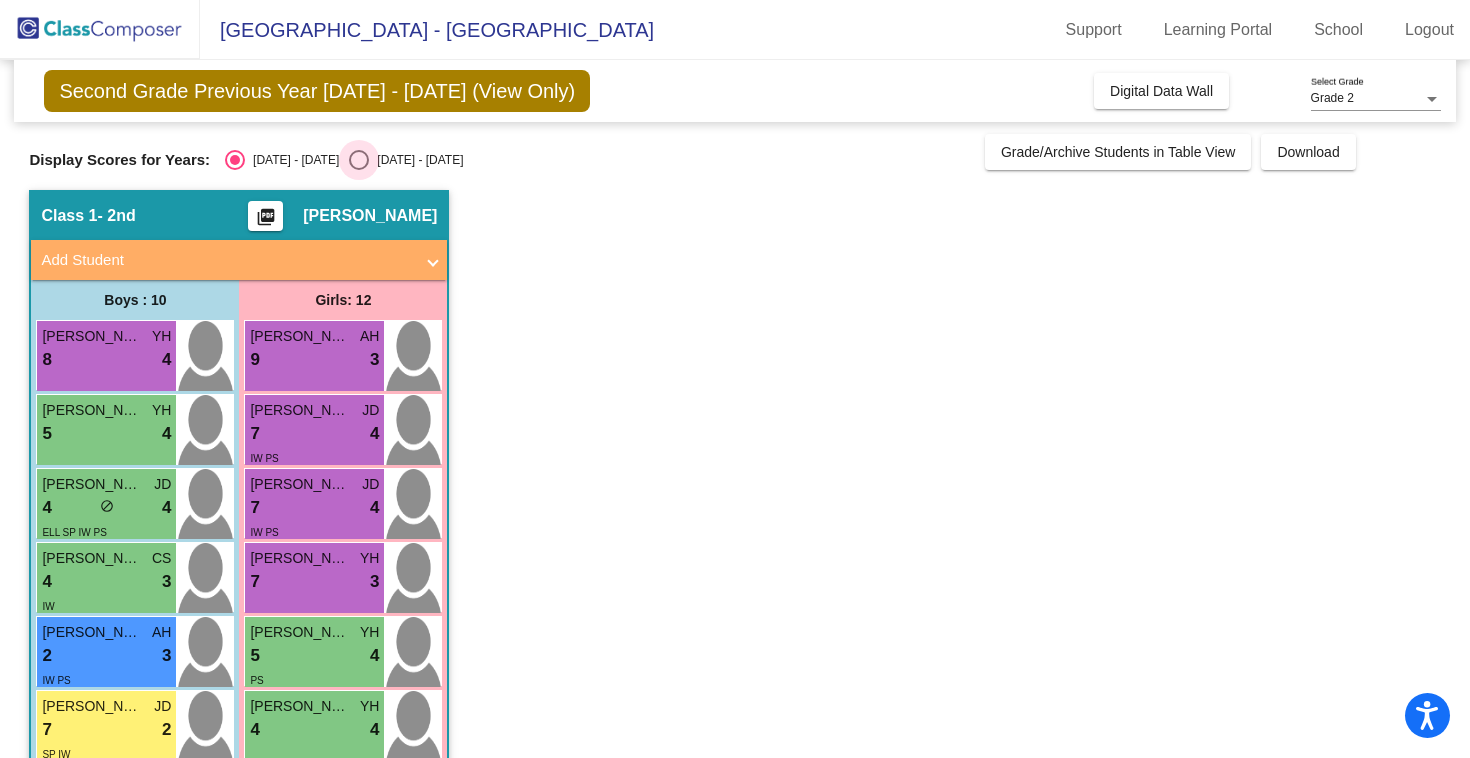 click at bounding box center (359, 160) 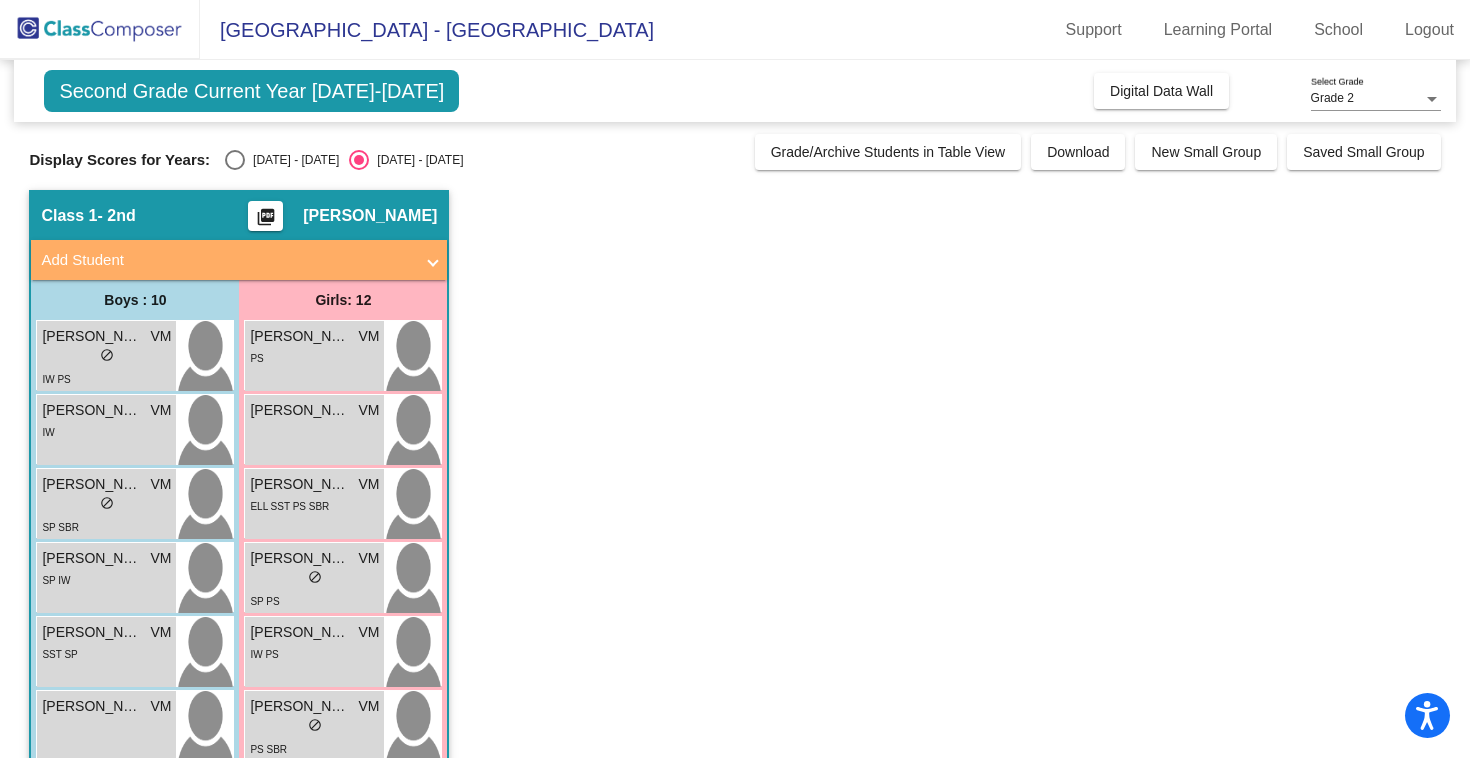 scroll, scrollTop: 0, scrollLeft: 0, axis: both 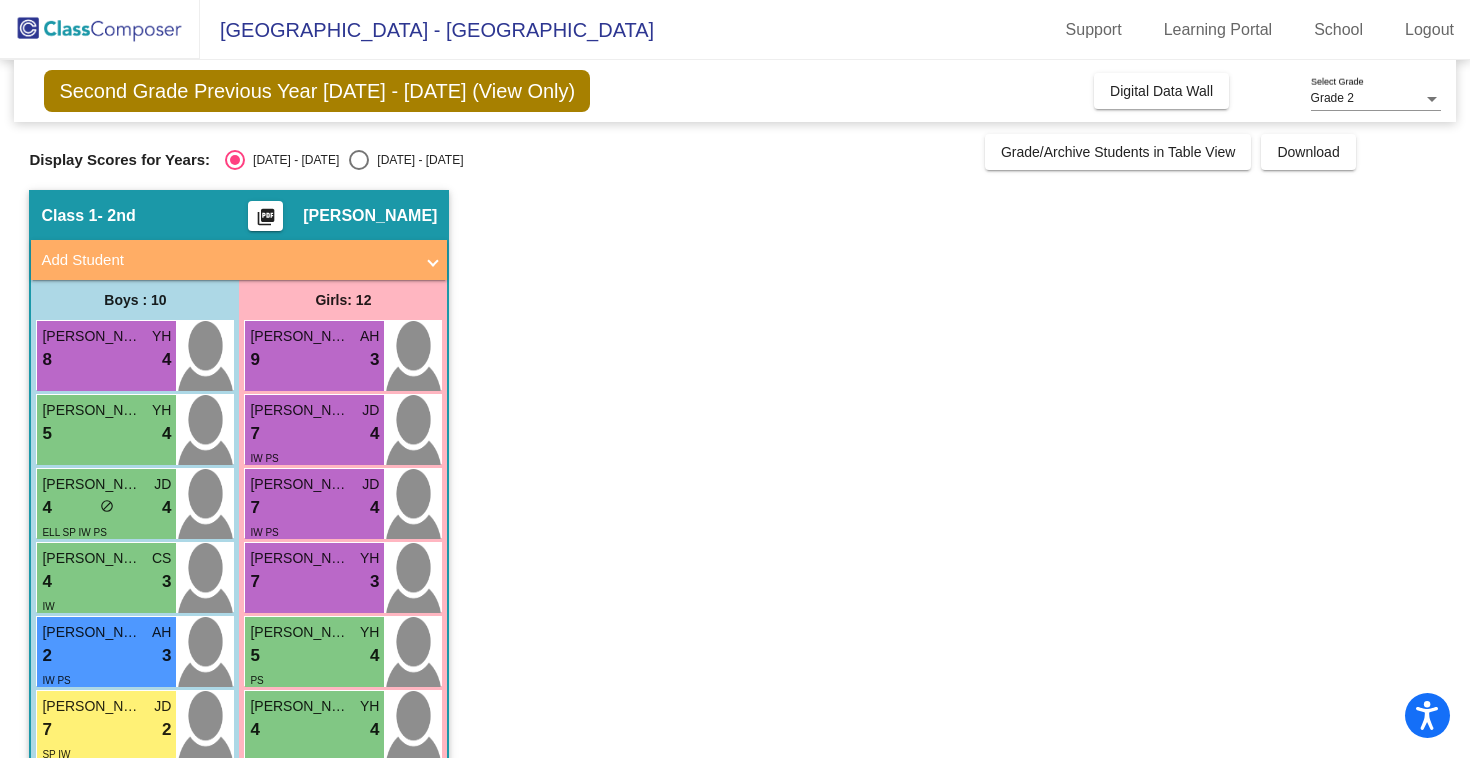 click on "Grade 2 Select Grade" 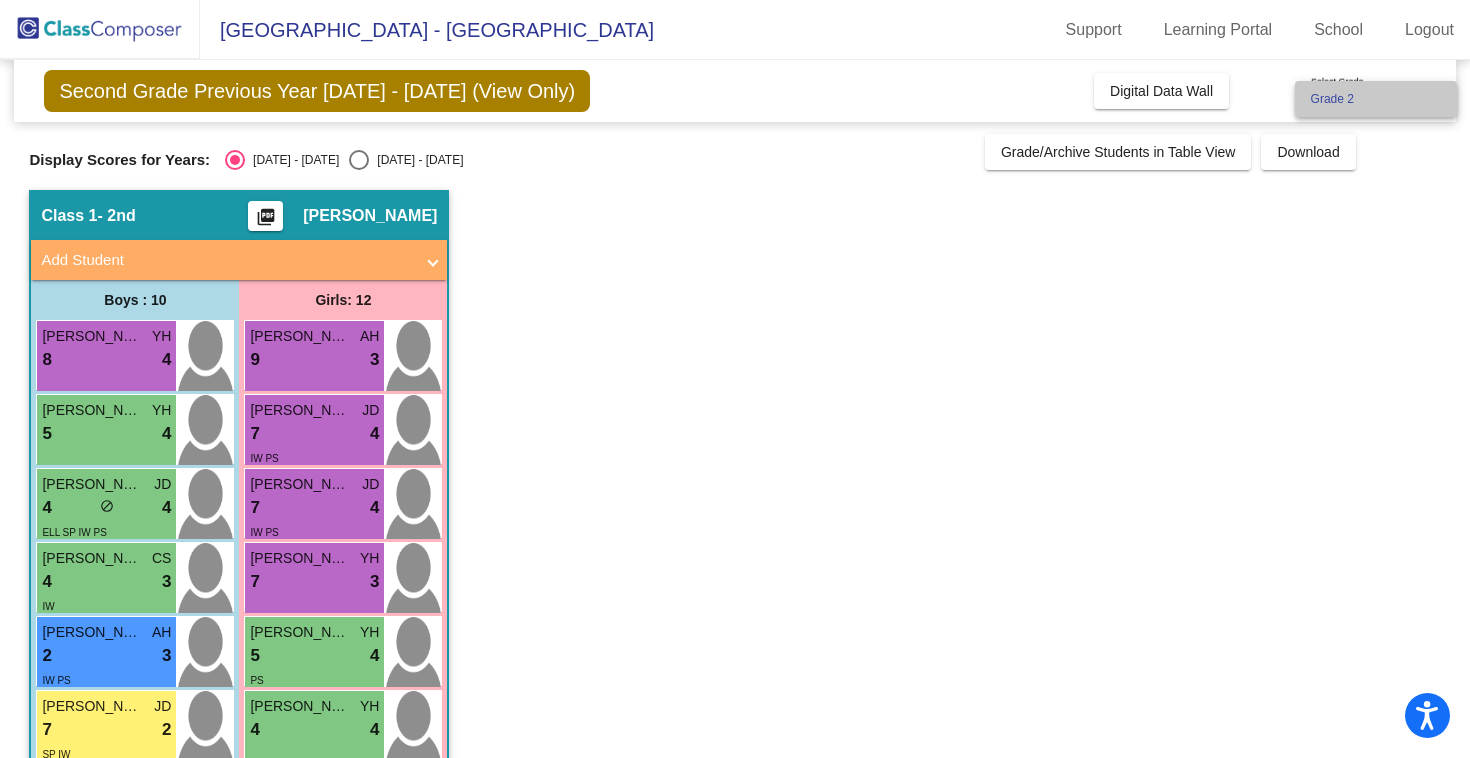 click on "Grade 2" at bounding box center (1376, 99) 